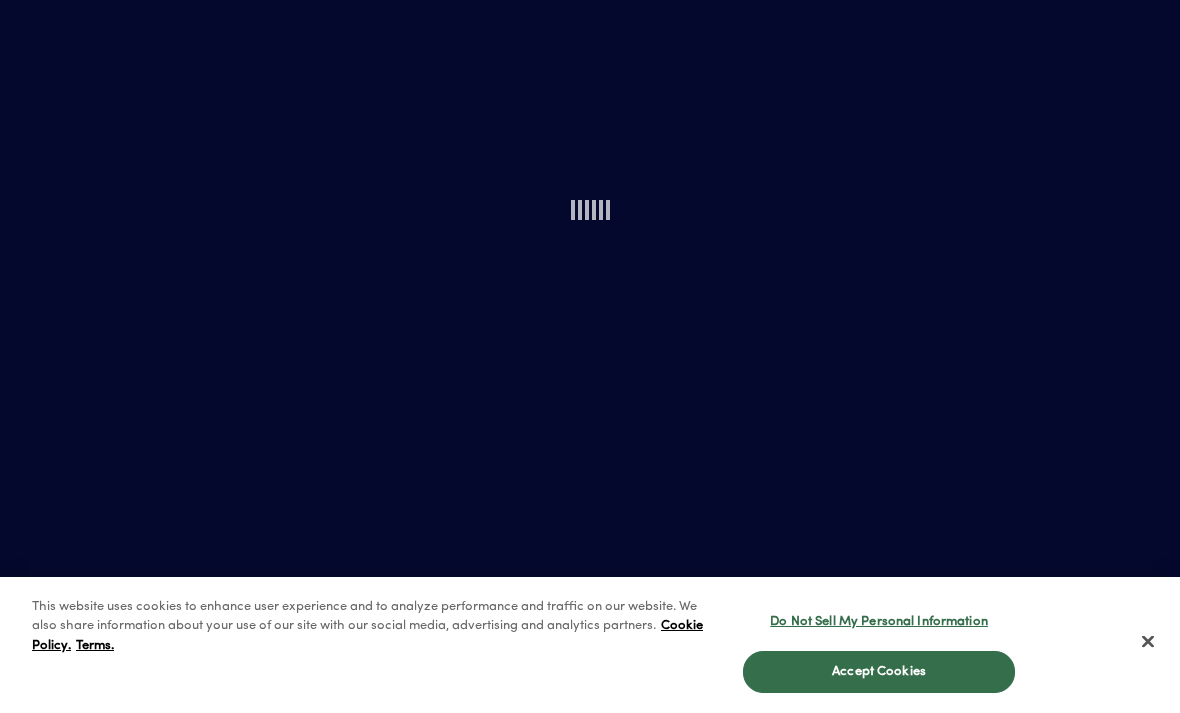 scroll, scrollTop: 0, scrollLeft: 0, axis: both 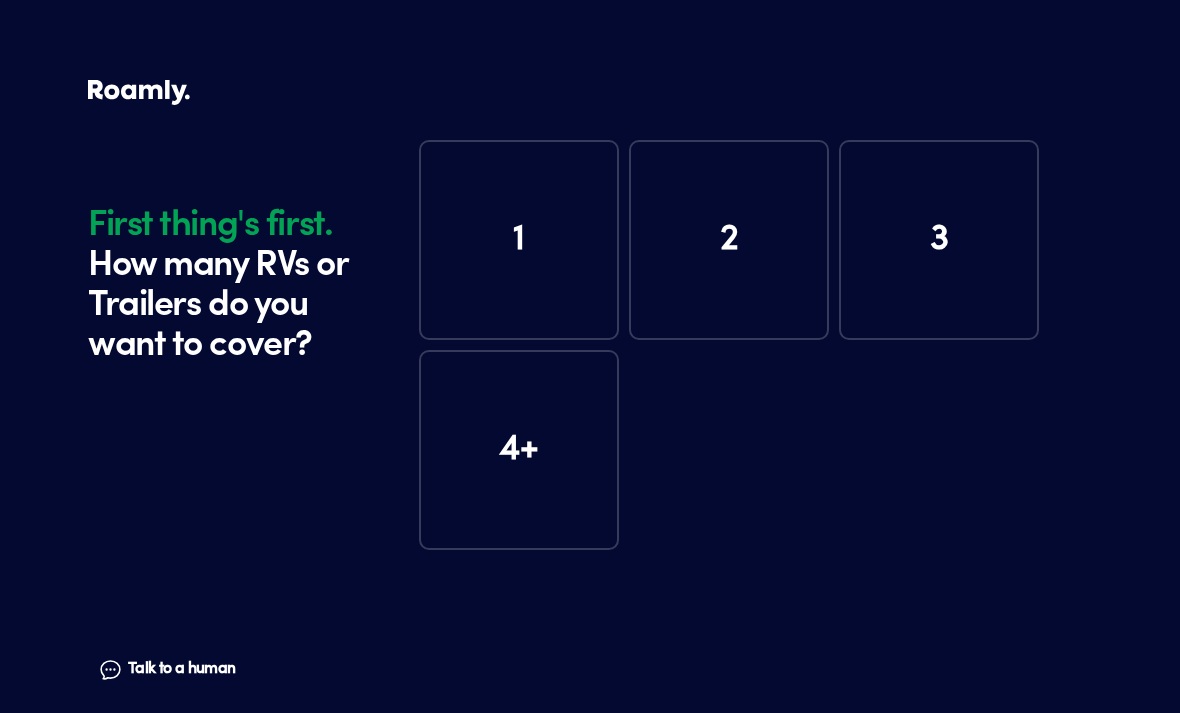 click on "1" at bounding box center [519, 240] 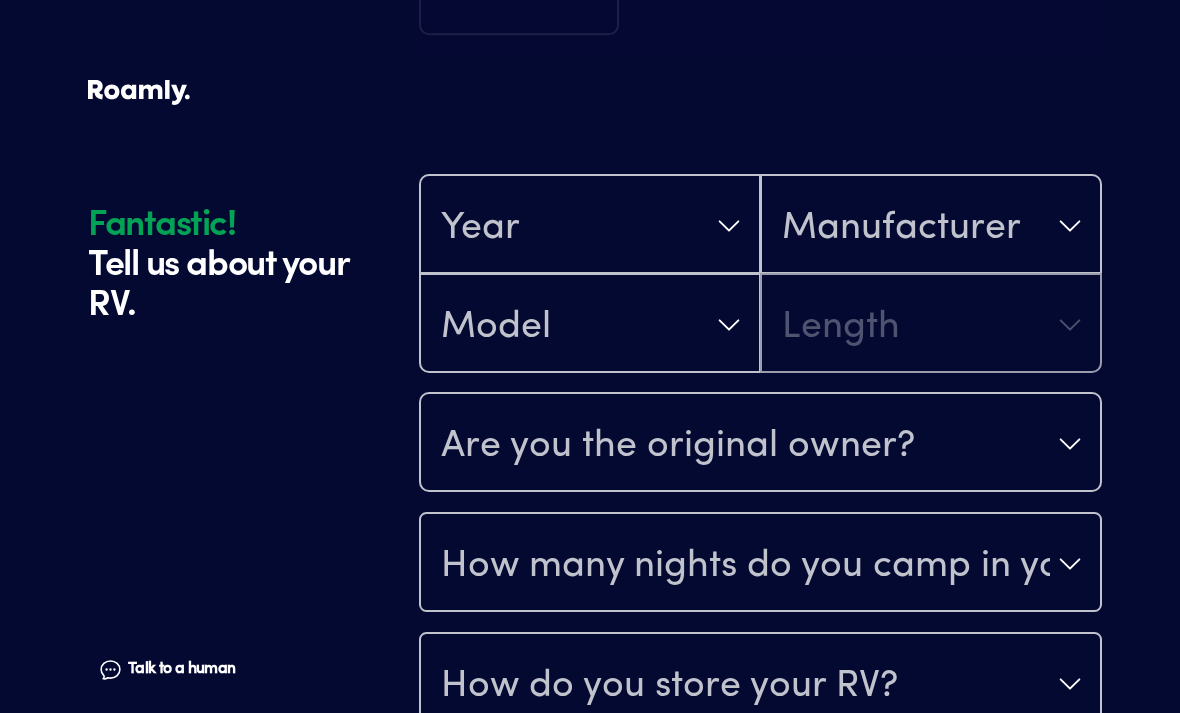 scroll, scrollTop: 590, scrollLeft: 0, axis: vertical 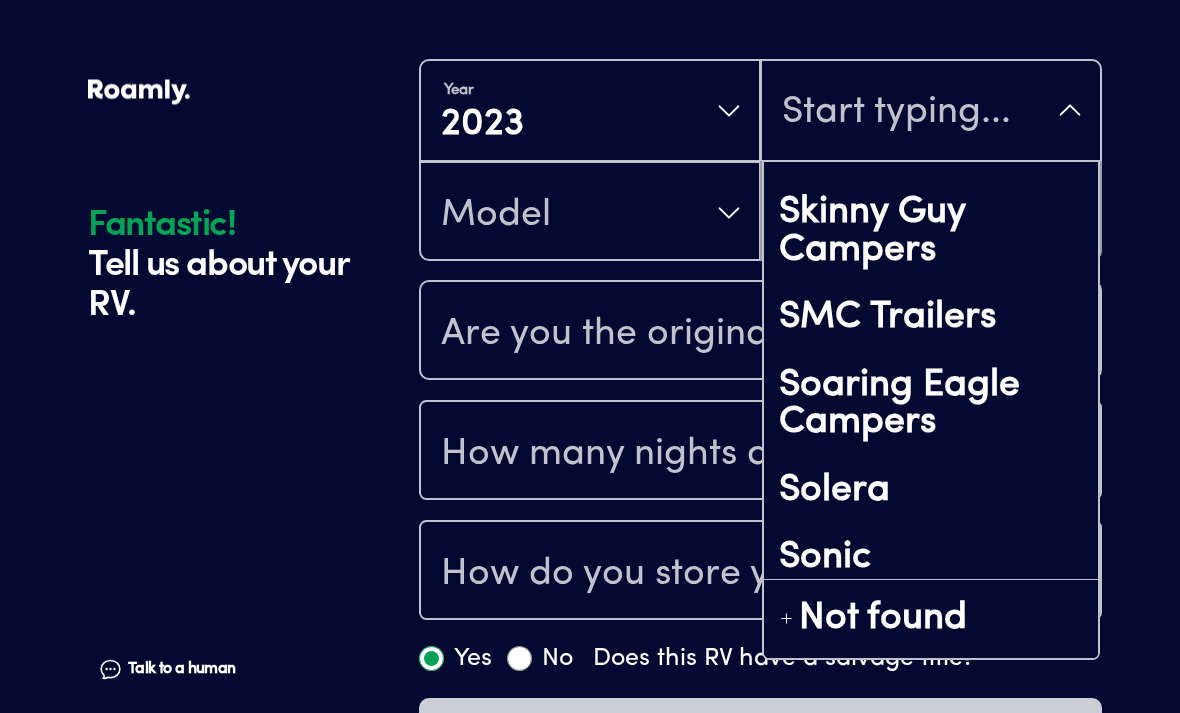 type on "W" 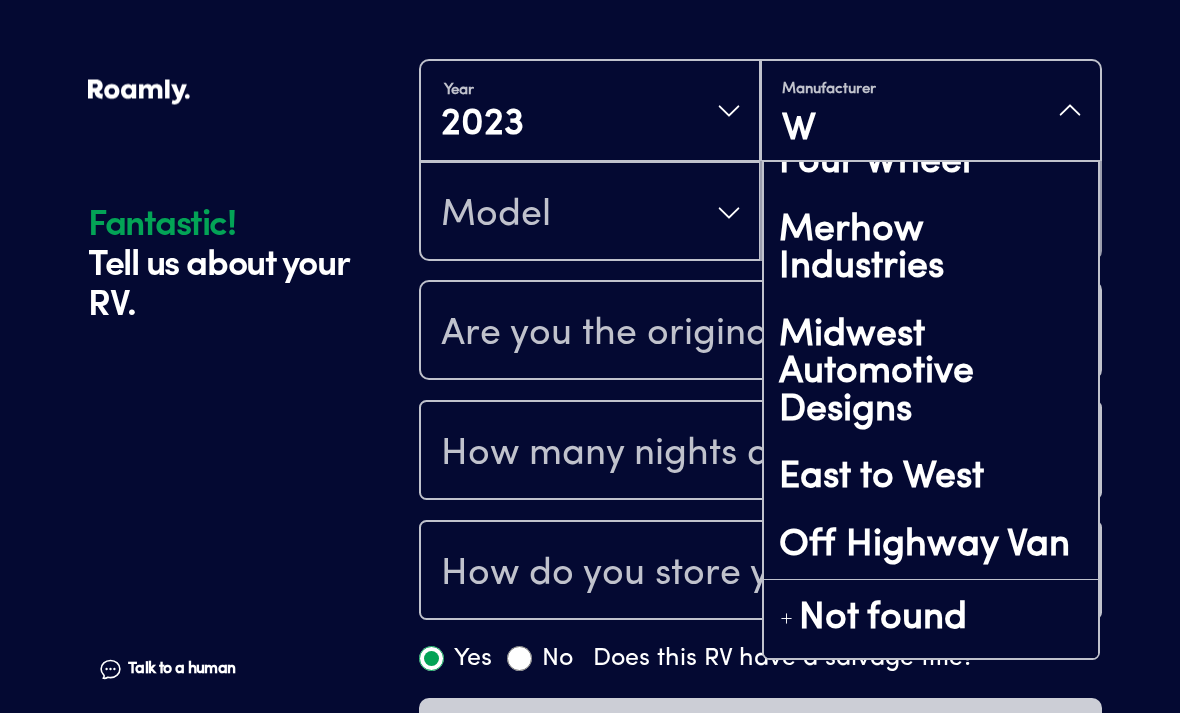 scroll, scrollTop: 0, scrollLeft: 0, axis: both 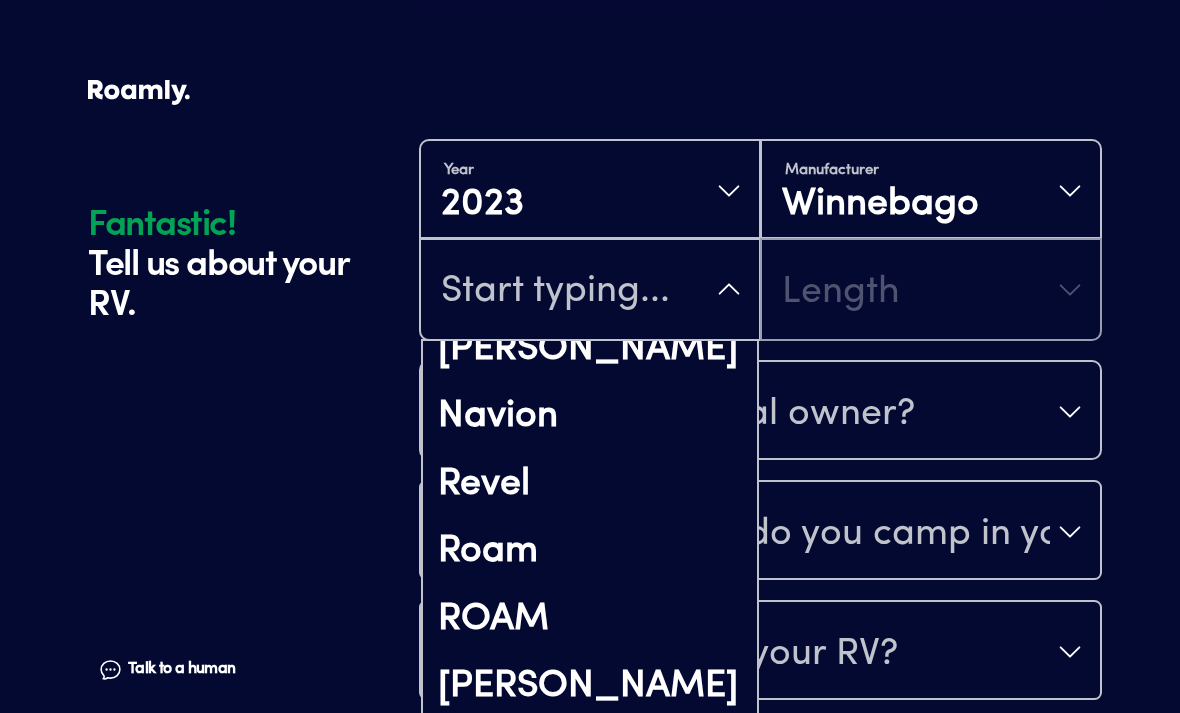type on "S" 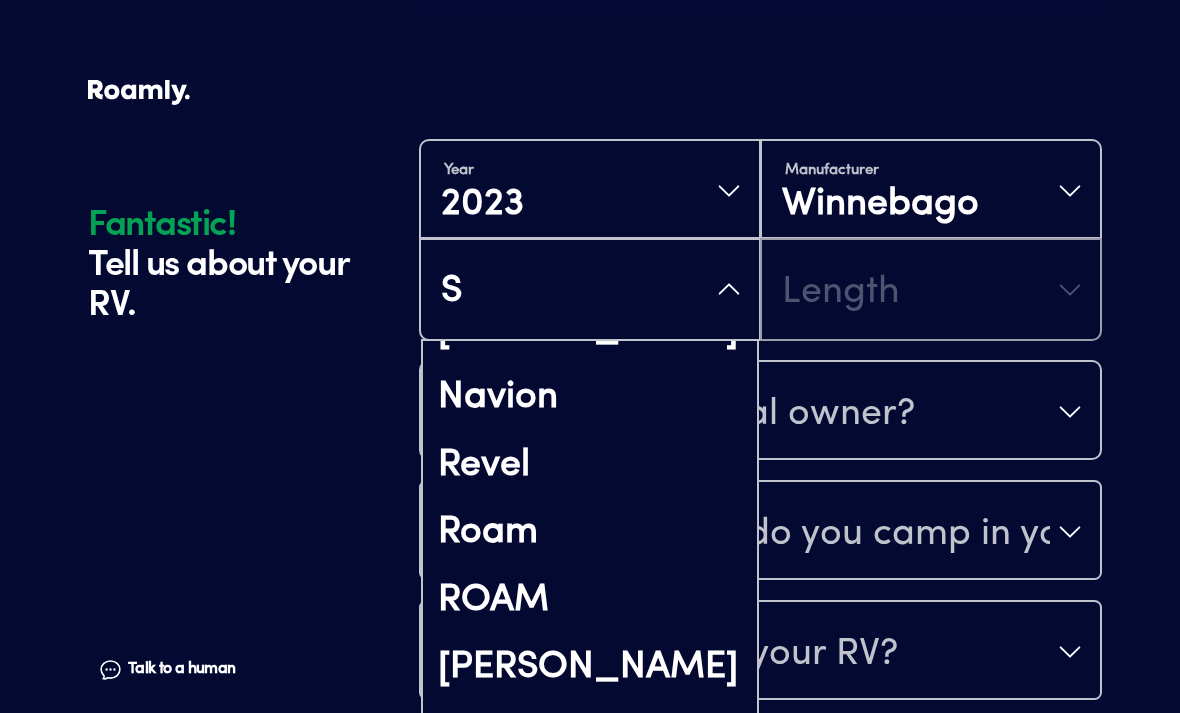 scroll, scrollTop: 0, scrollLeft: 0, axis: both 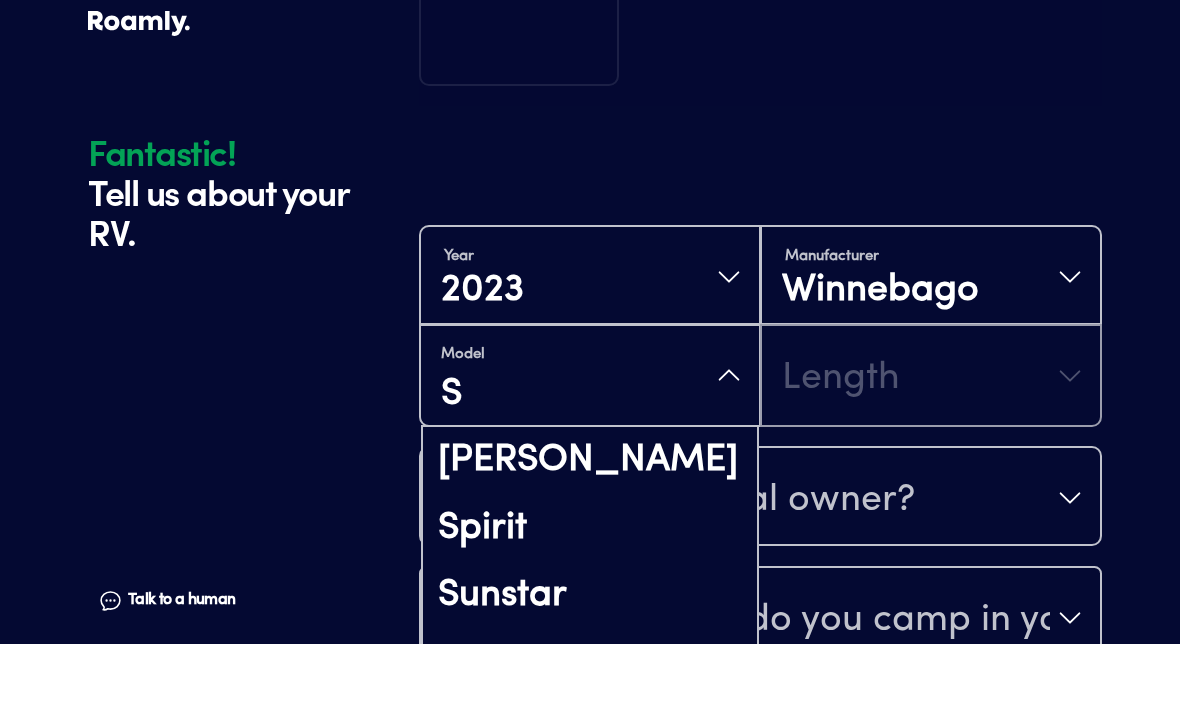 click on "S" at bounding box center [590, 464] 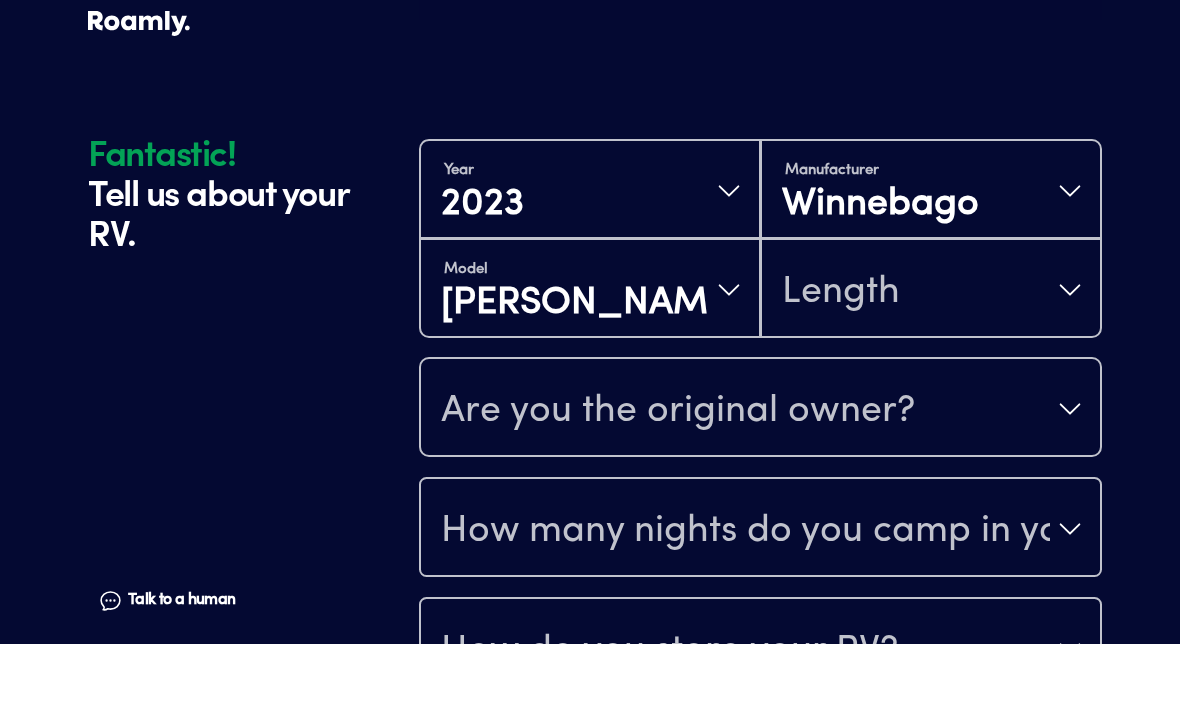 scroll, scrollTop: 590, scrollLeft: 0, axis: vertical 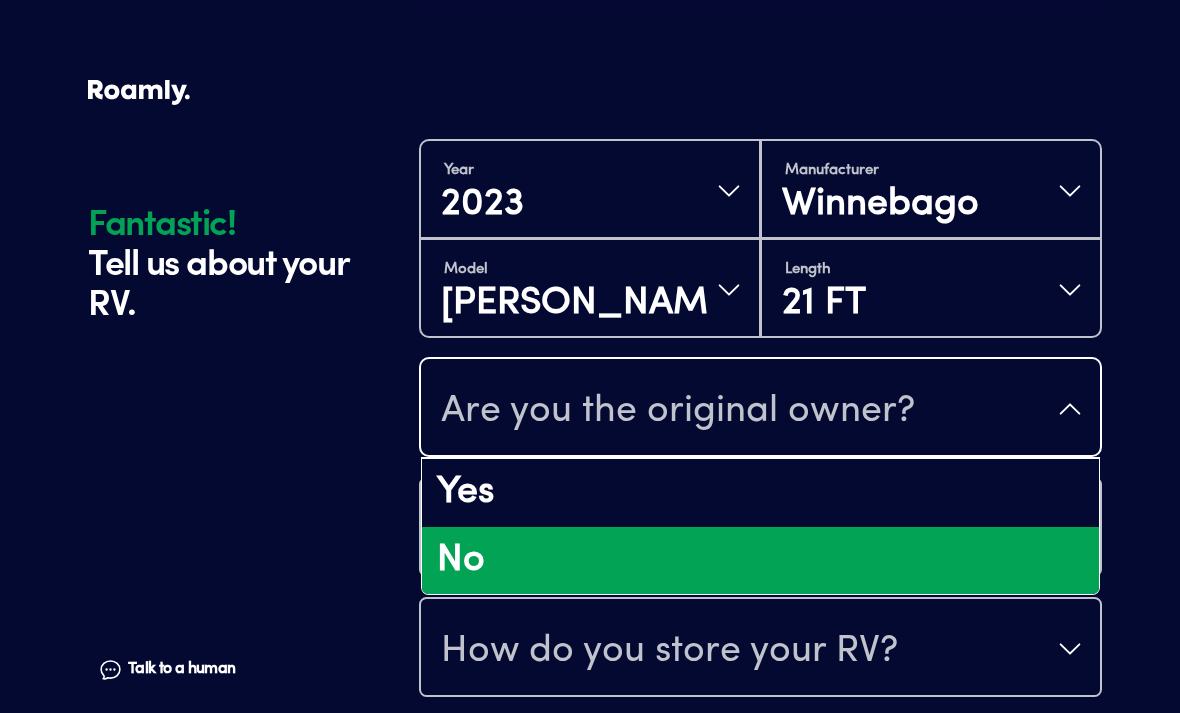 click on "No" at bounding box center [760, 561] 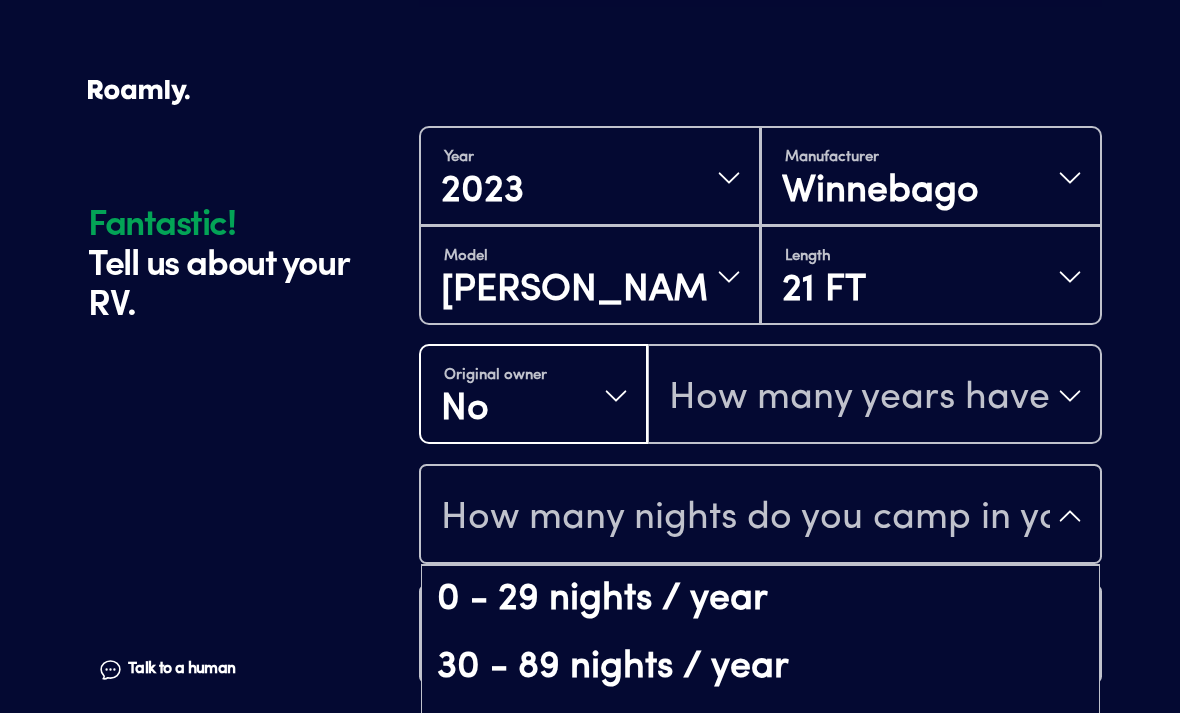 scroll, scrollTop: 697, scrollLeft: 0, axis: vertical 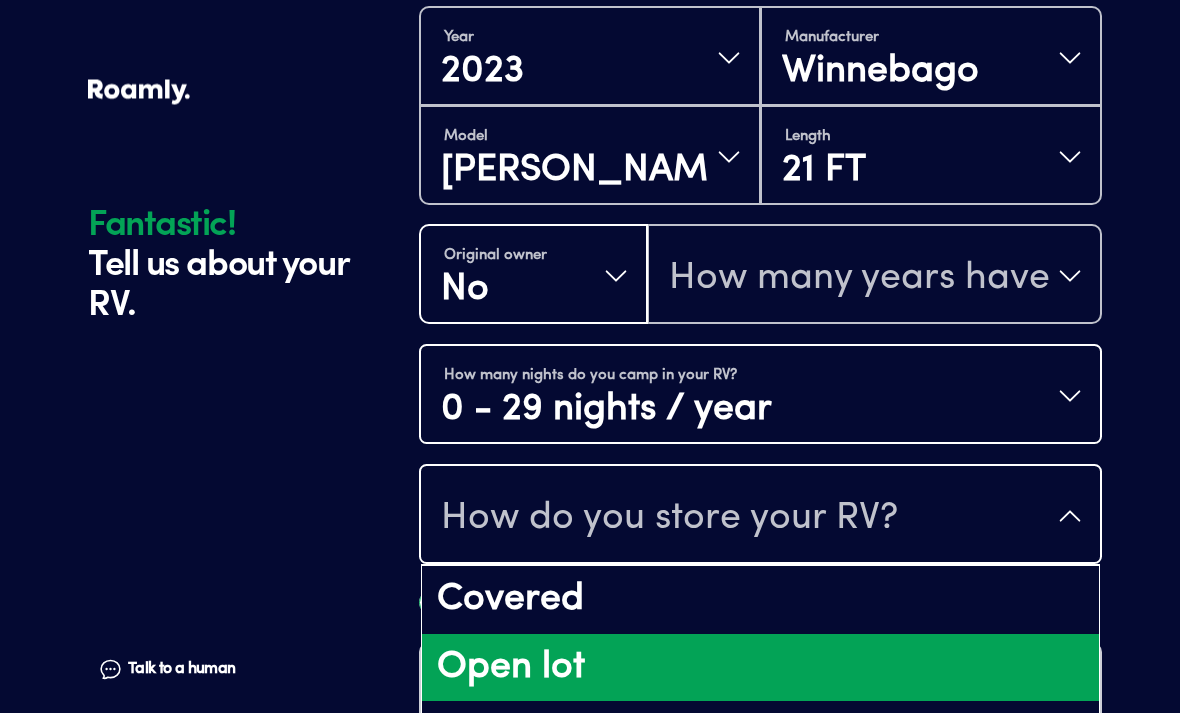 click on "Open lot" at bounding box center [760, 669] 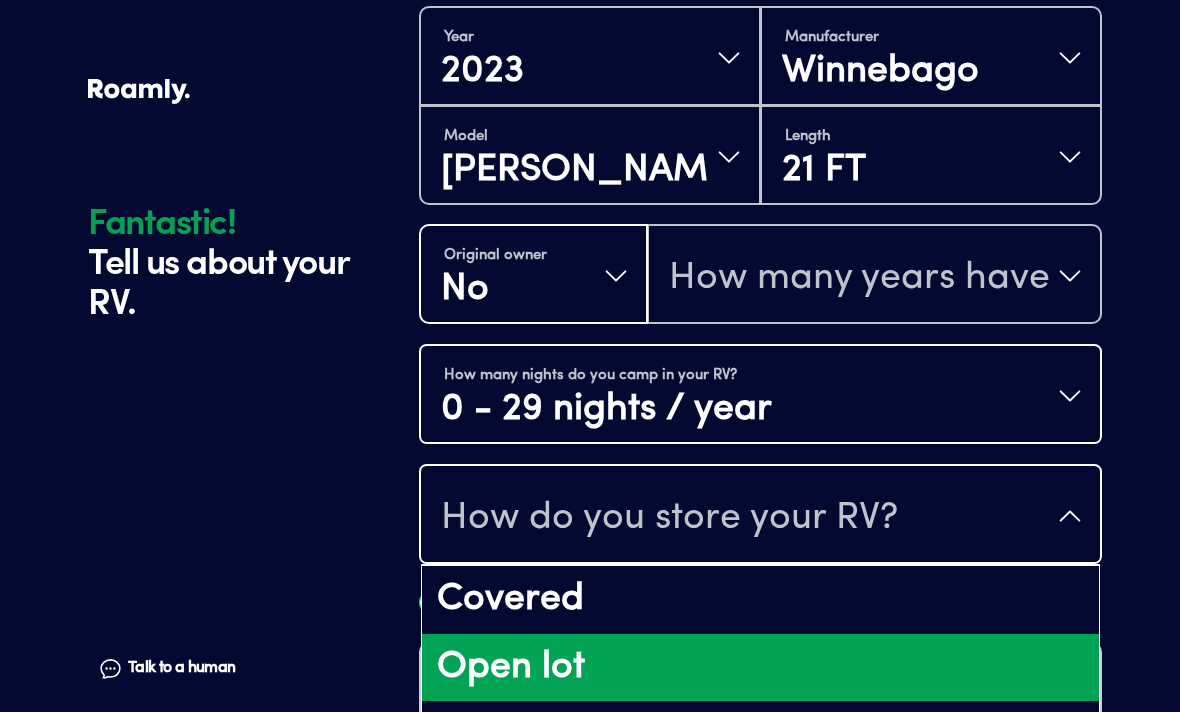 scroll, scrollTop: 0, scrollLeft: 0, axis: both 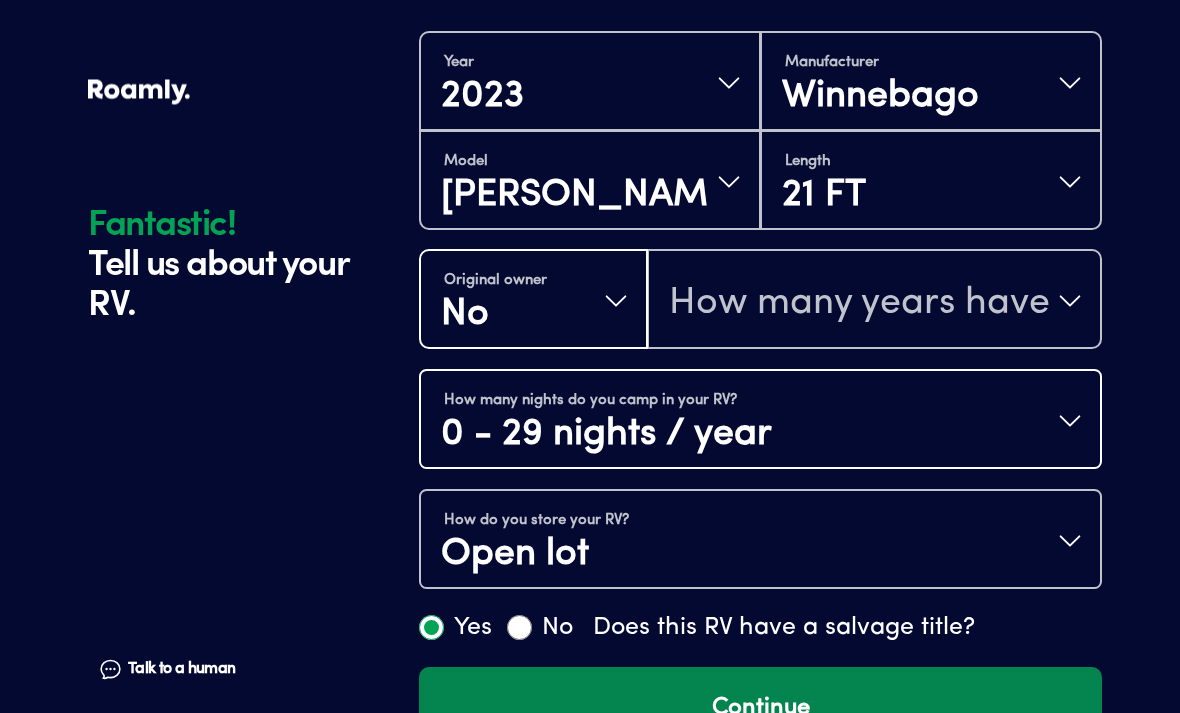 click on "Continue" at bounding box center (760, 709) 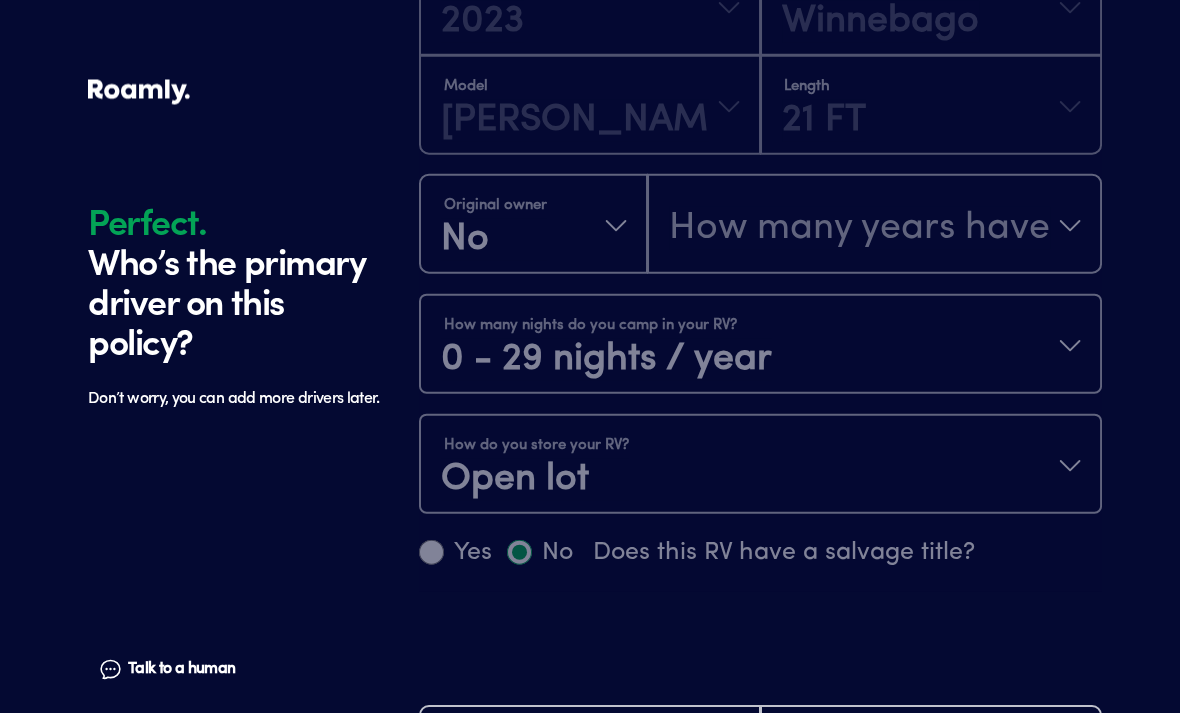 scroll, scrollTop: 1384, scrollLeft: 0, axis: vertical 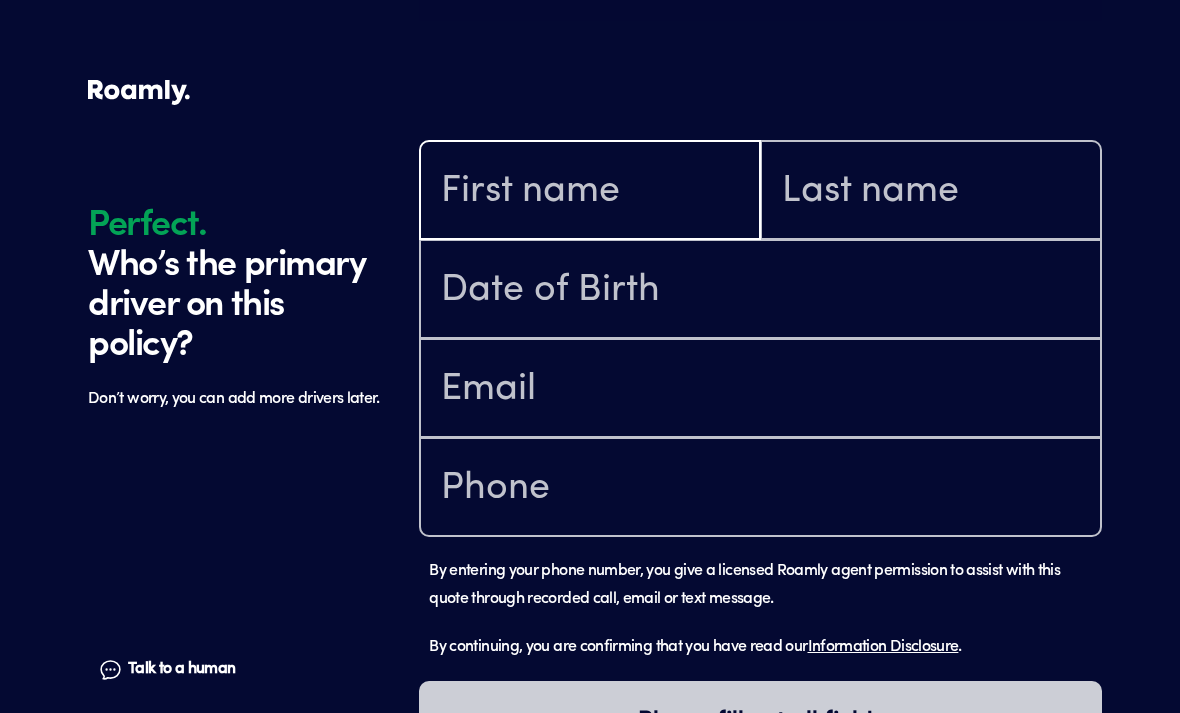 click at bounding box center [590, 192] 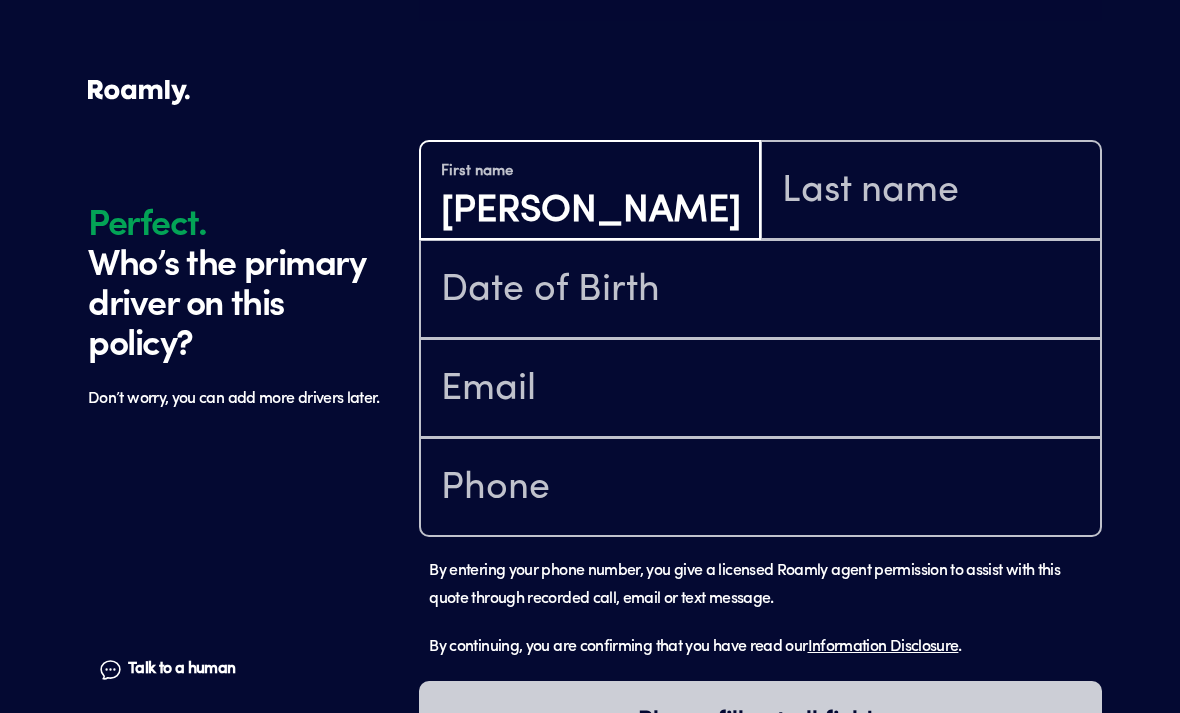 type on "[PERSON_NAME]" 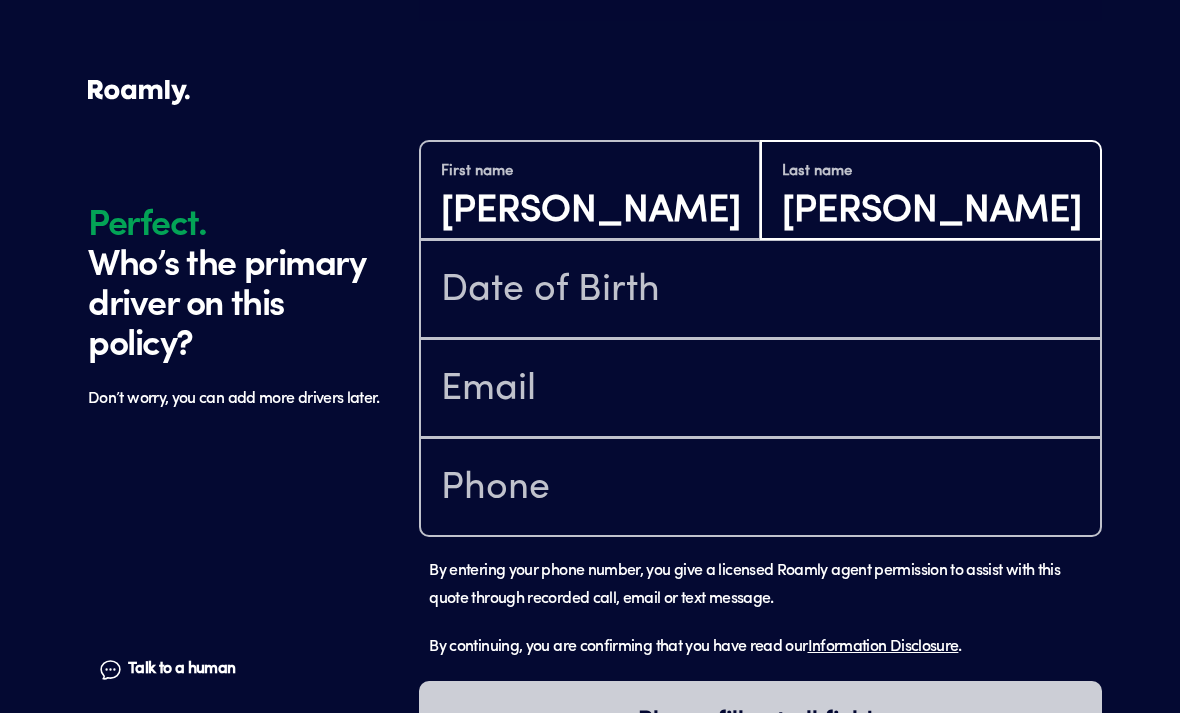 type on "[PERSON_NAME]" 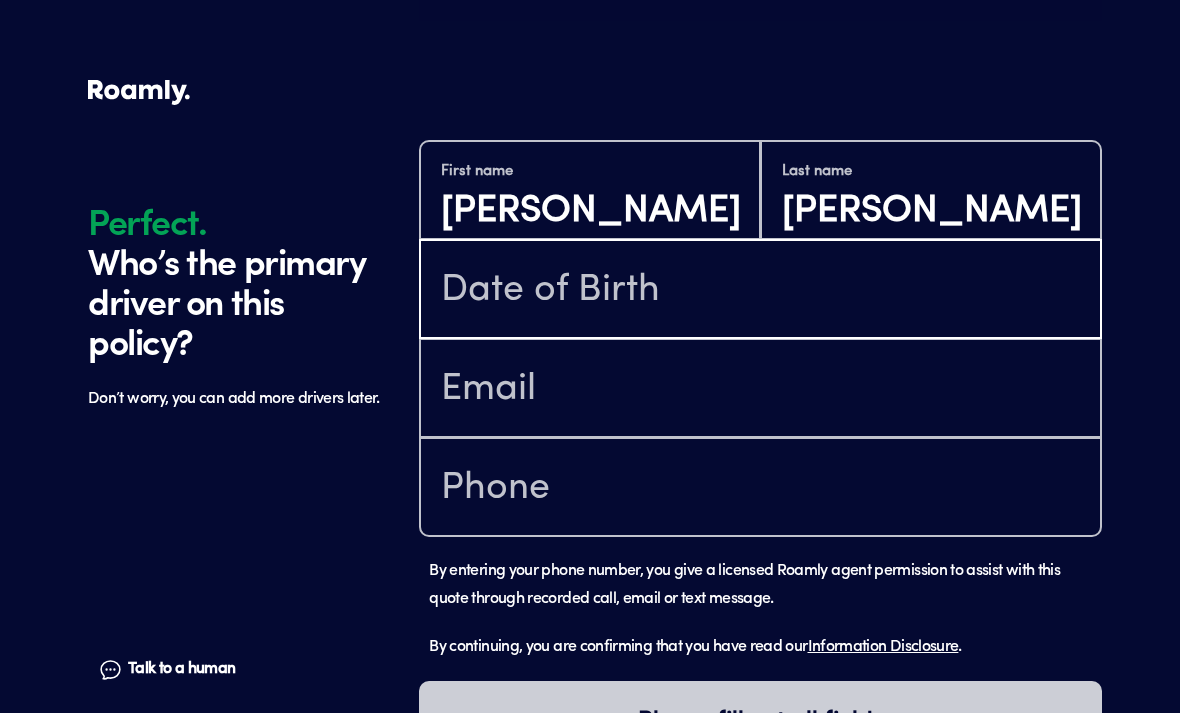 click at bounding box center [760, 291] 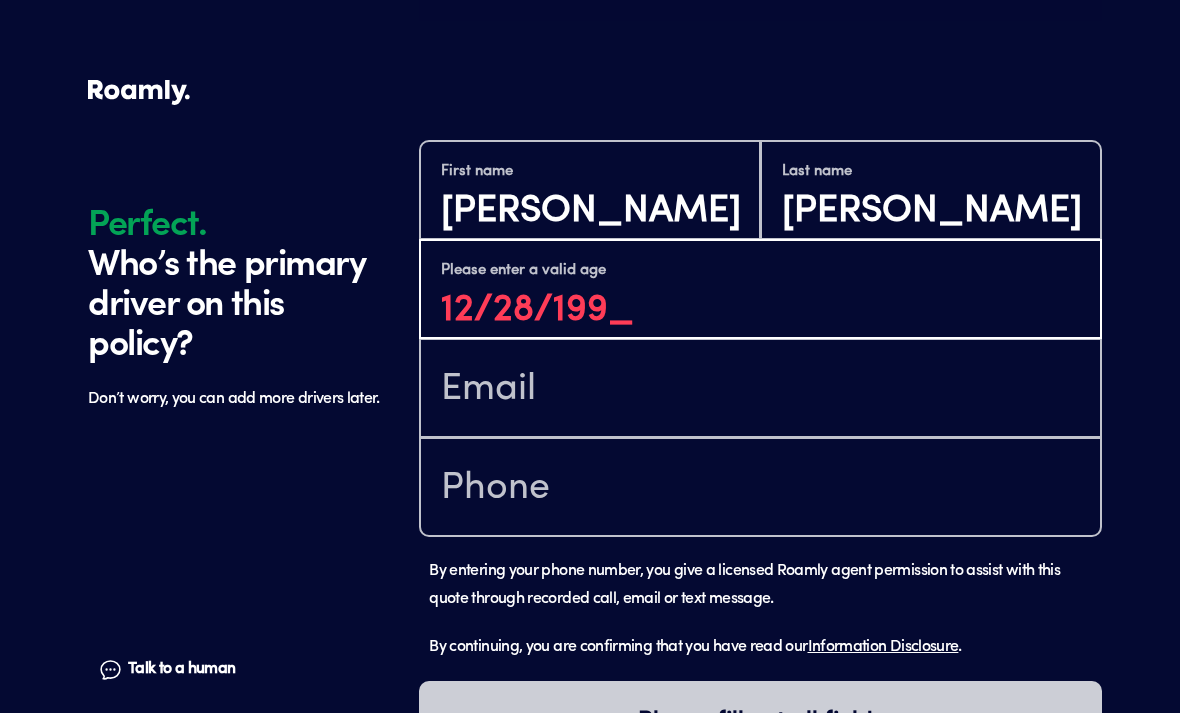 type on "[DATE]" 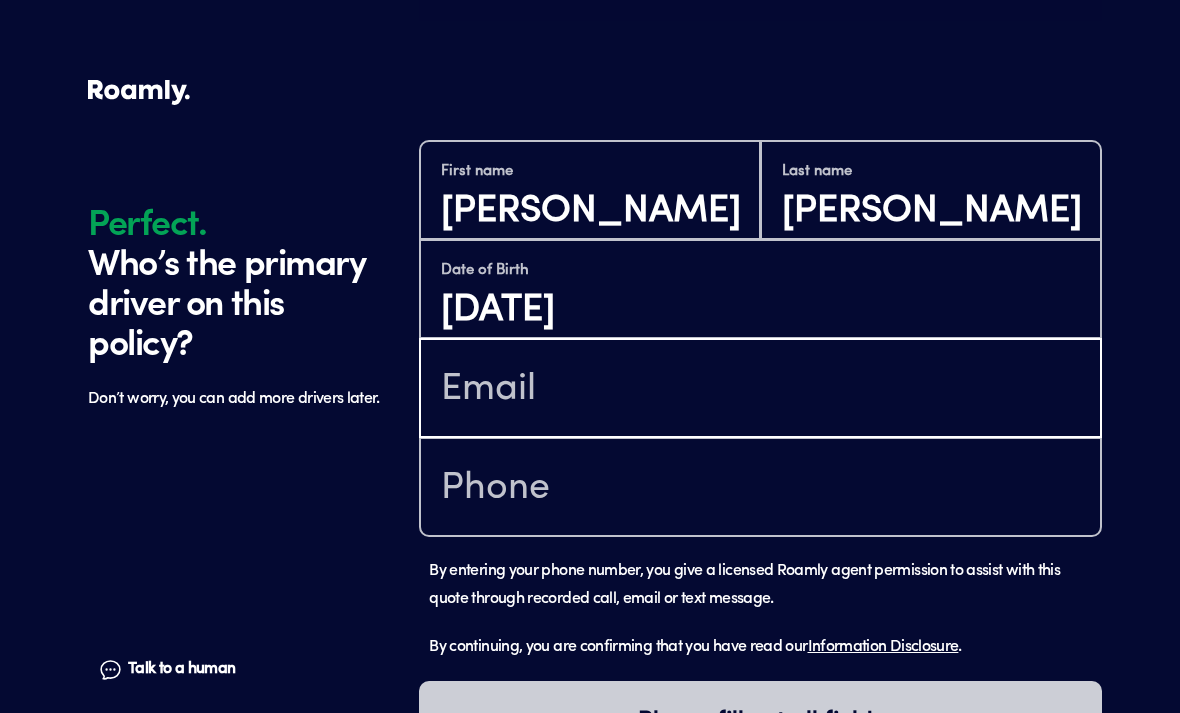 click at bounding box center [760, 390] 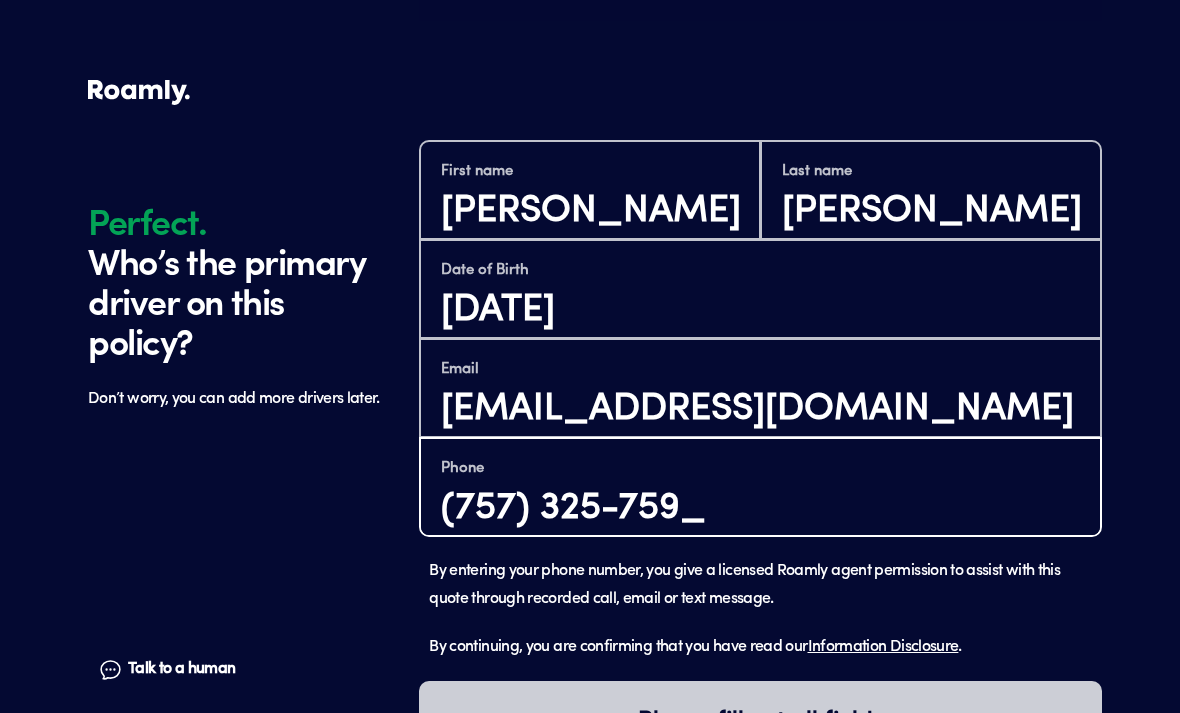 type on "[PHONE_NUMBER]" 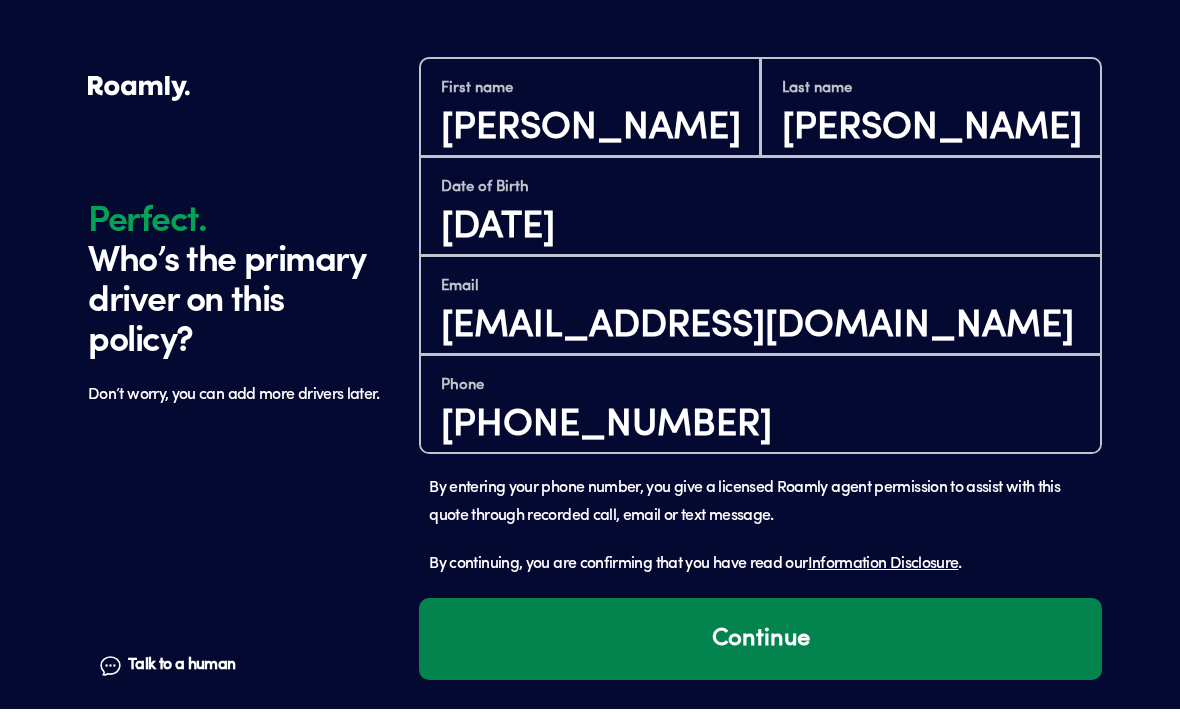 click on "Continue" at bounding box center (760, 643) 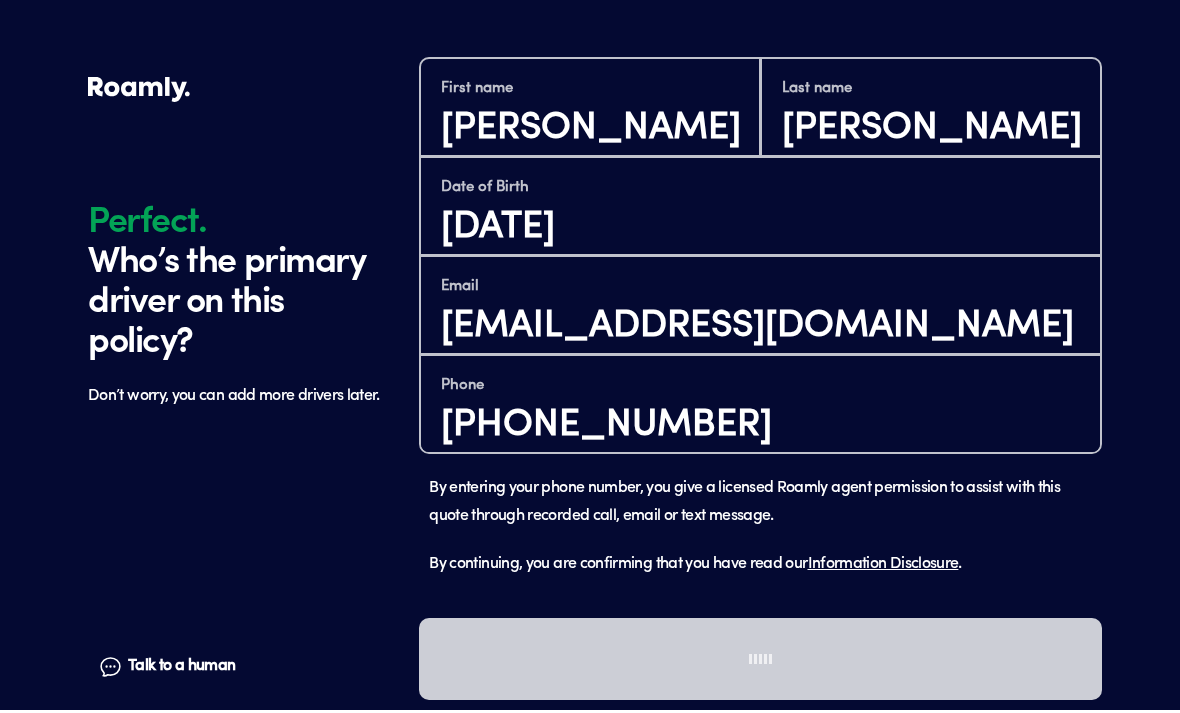 scroll, scrollTop: 1855, scrollLeft: 0, axis: vertical 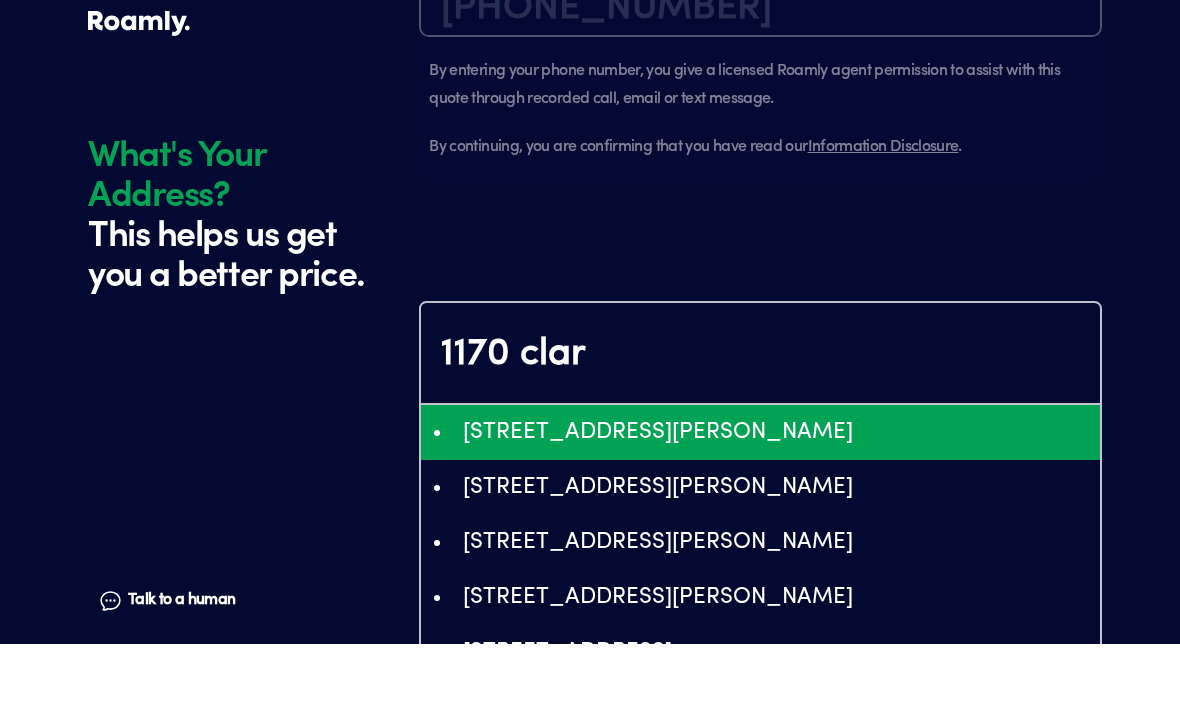 type on "ChIJjZMMMVAzjoARLluKOhDwGgY" 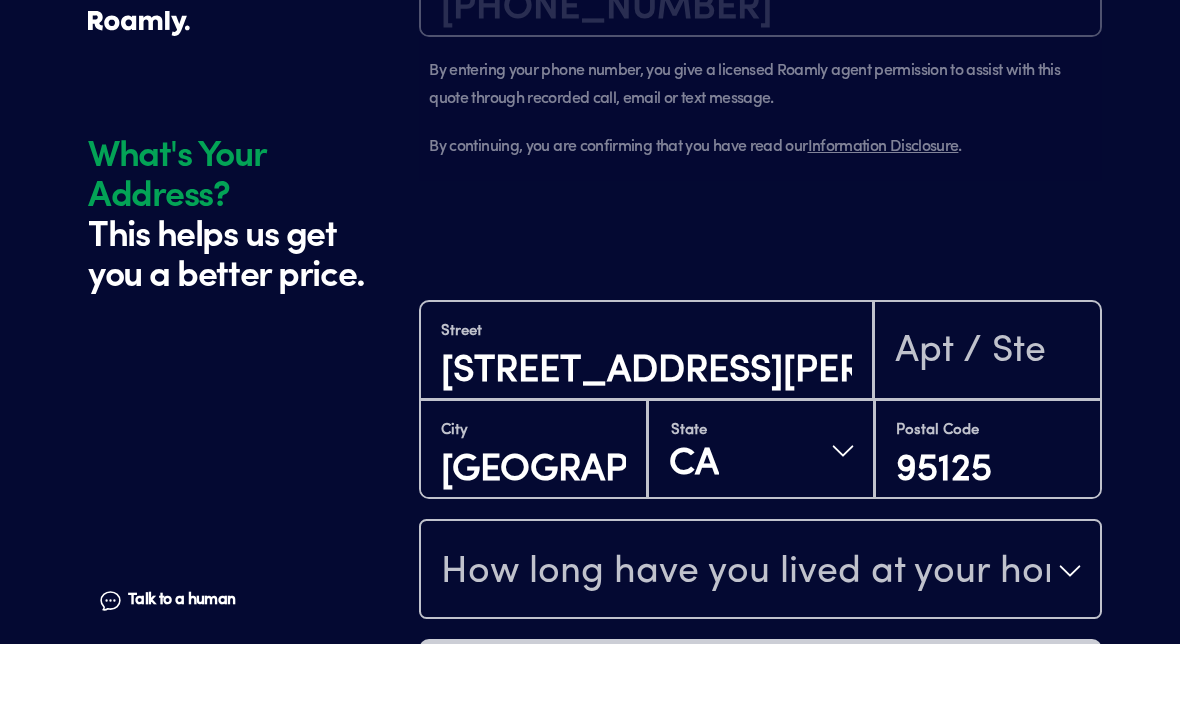 scroll, scrollTop: 1924, scrollLeft: 0, axis: vertical 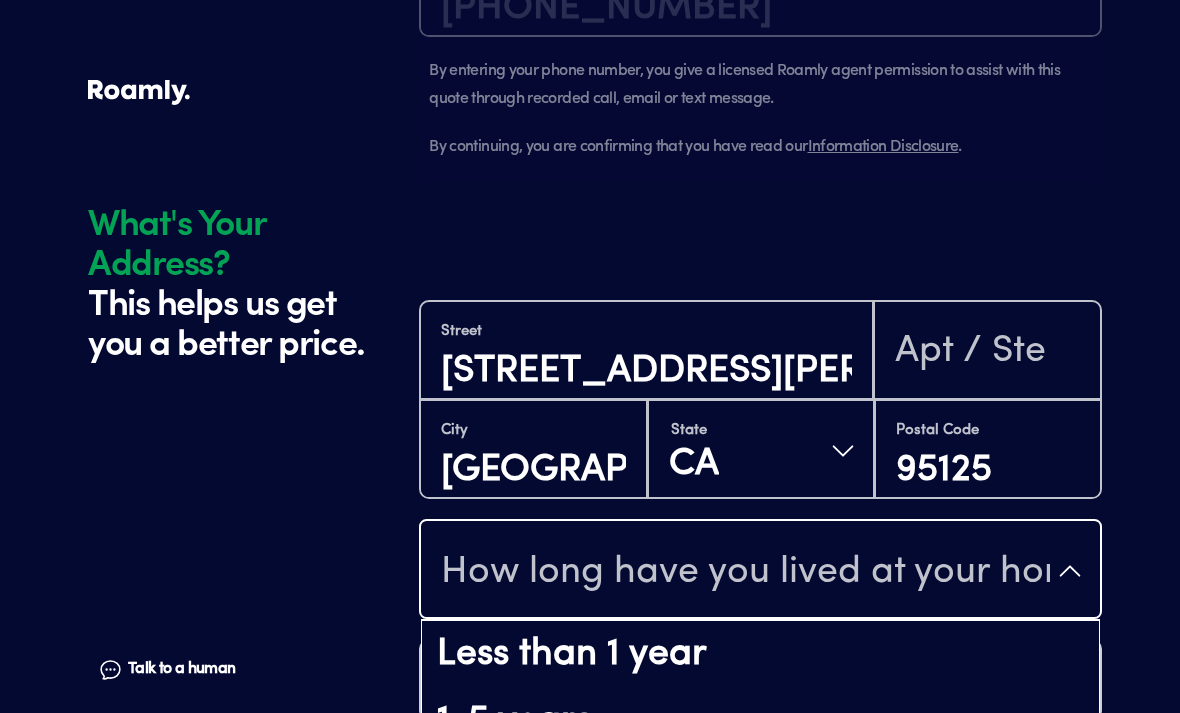 click on "1-5 years" at bounding box center [760, 722] 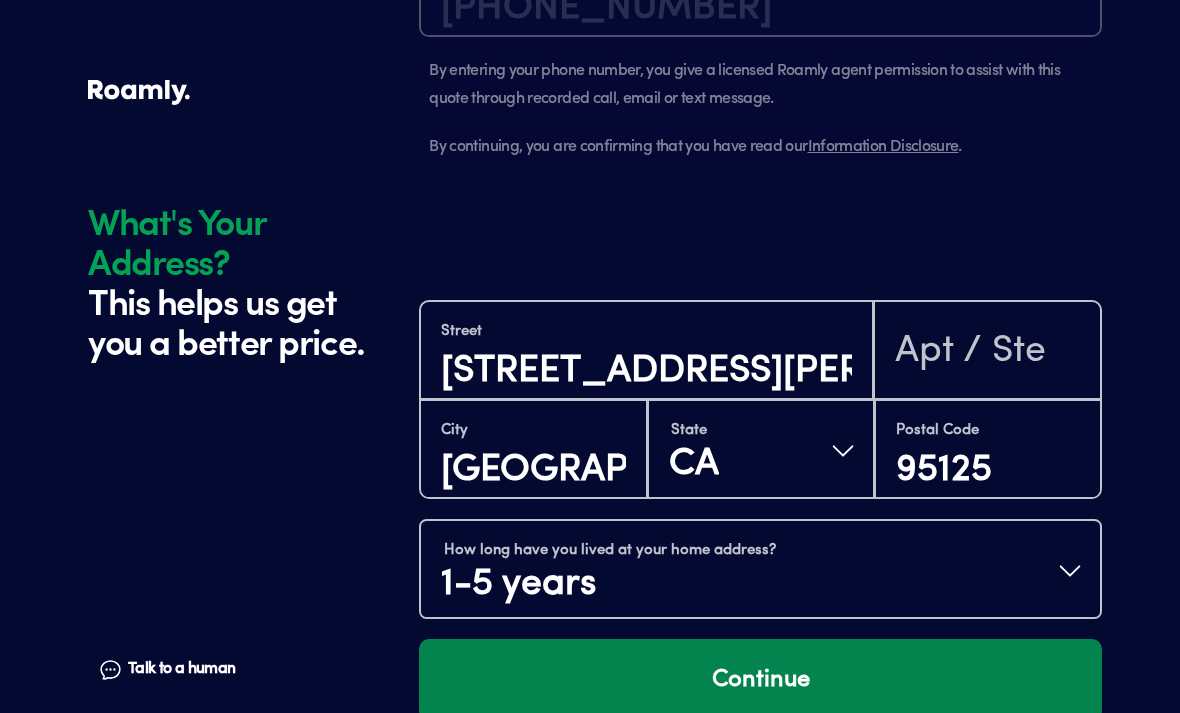 click on "Continue" at bounding box center (760, 680) 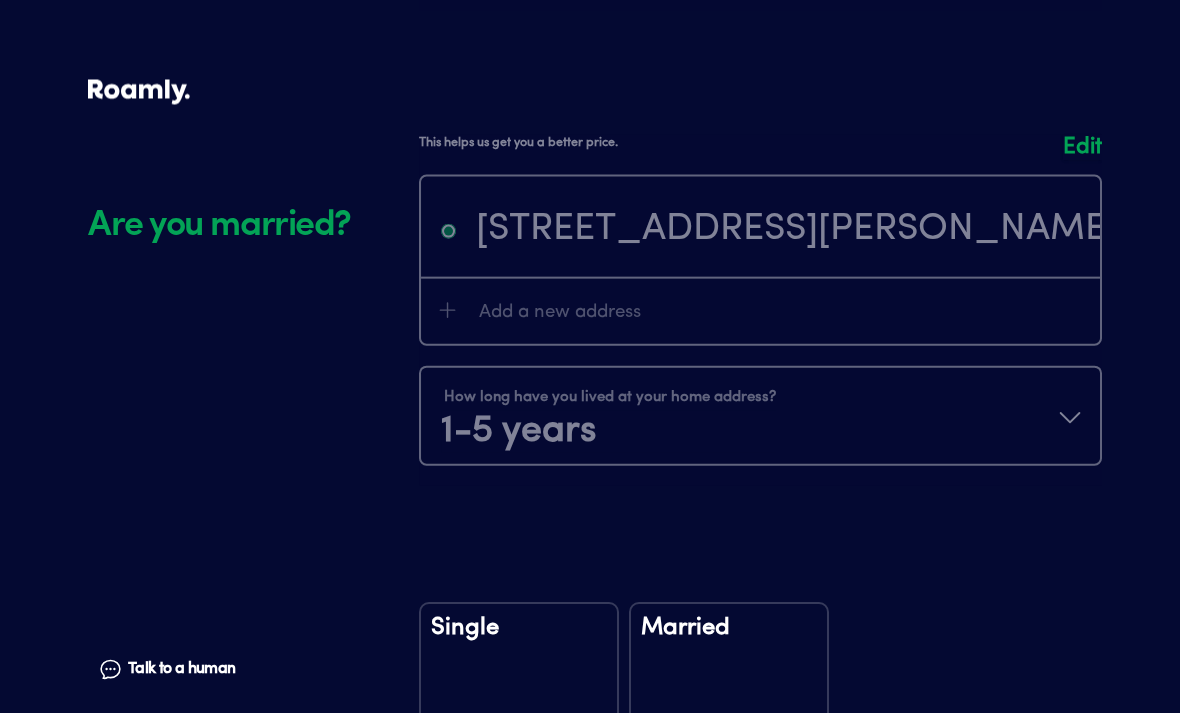 scroll, scrollTop: 2529, scrollLeft: 0, axis: vertical 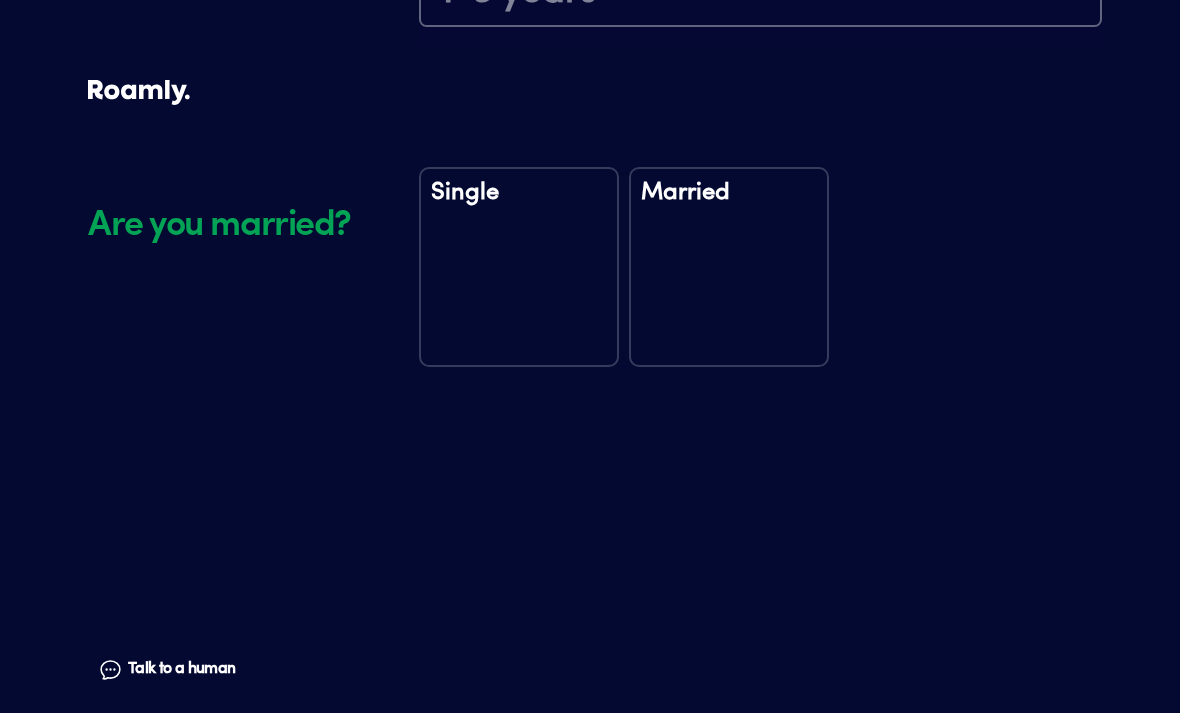 click on "Married" at bounding box center [729, 267] 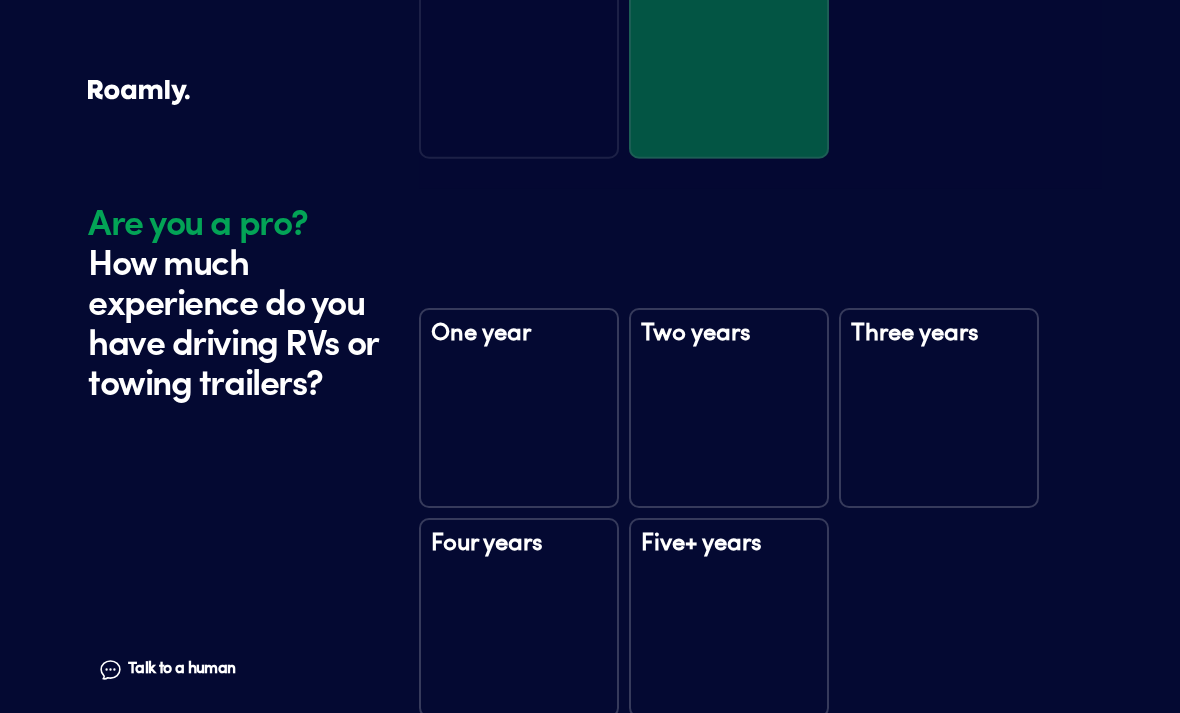 scroll, scrollTop: 2919, scrollLeft: 0, axis: vertical 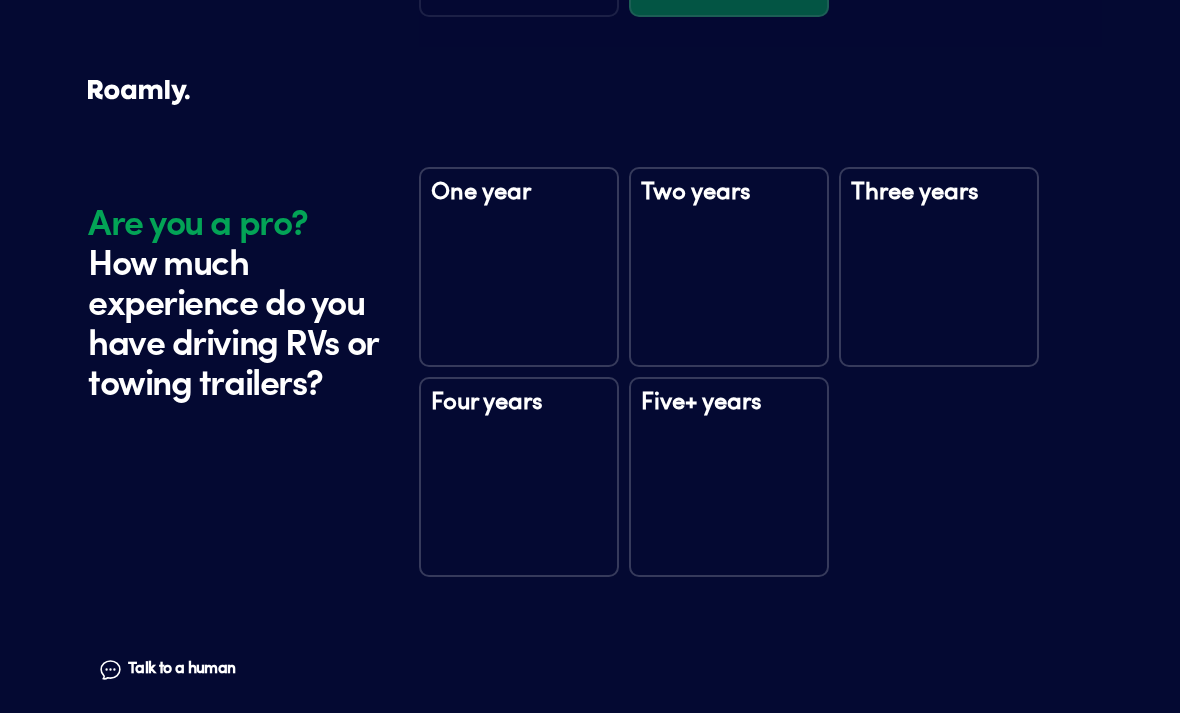 click on "Two years" at bounding box center [729, 267] 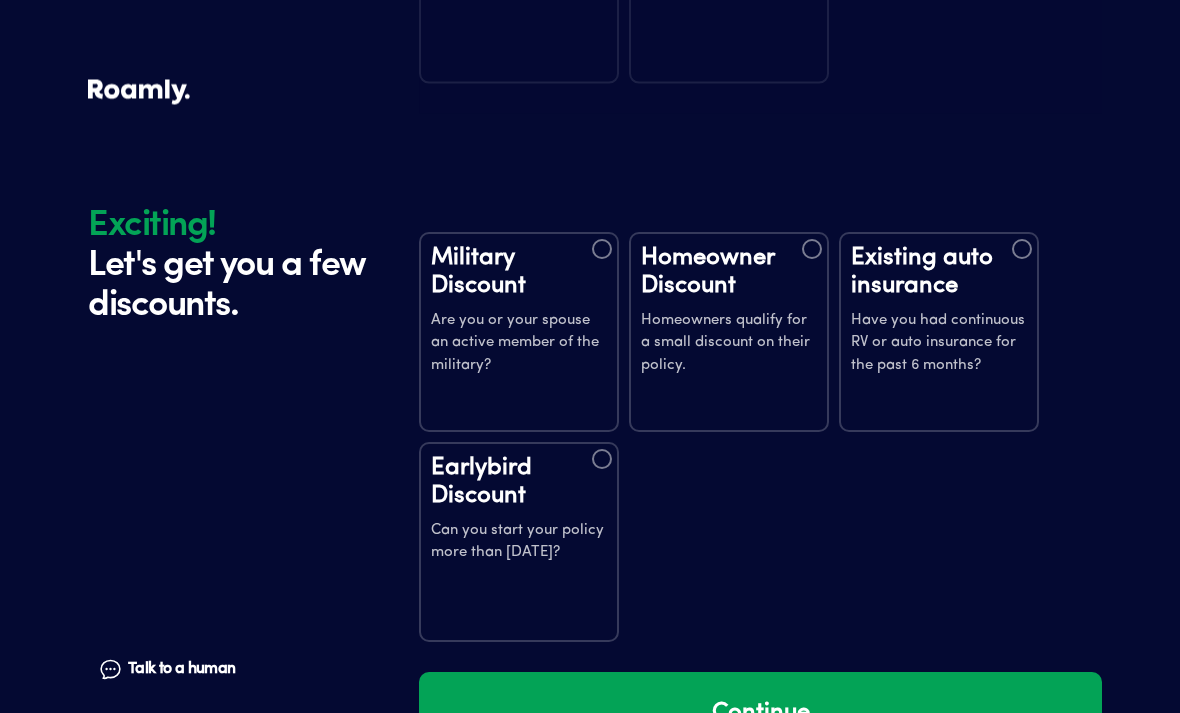 scroll, scrollTop: 3519, scrollLeft: 0, axis: vertical 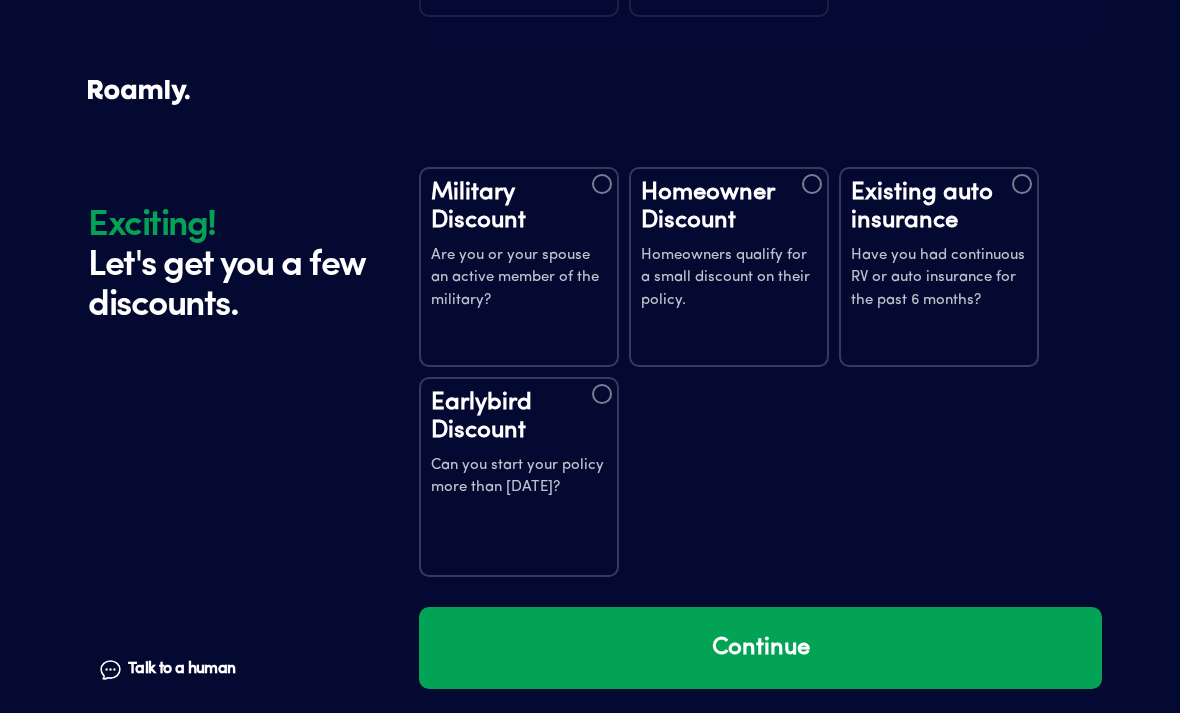 click on "Homeowner Discount" at bounding box center (729, 207) 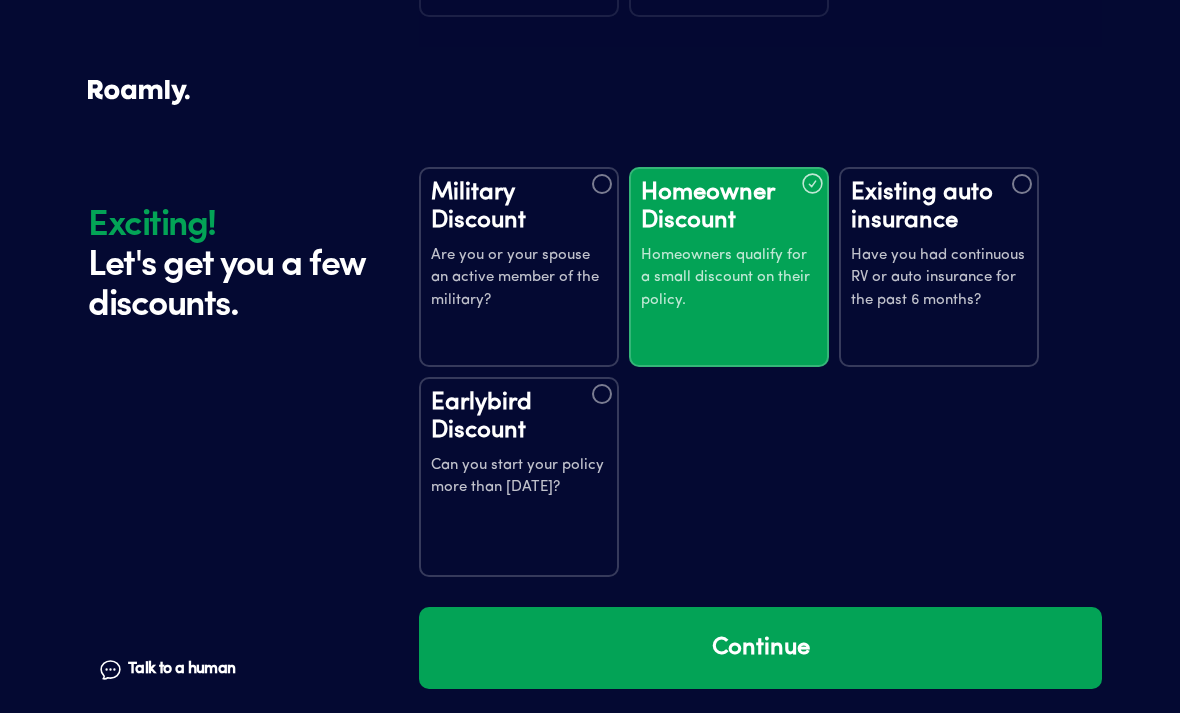 click on "Have you had continuous RV or auto insurance for the past 6 months?" at bounding box center (939, 279) 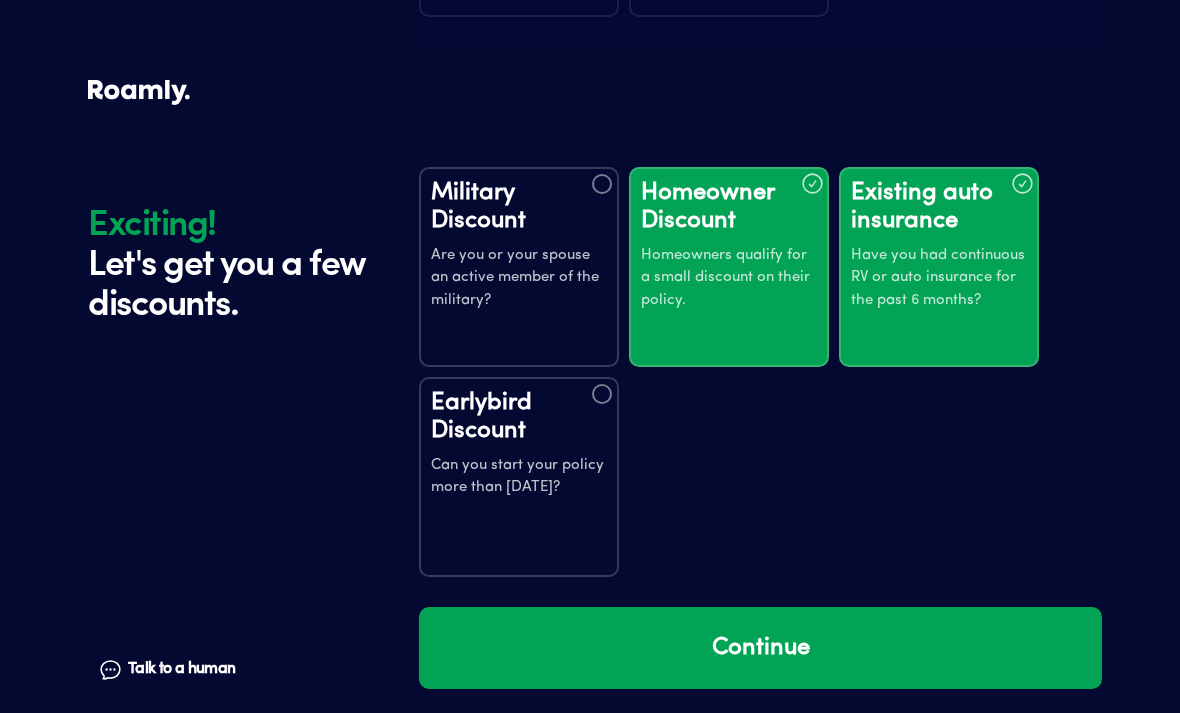 click on "Can you start your policy more than [DATE]?" at bounding box center [519, 477] 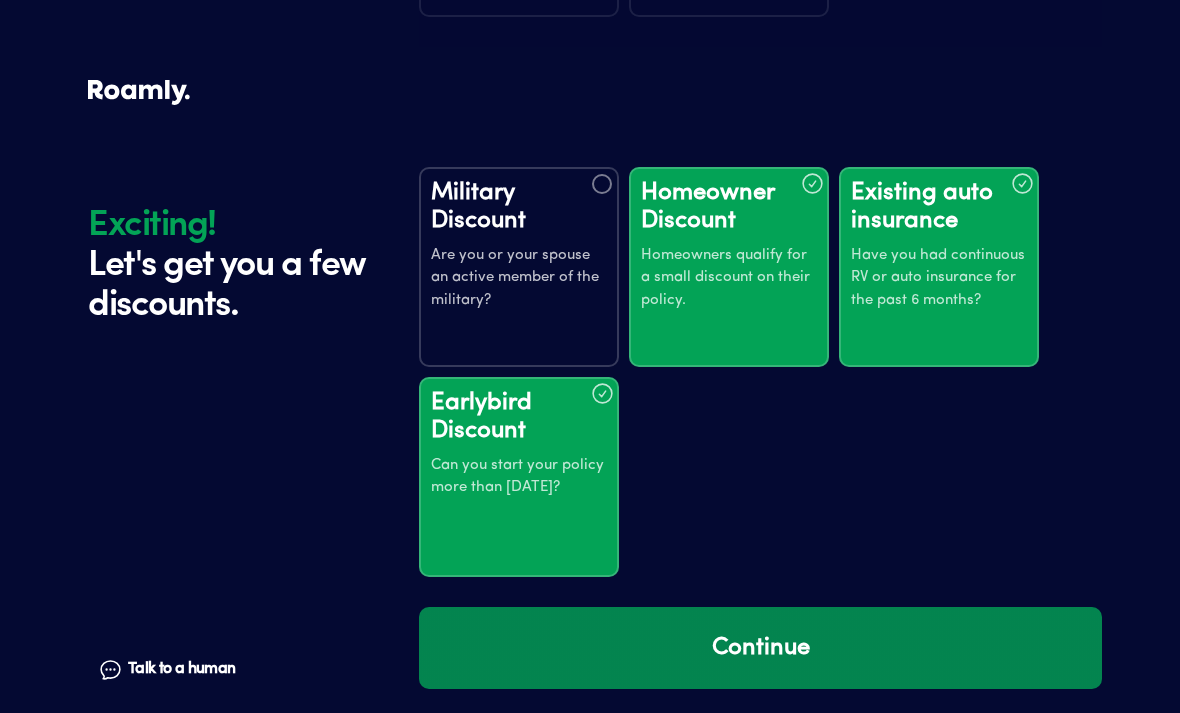 click on "Continue" at bounding box center [760, 648] 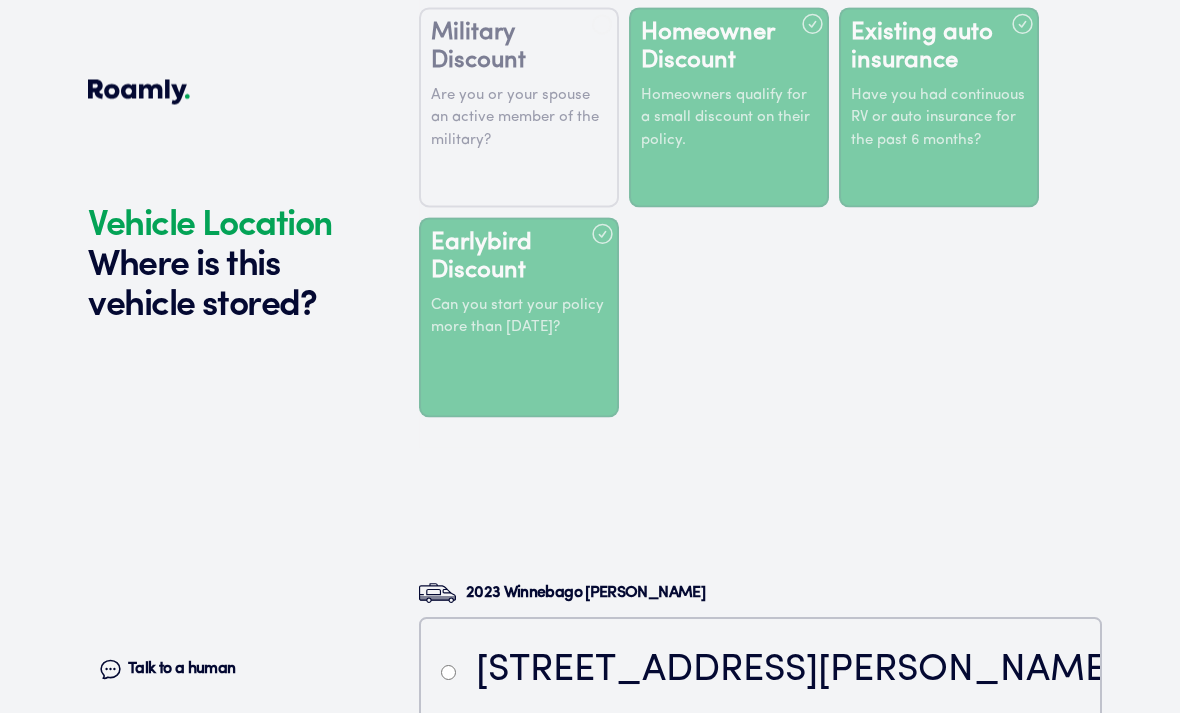 scroll, scrollTop: 4119, scrollLeft: 0, axis: vertical 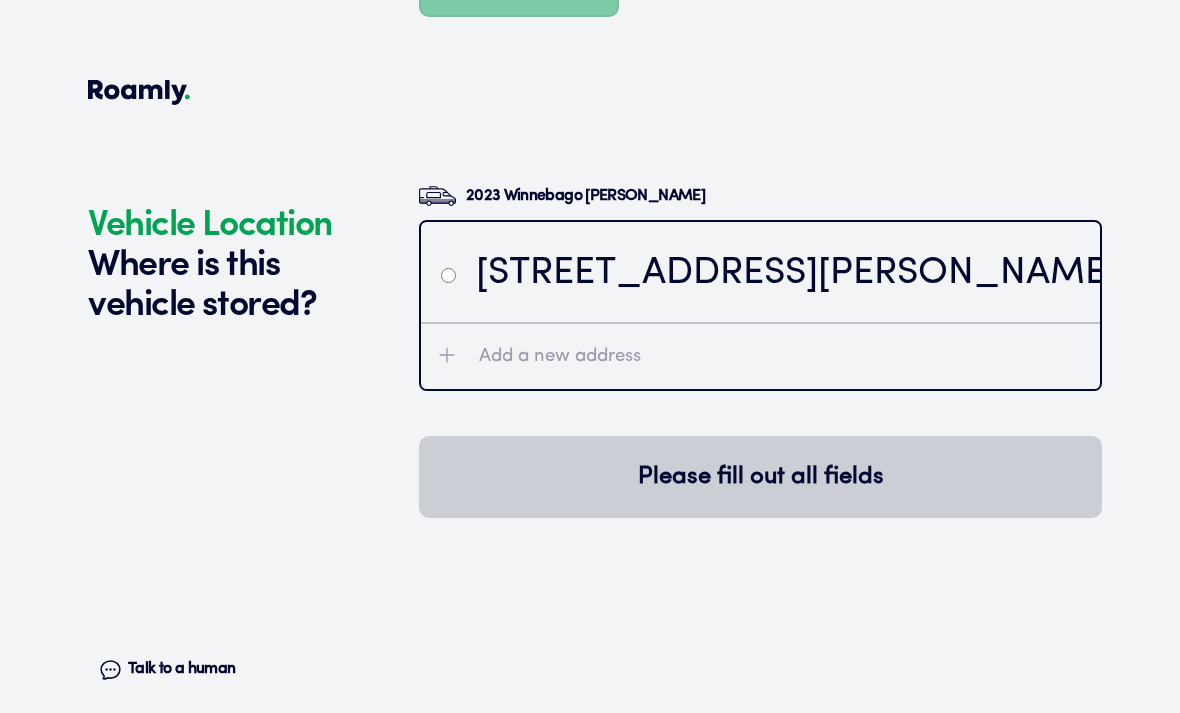 click at bounding box center [448, 274] 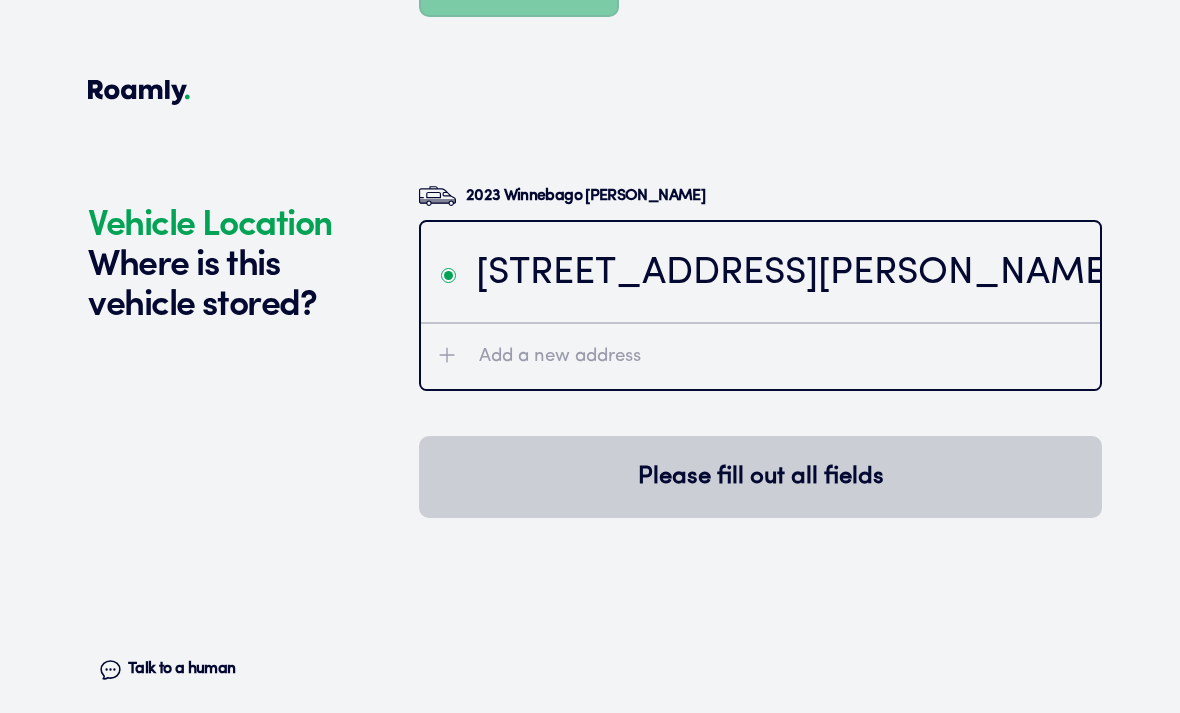 radio on "true" 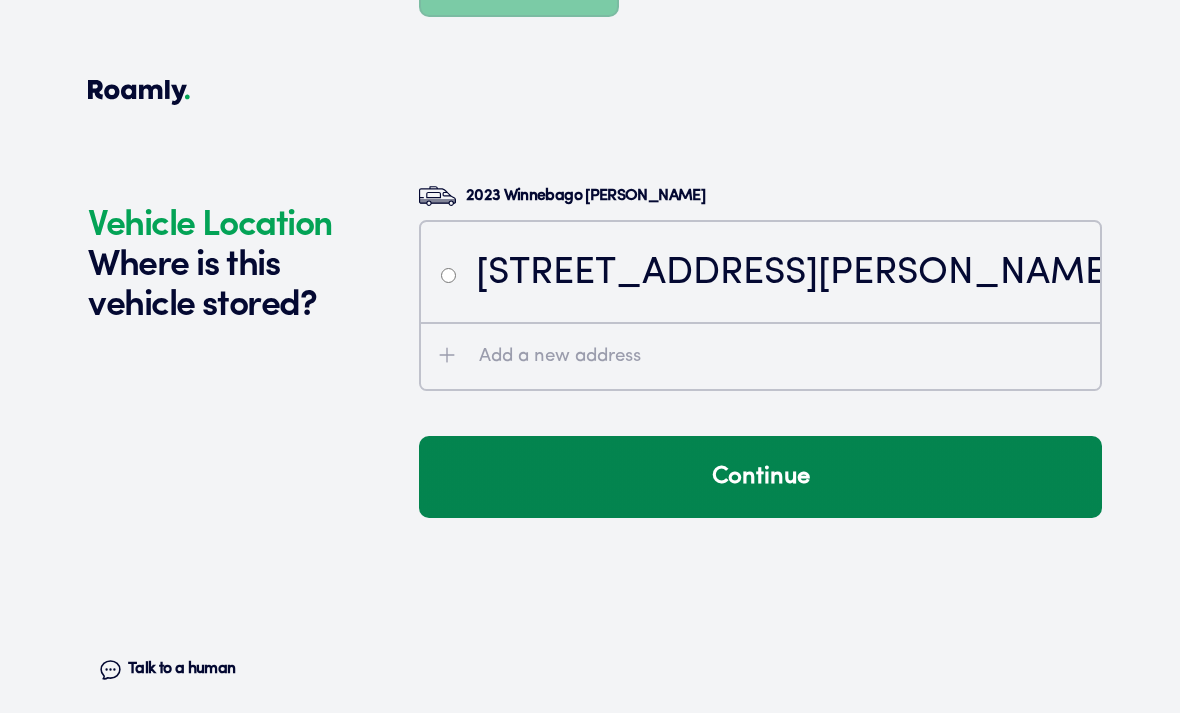 click on "Continue" at bounding box center [760, 477] 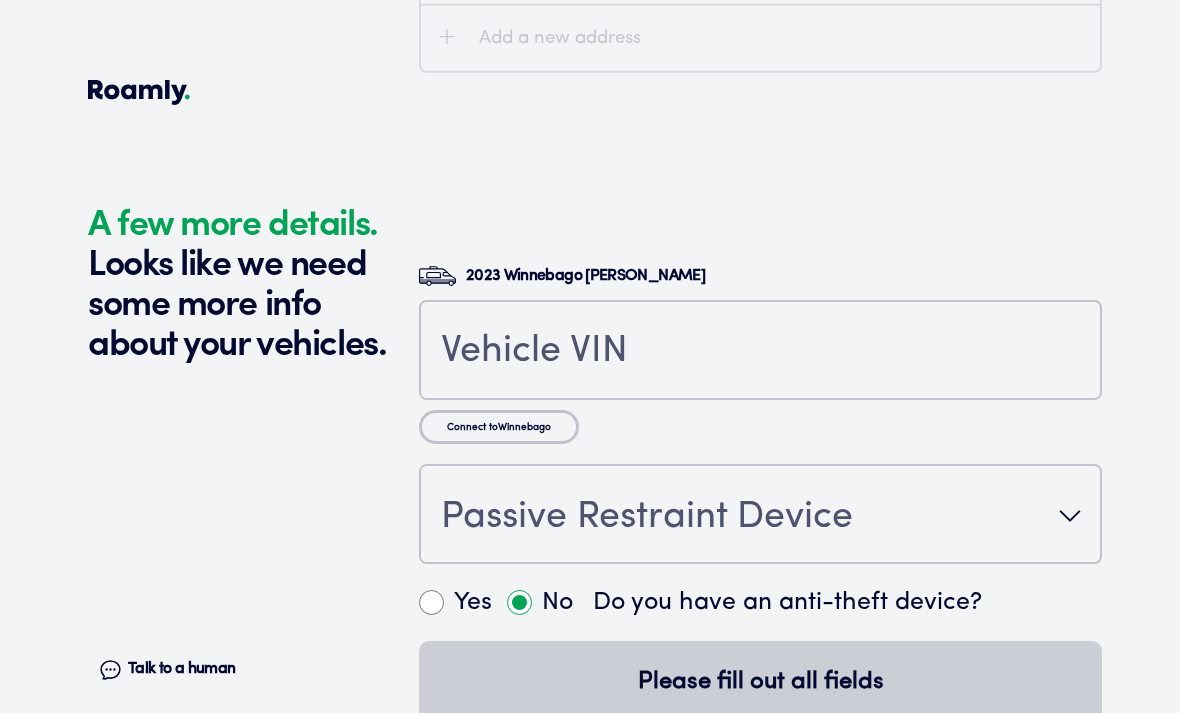 scroll, scrollTop: 4557, scrollLeft: 0, axis: vertical 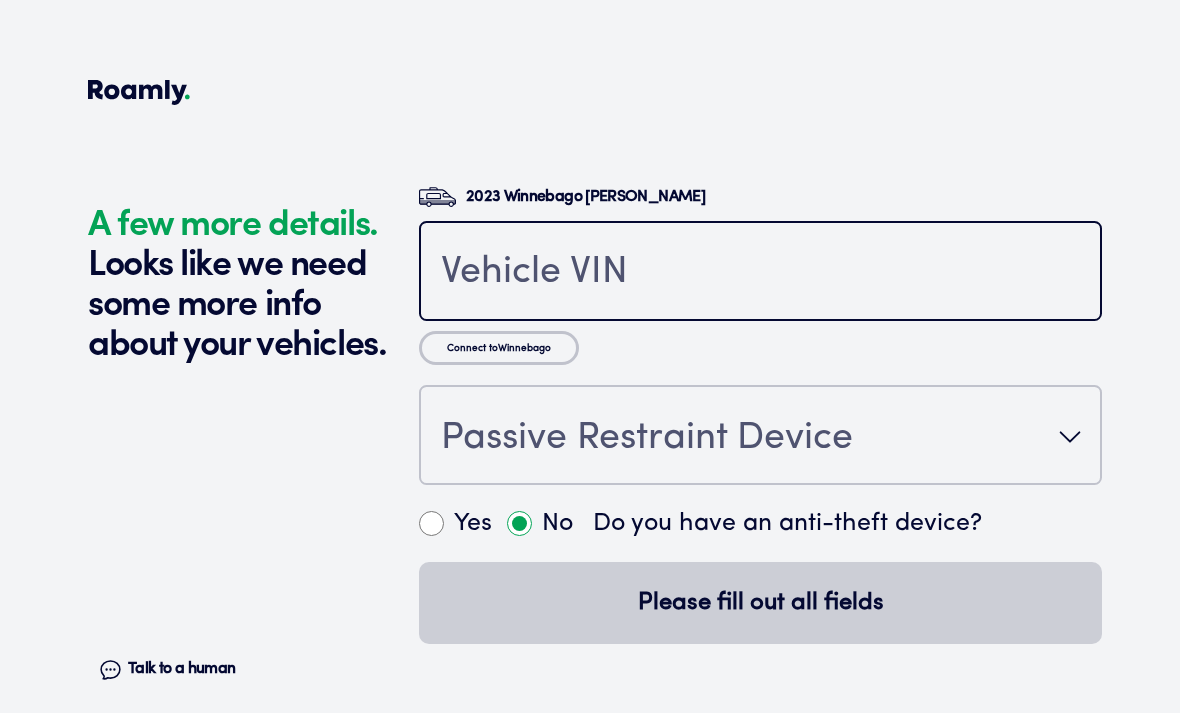 click at bounding box center [760, 273] 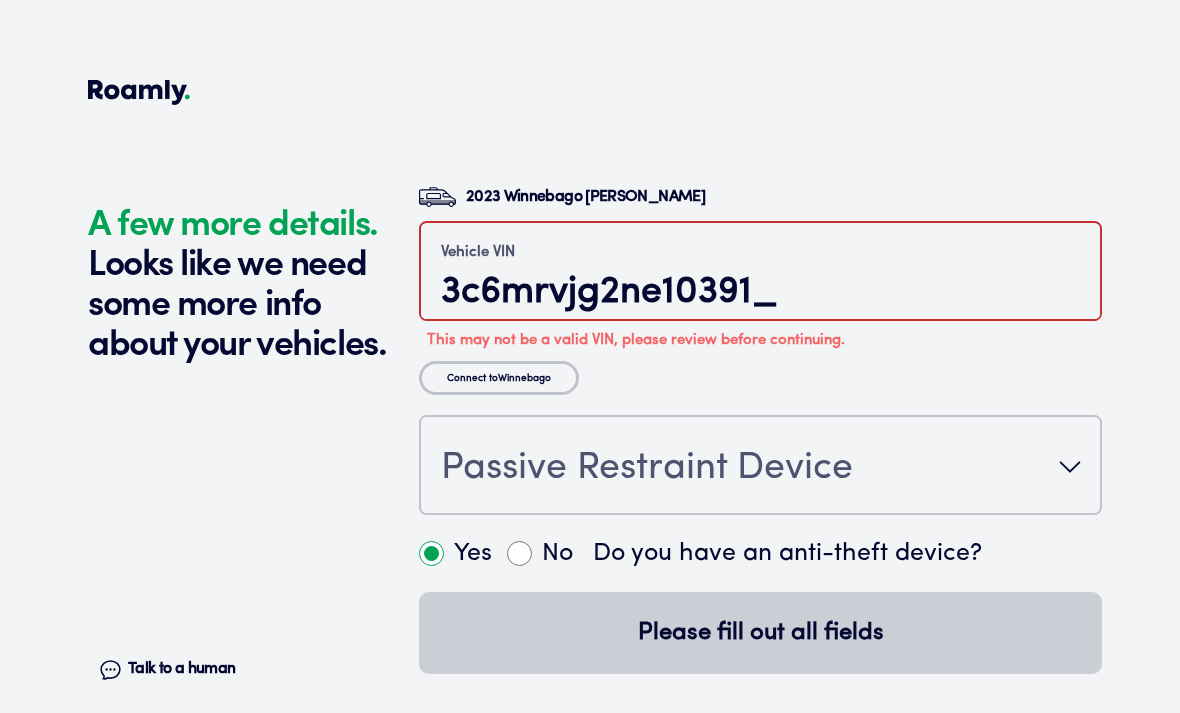 type on "3c6mrvjg2ne103913" 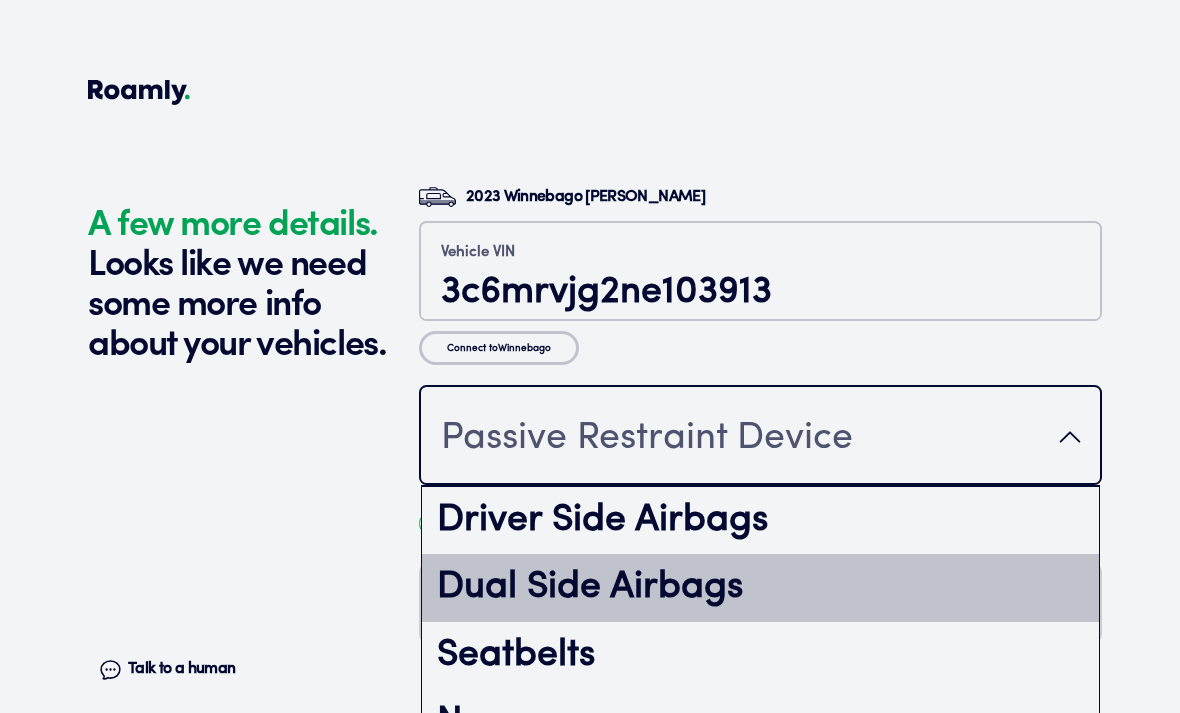 click on "Dual Side Airbags" at bounding box center (760, 588) 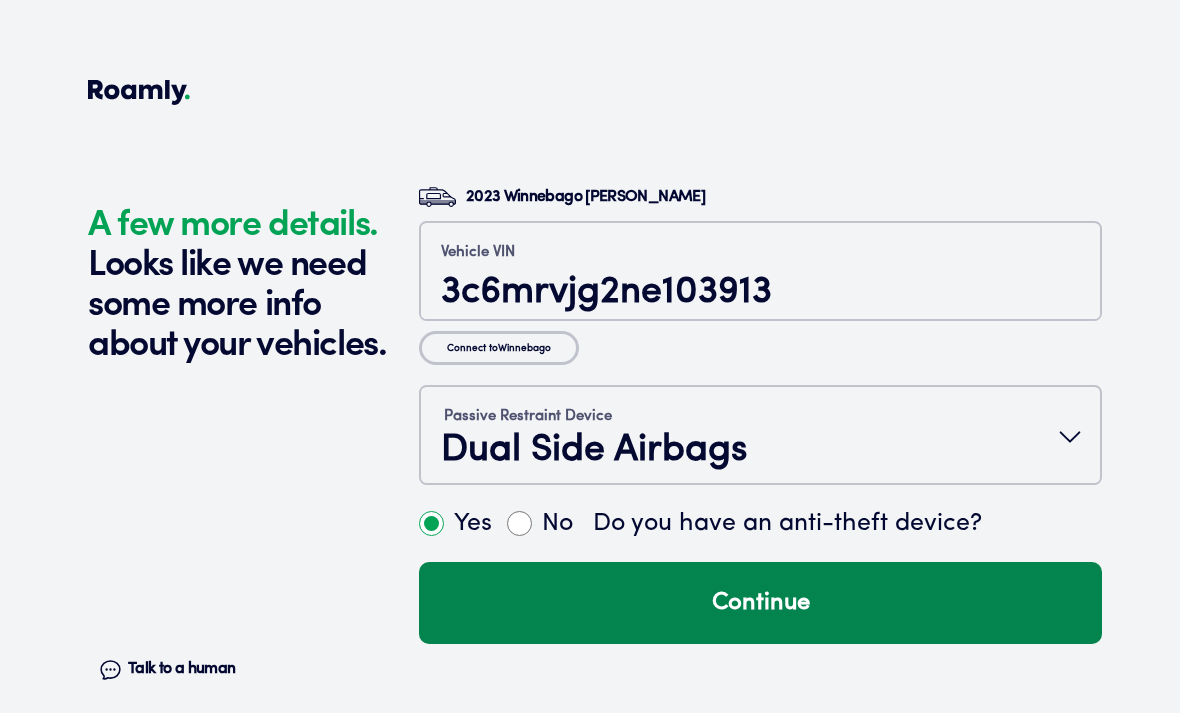 click on "Continue" at bounding box center (760, 603) 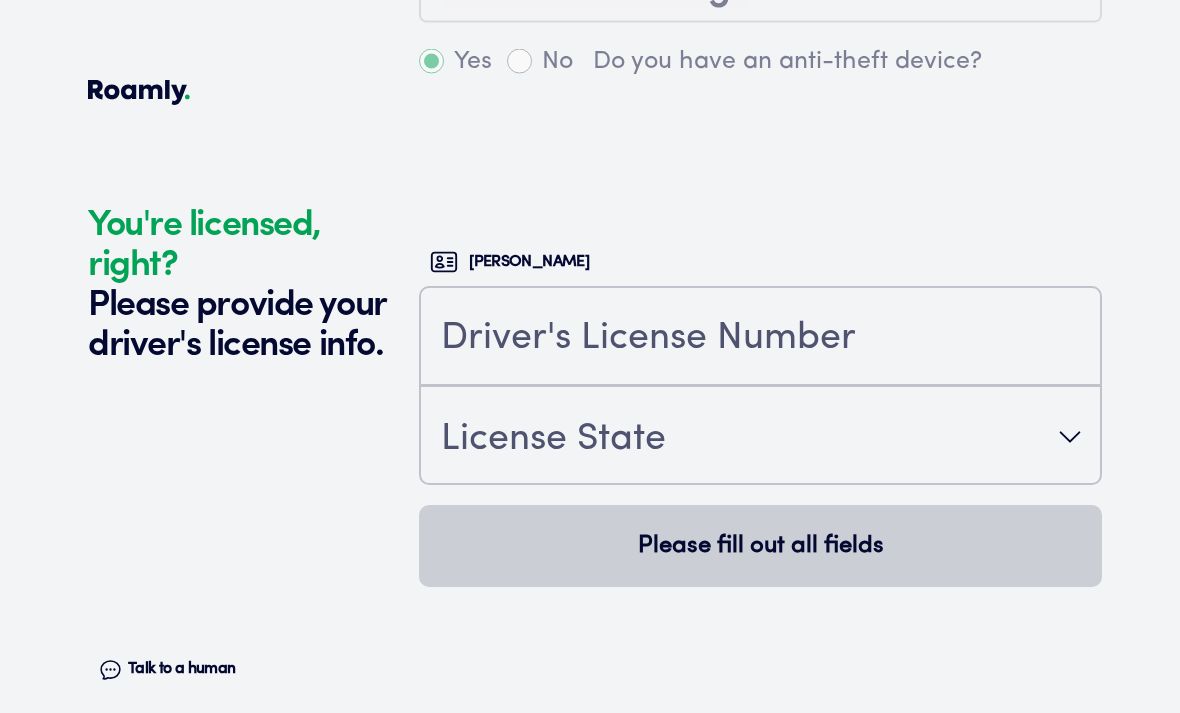 scroll, scrollTop: 5111, scrollLeft: 0, axis: vertical 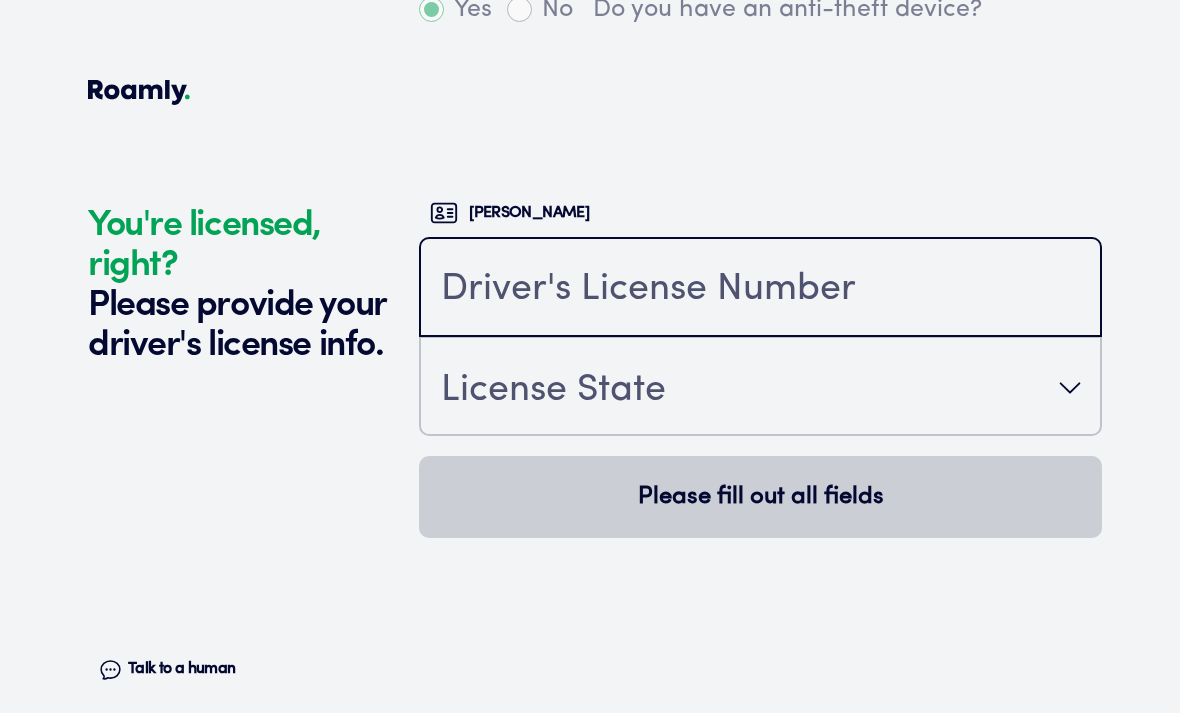 click at bounding box center (760, 289) 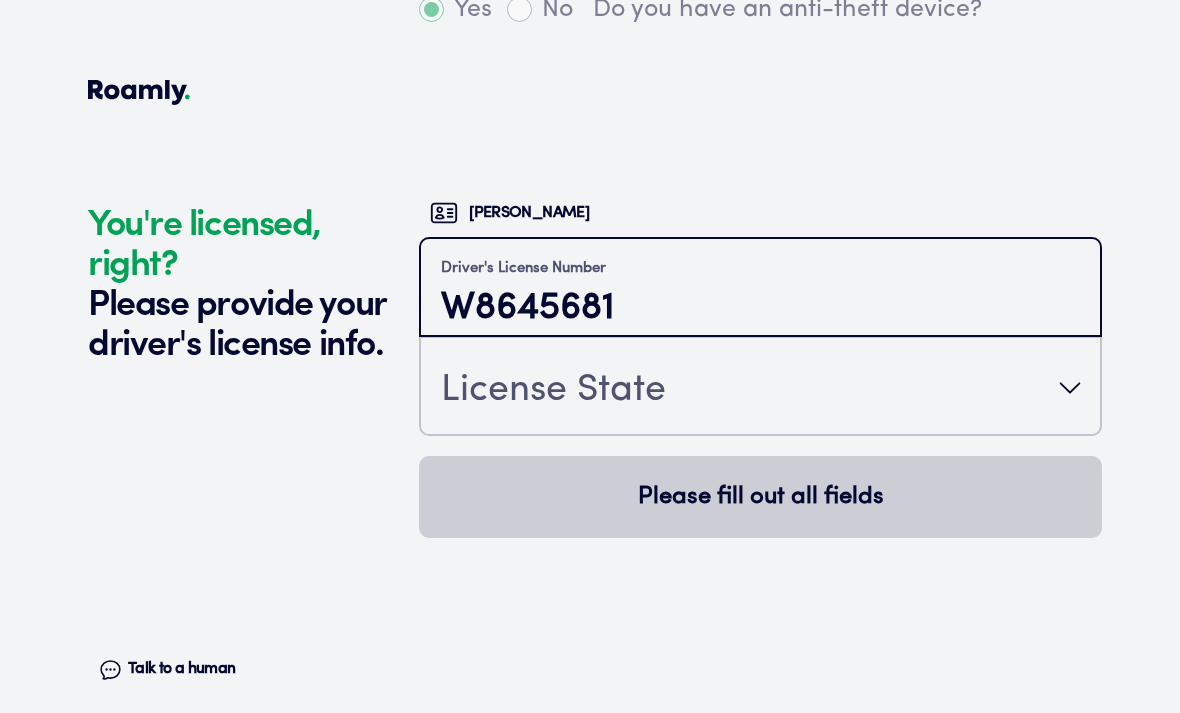 type on "W8645681" 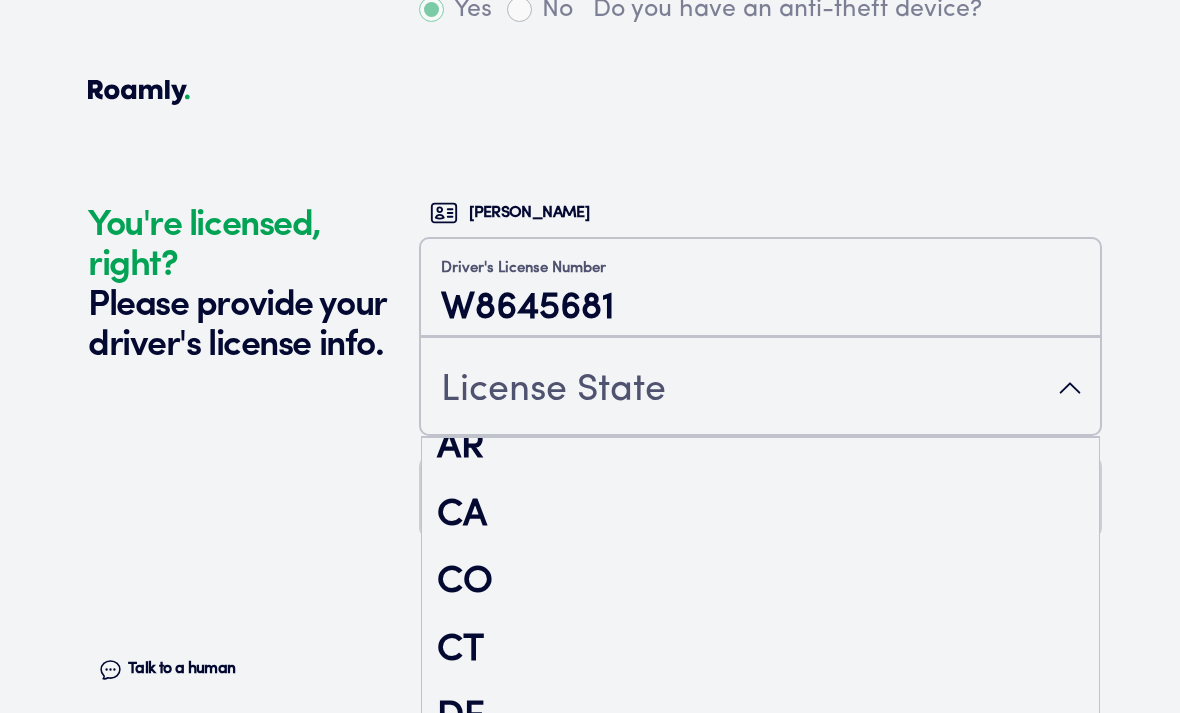 scroll, scrollTop: 298, scrollLeft: 0, axis: vertical 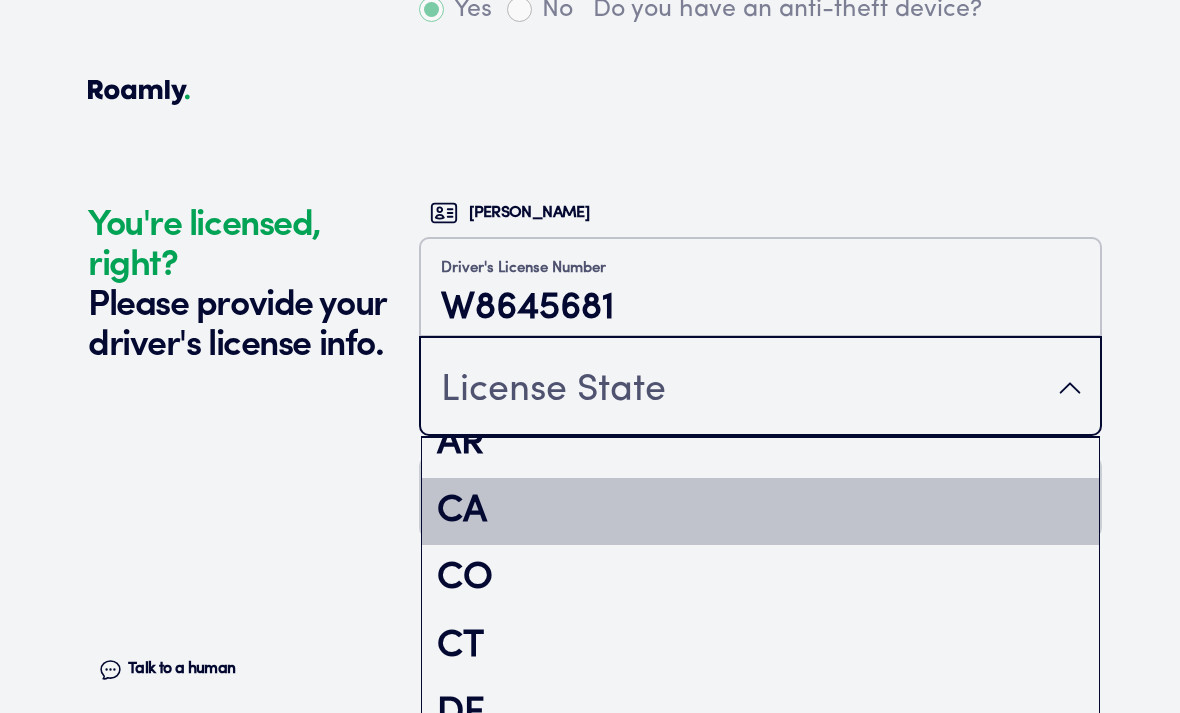 click on "CA" at bounding box center [760, 512] 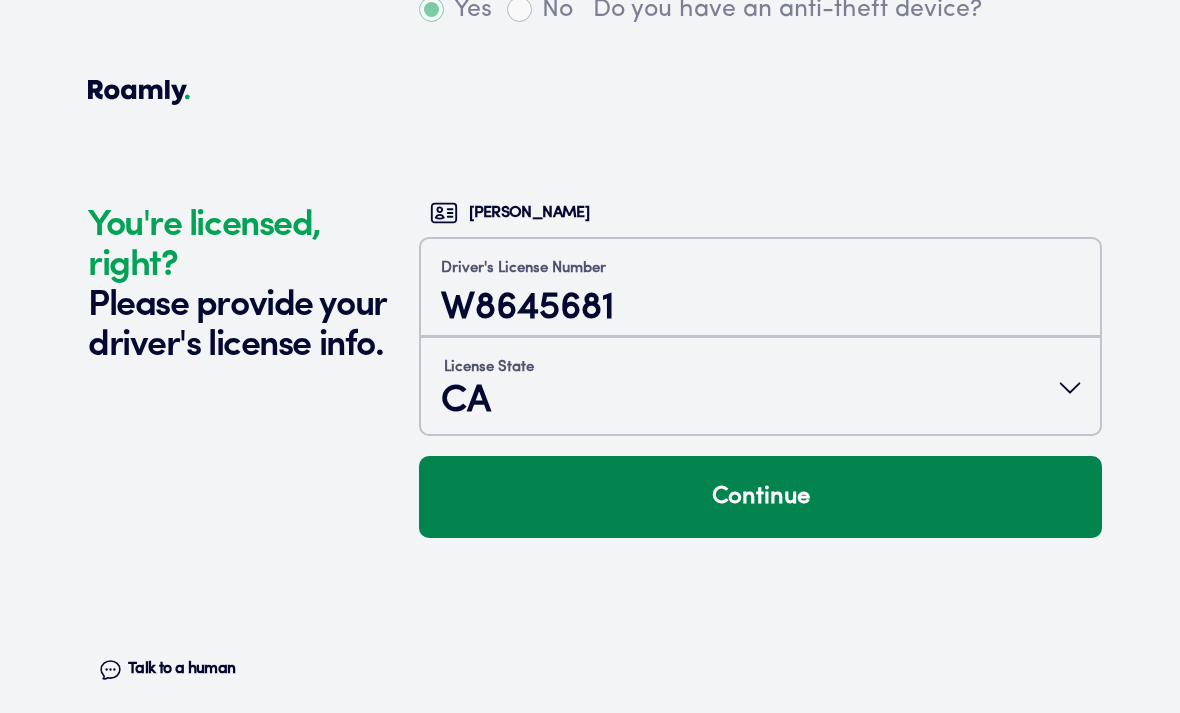 click on "Continue" at bounding box center [760, 497] 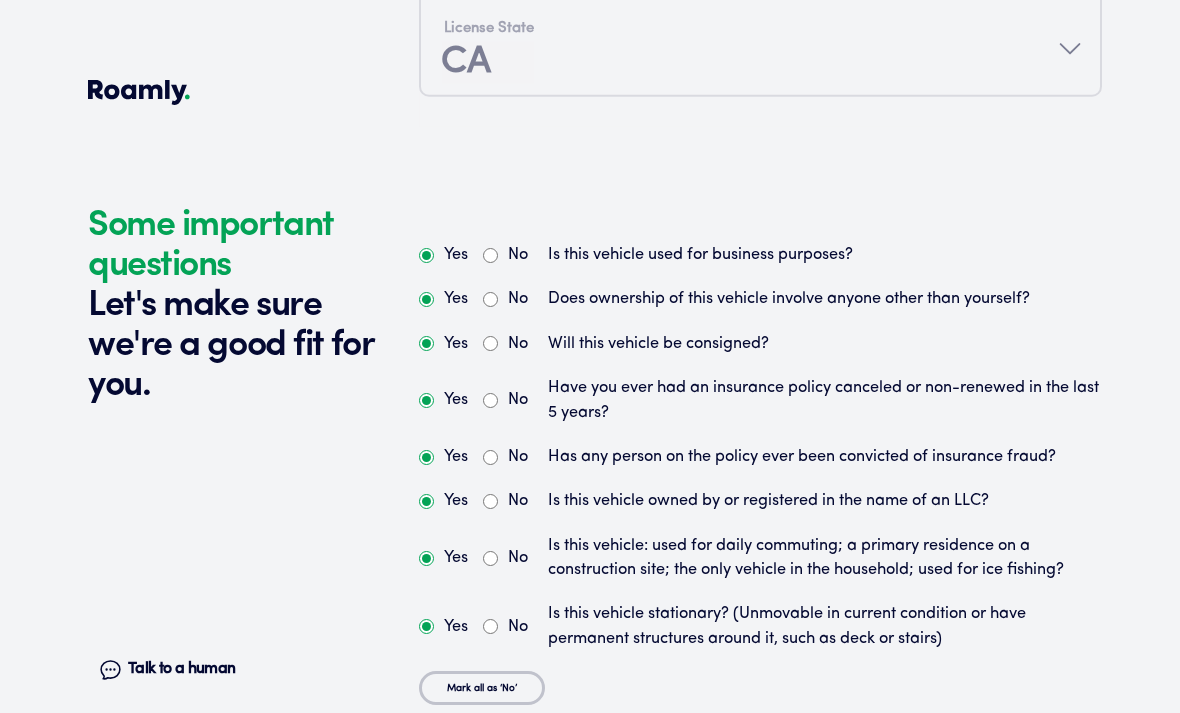 scroll, scrollTop: 5595, scrollLeft: 0, axis: vertical 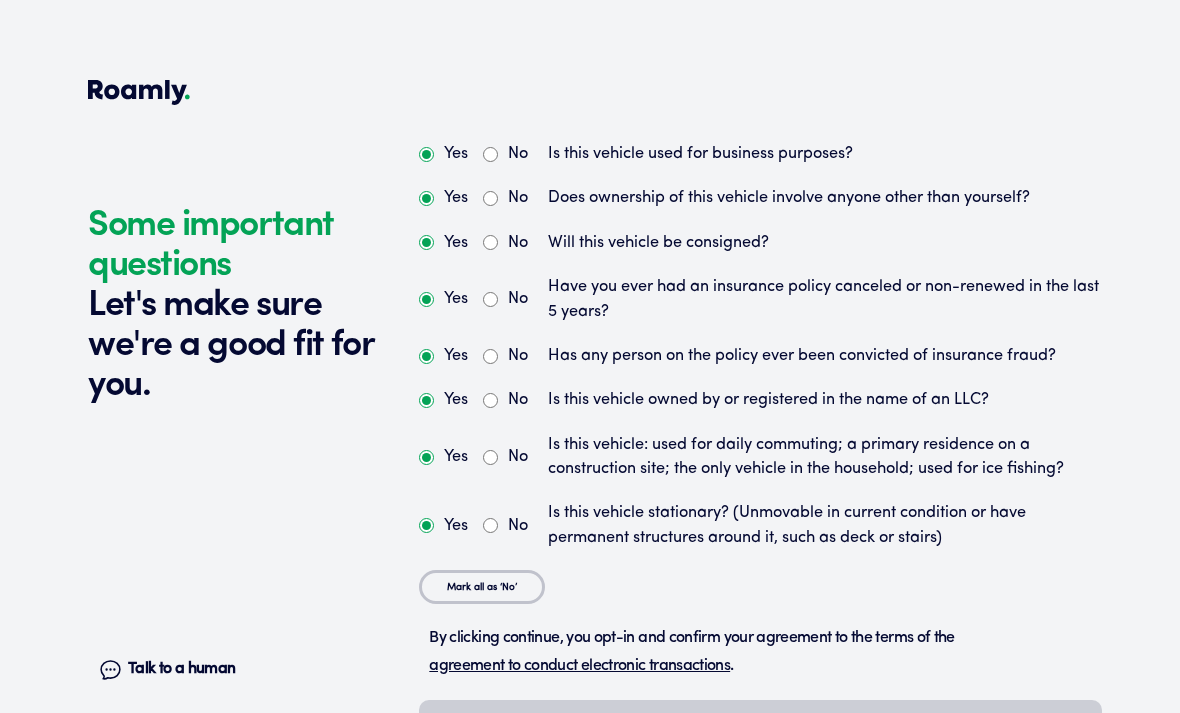 click on "Yes" at bounding box center (443, 154) 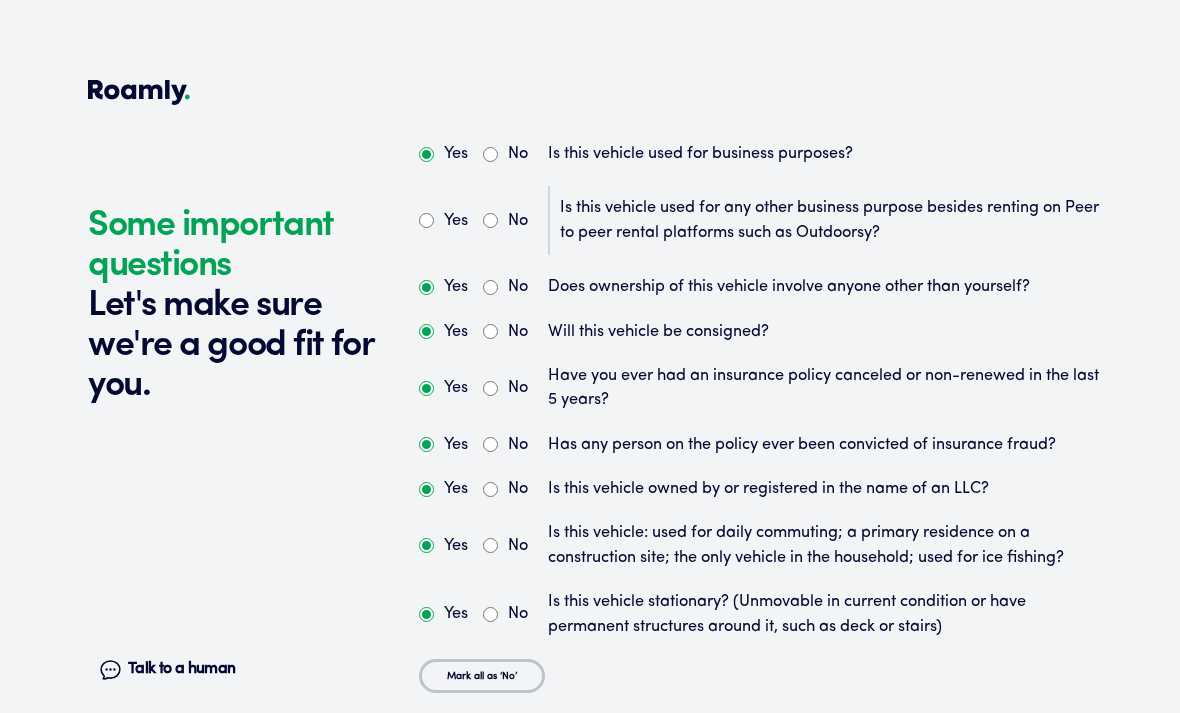 click on "No" at bounding box center [490, 220] 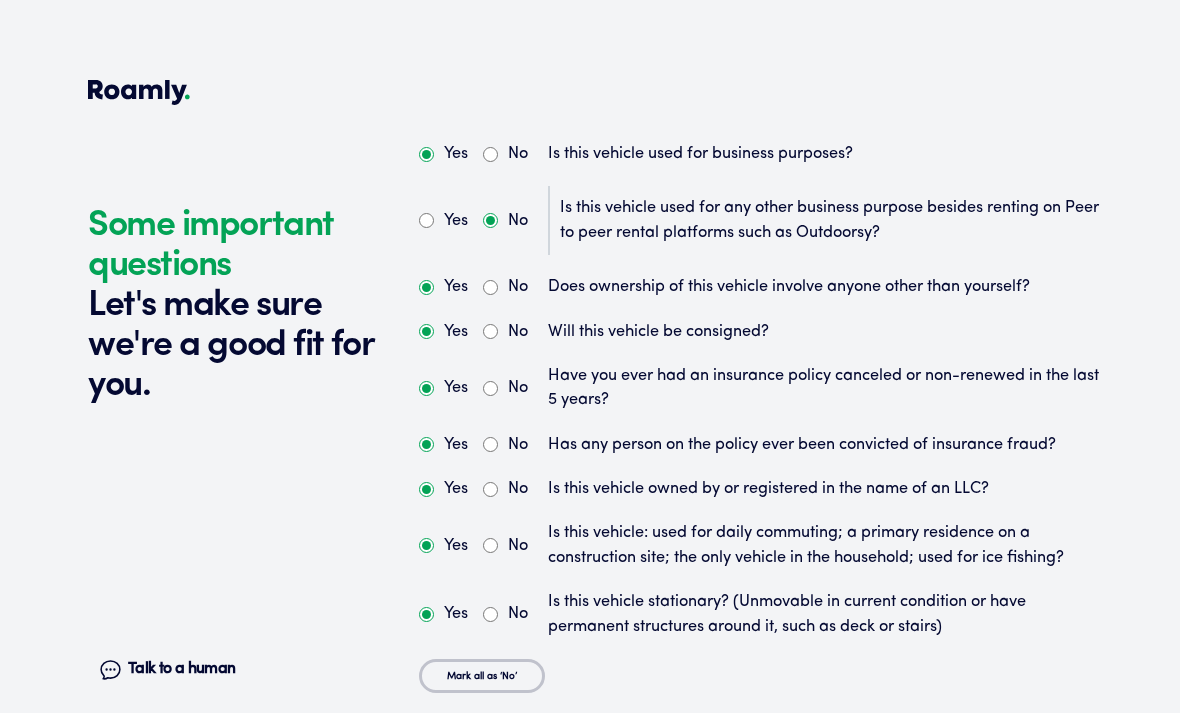 radio on "true" 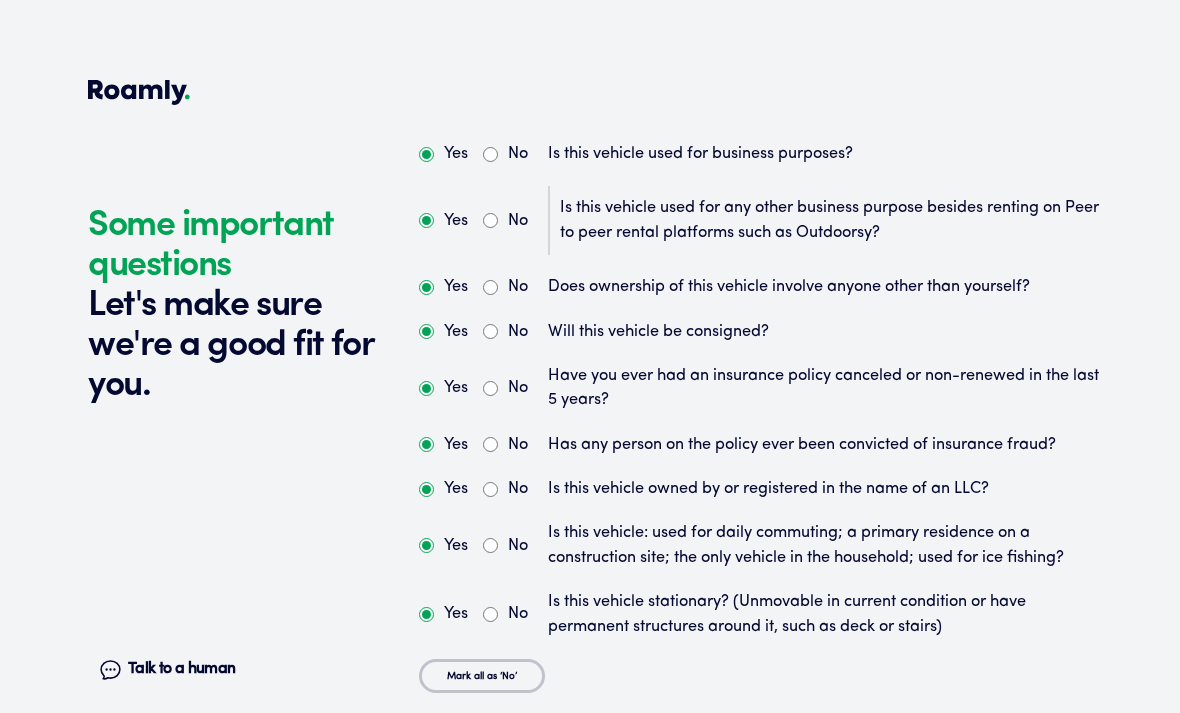 click on "Yes" at bounding box center [443, 287] 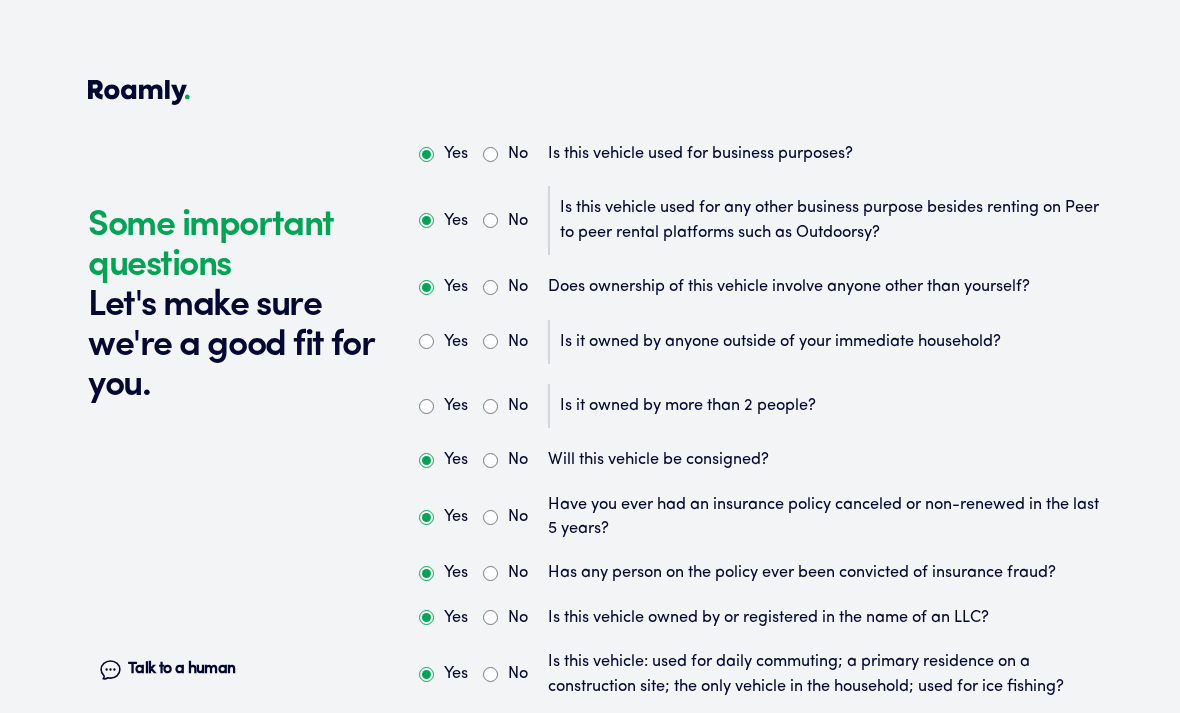 click on "No" at bounding box center (505, 342) 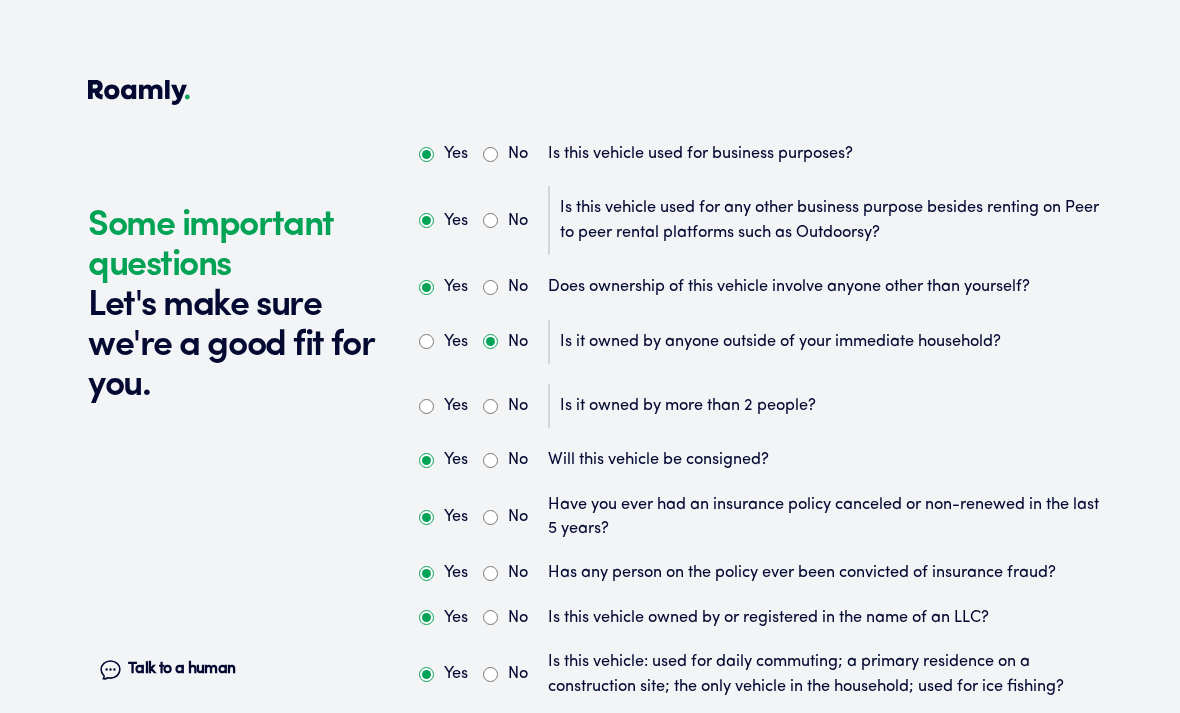 radio on "true" 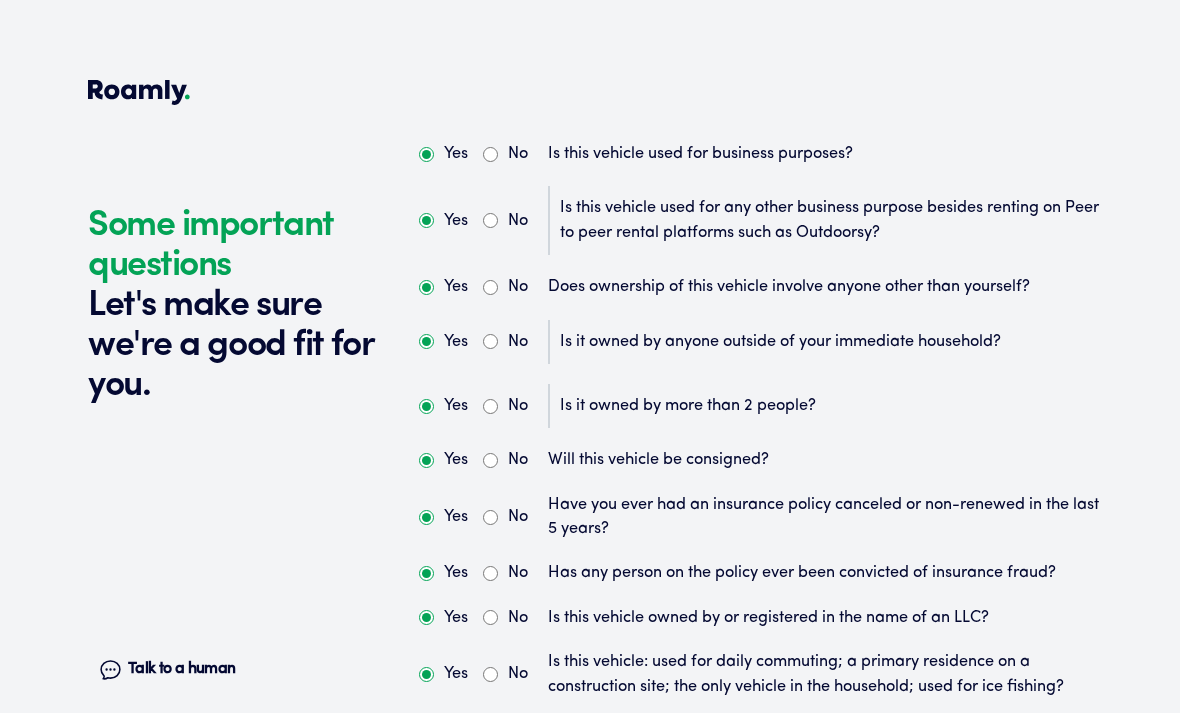 click on "No" at bounding box center (518, 406) 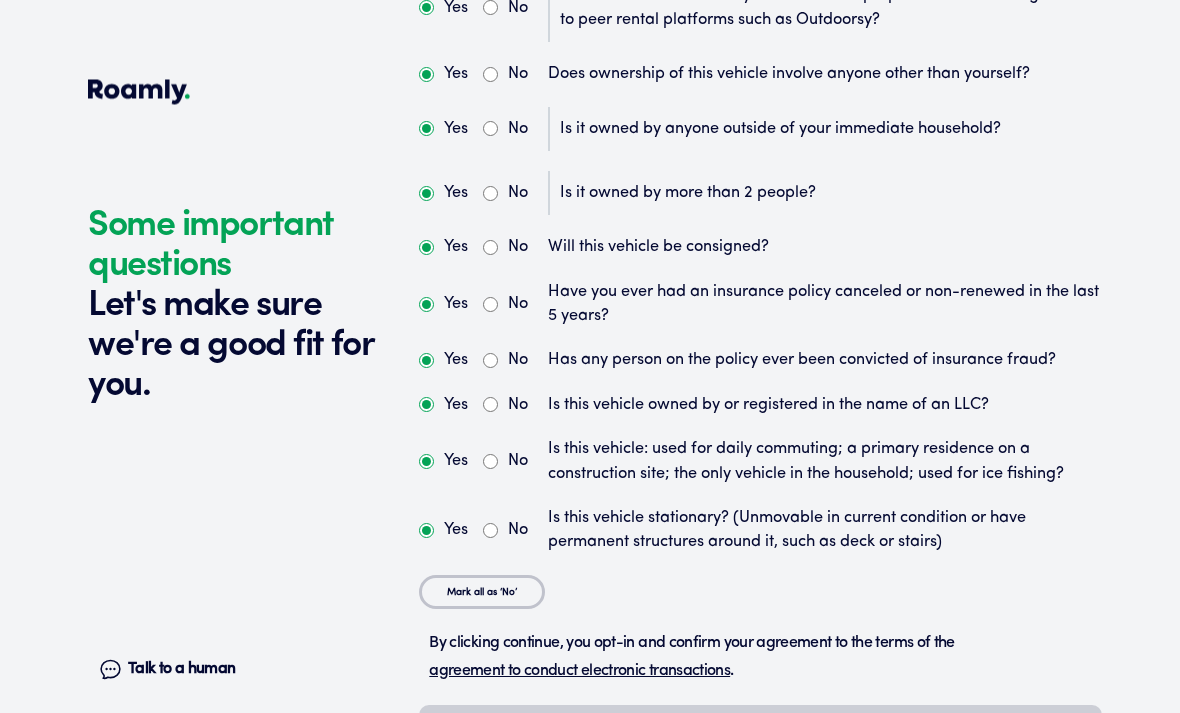 scroll, scrollTop: 5808, scrollLeft: 0, axis: vertical 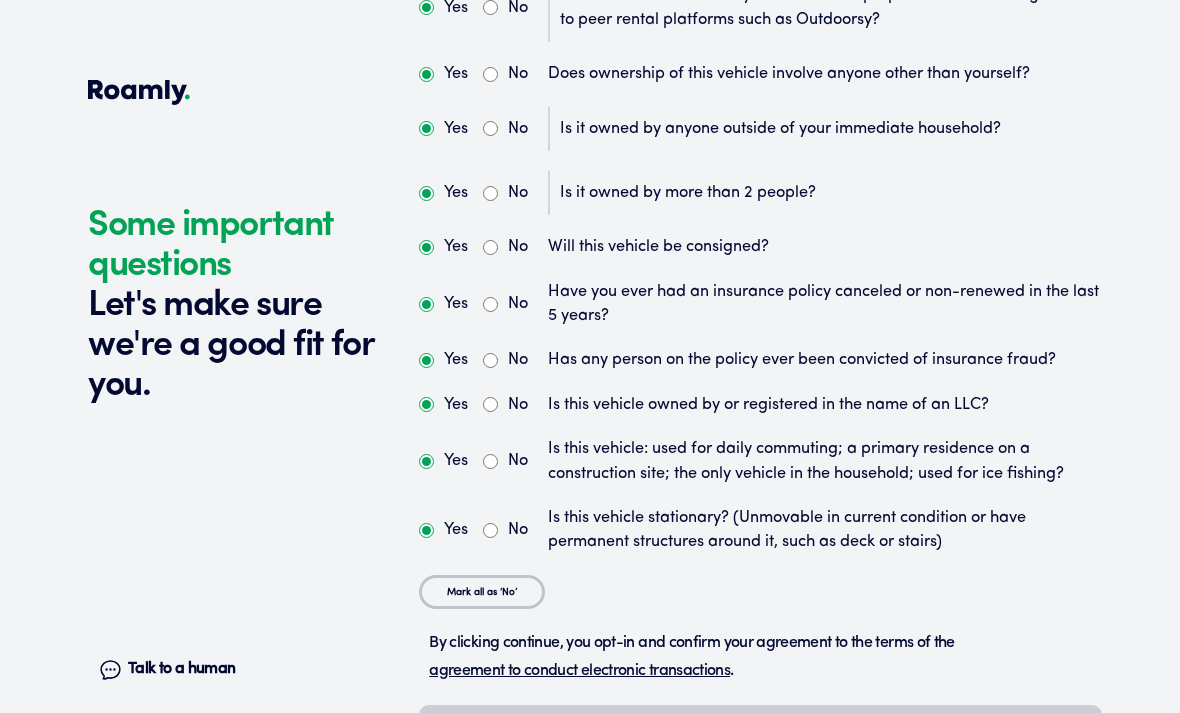 click on "No" at bounding box center (518, 304) 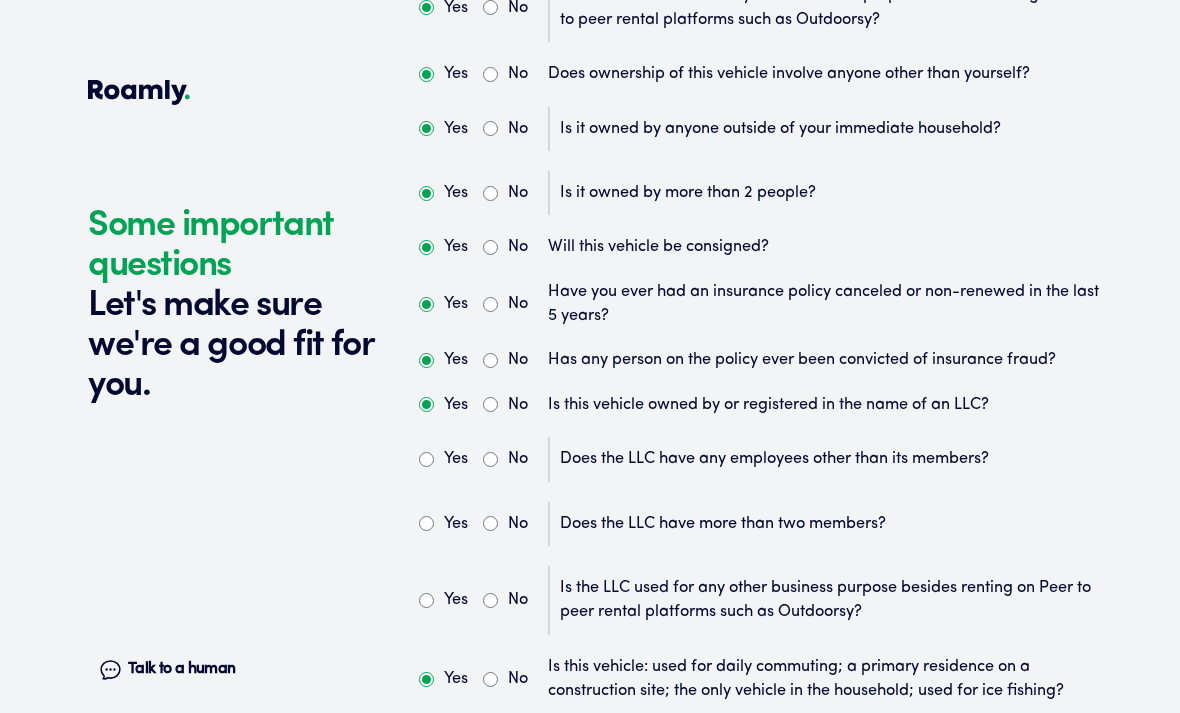 click on "No" at bounding box center [490, 459] 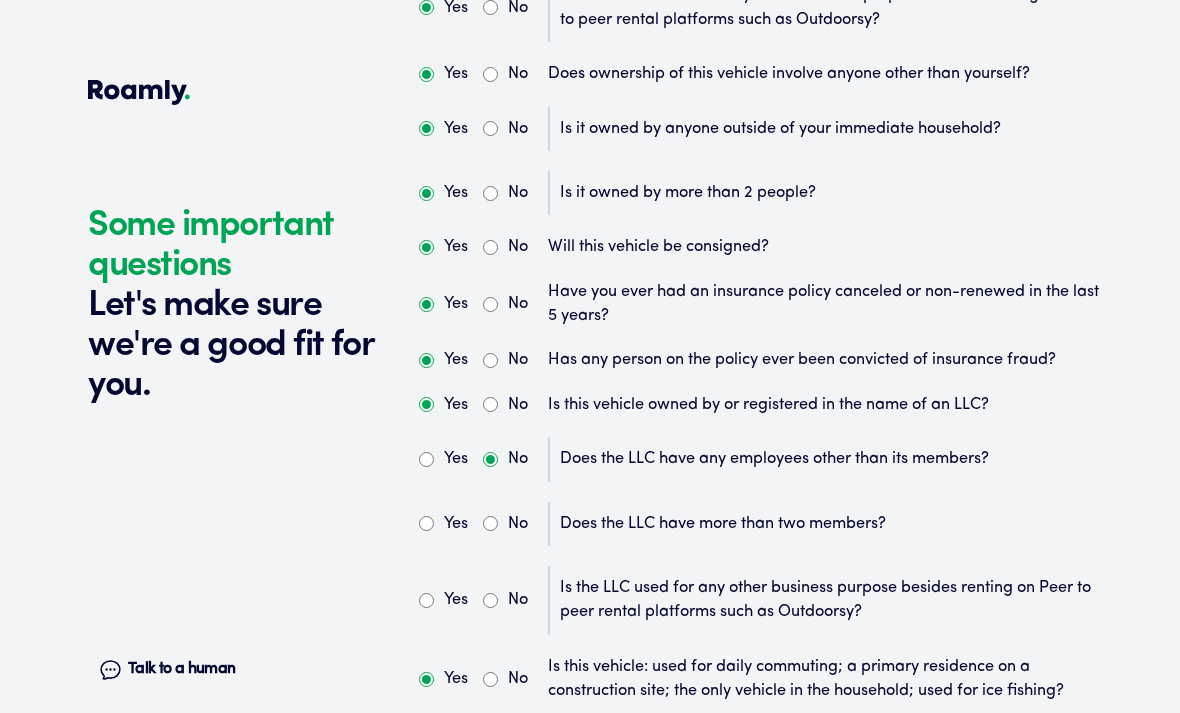 radio on "true" 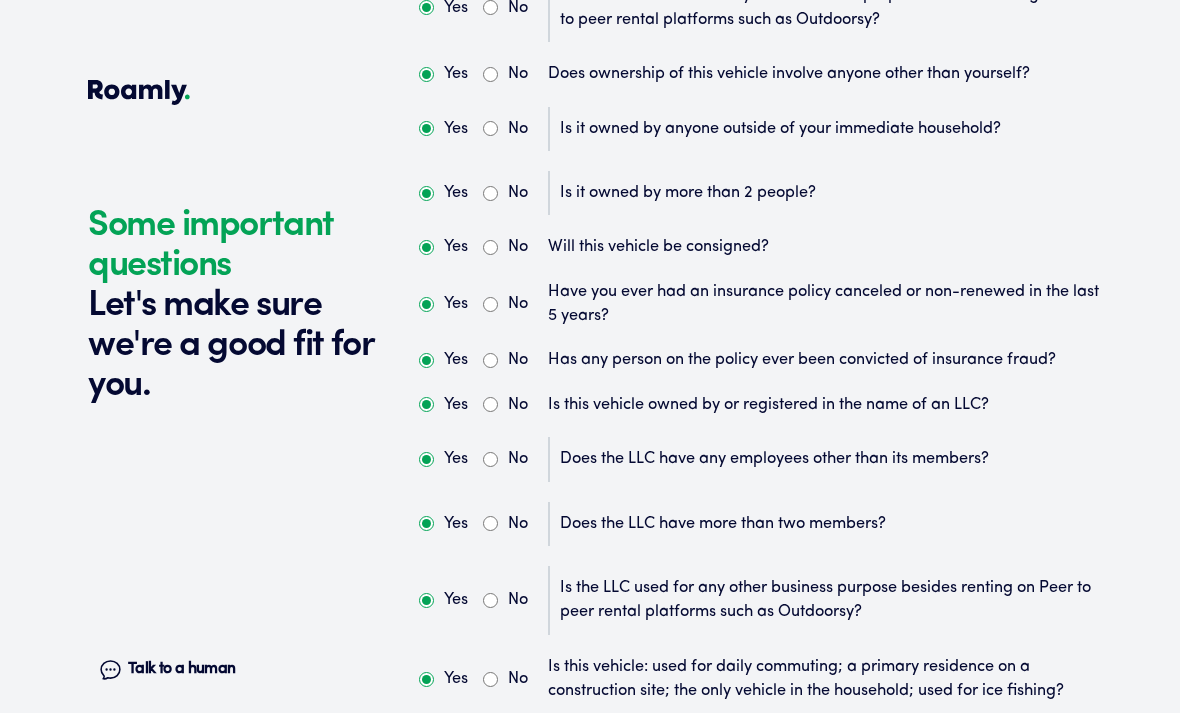 click on "No" at bounding box center [518, 524] 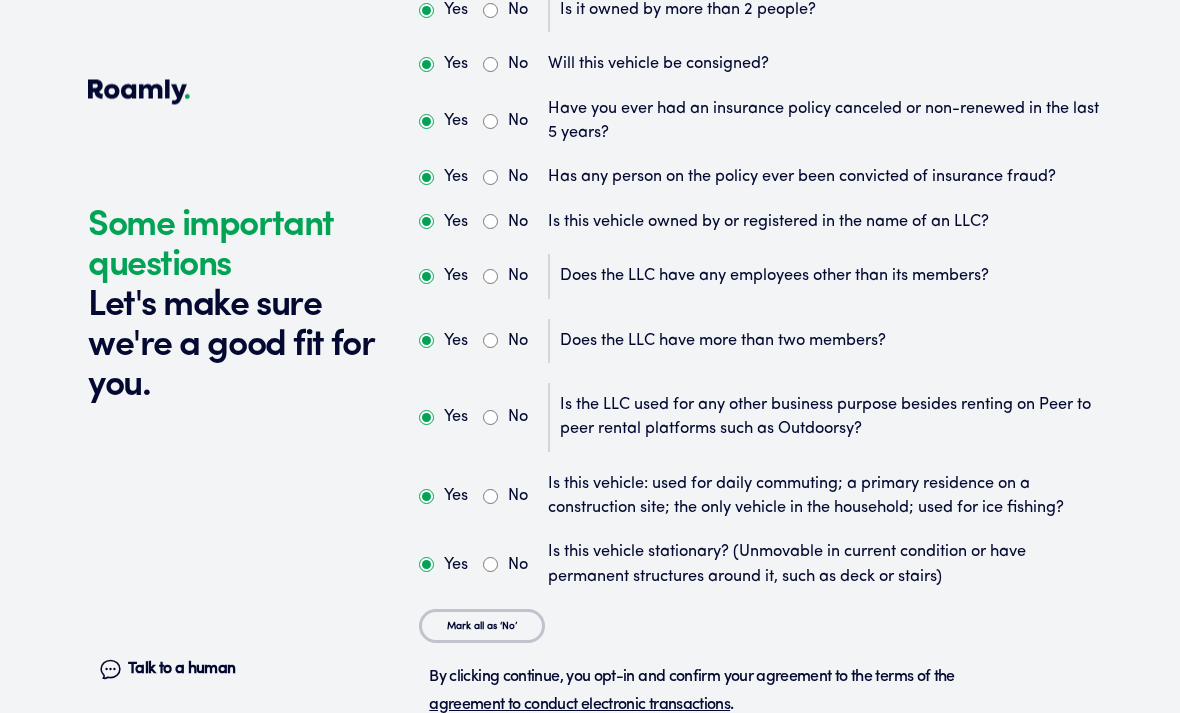 scroll, scrollTop: 5992, scrollLeft: 0, axis: vertical 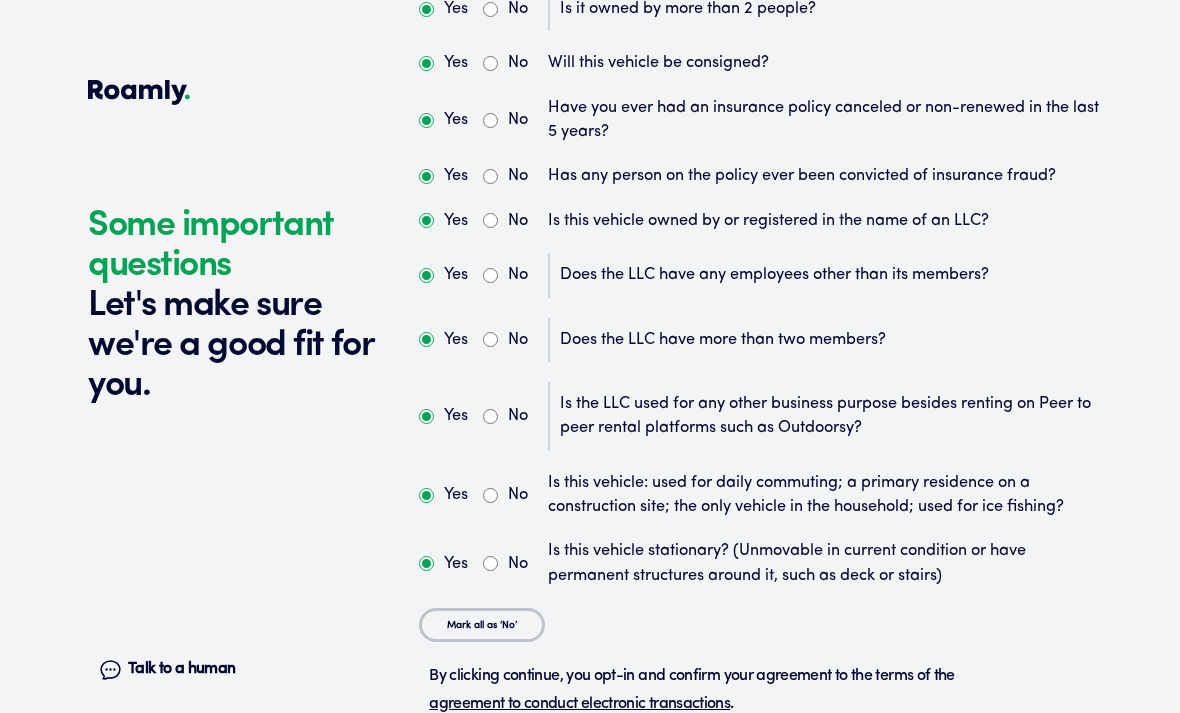 click on "No" at bounding box center (505, 416) 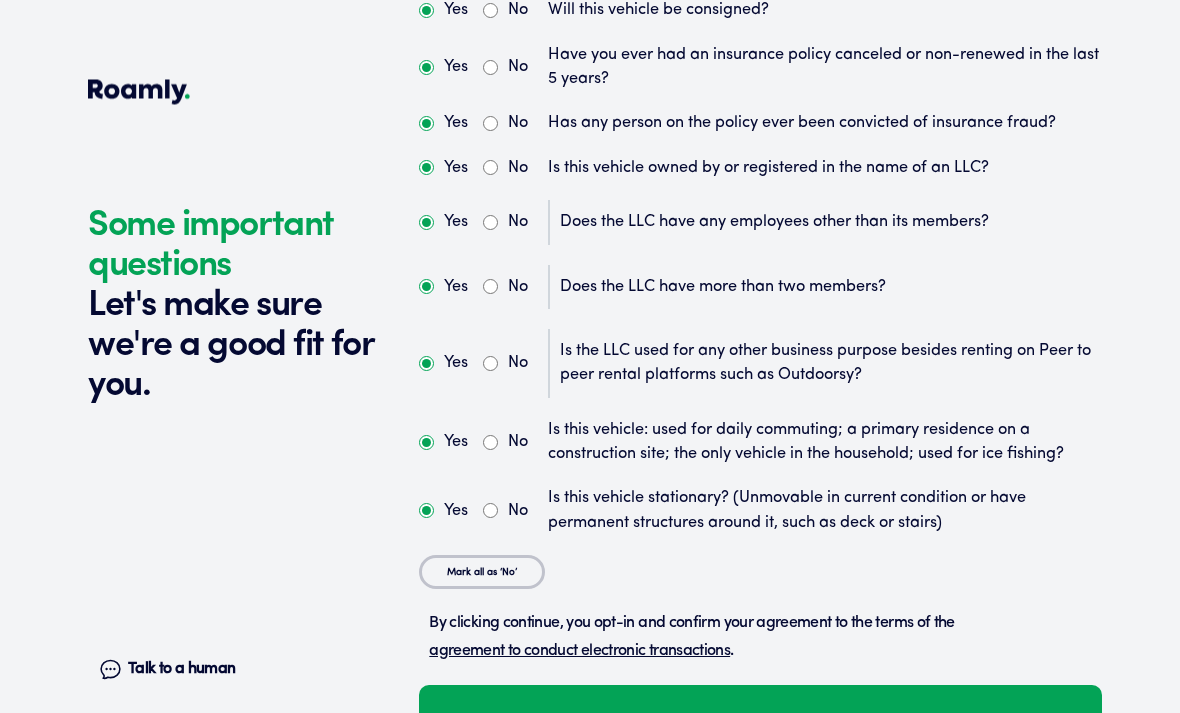 scroll, scrollTop: 6054, scrollLeft: 0, axis: vertical 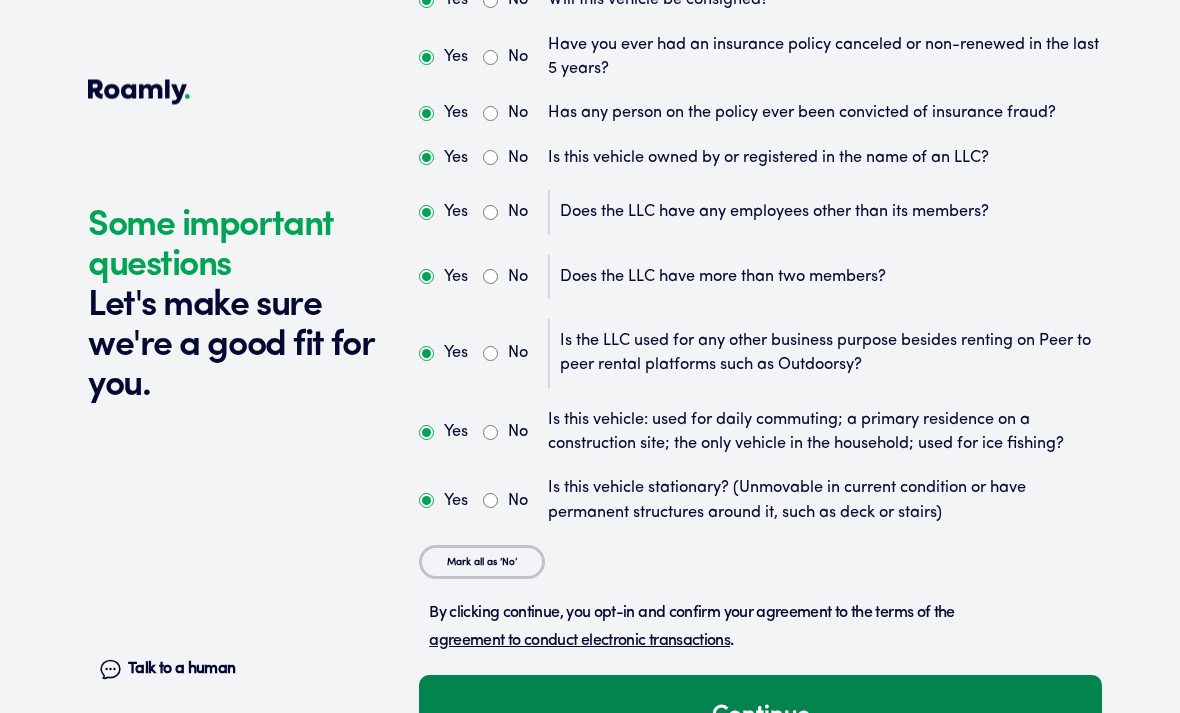 click on "Continue" at bounding box center [760, 717] 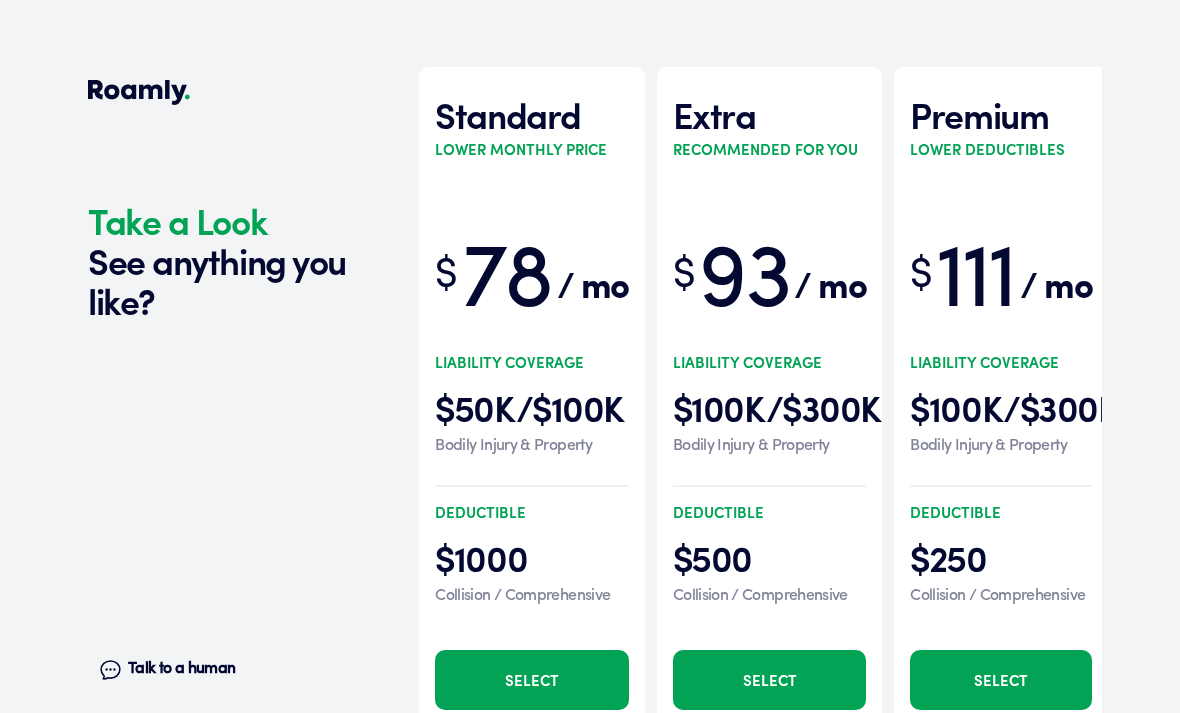 scroll, scrollTop: 6845, scrollLeft: 0, axis: vertical 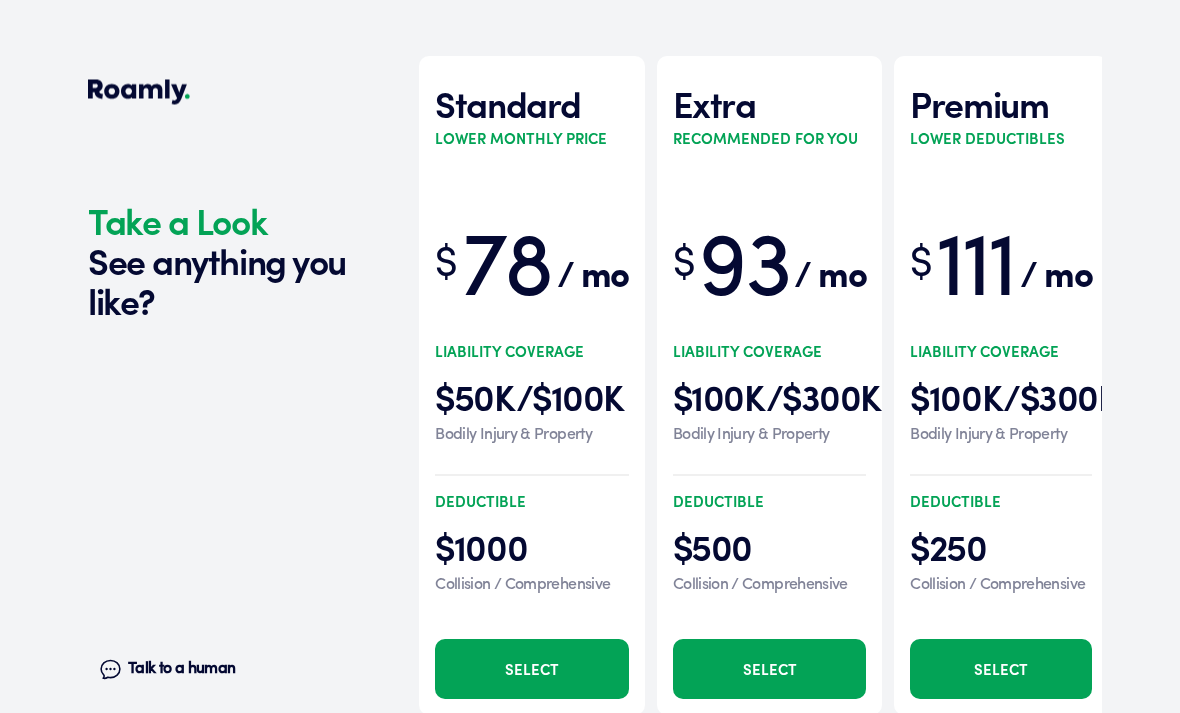 click on "Recommended for you" at bounding box center [765, 139] 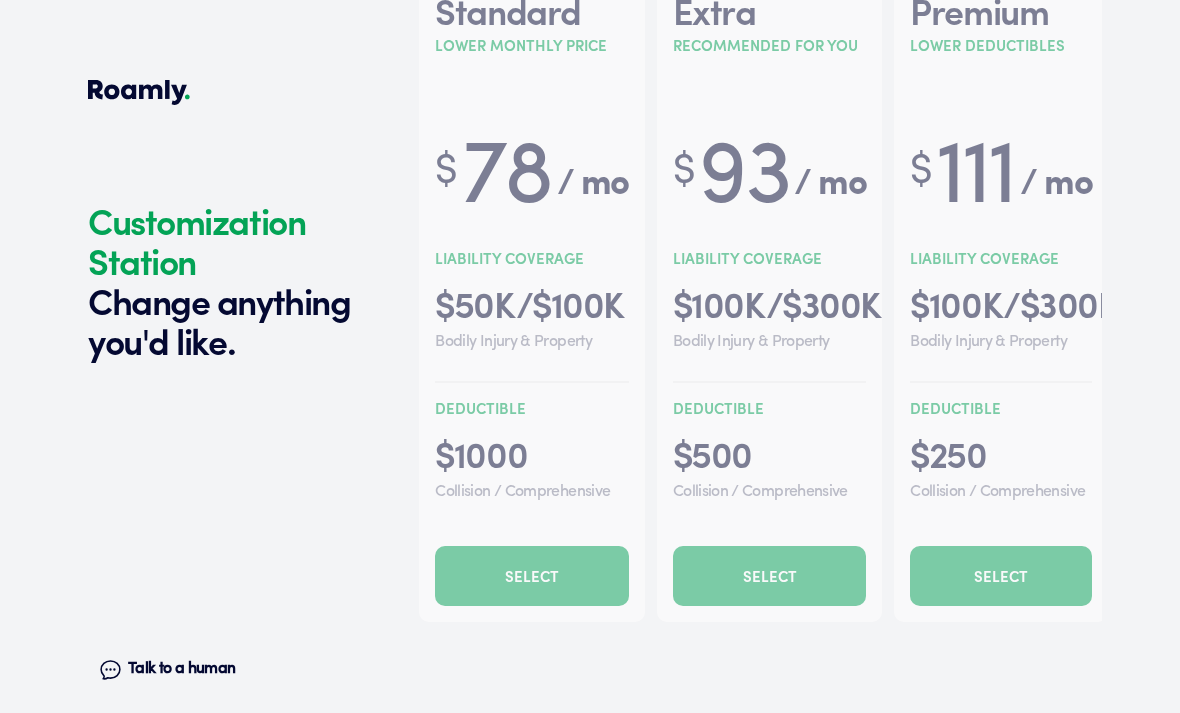 scroll, scrollTop: 6973, scrollLeft: 0, axis: vertical 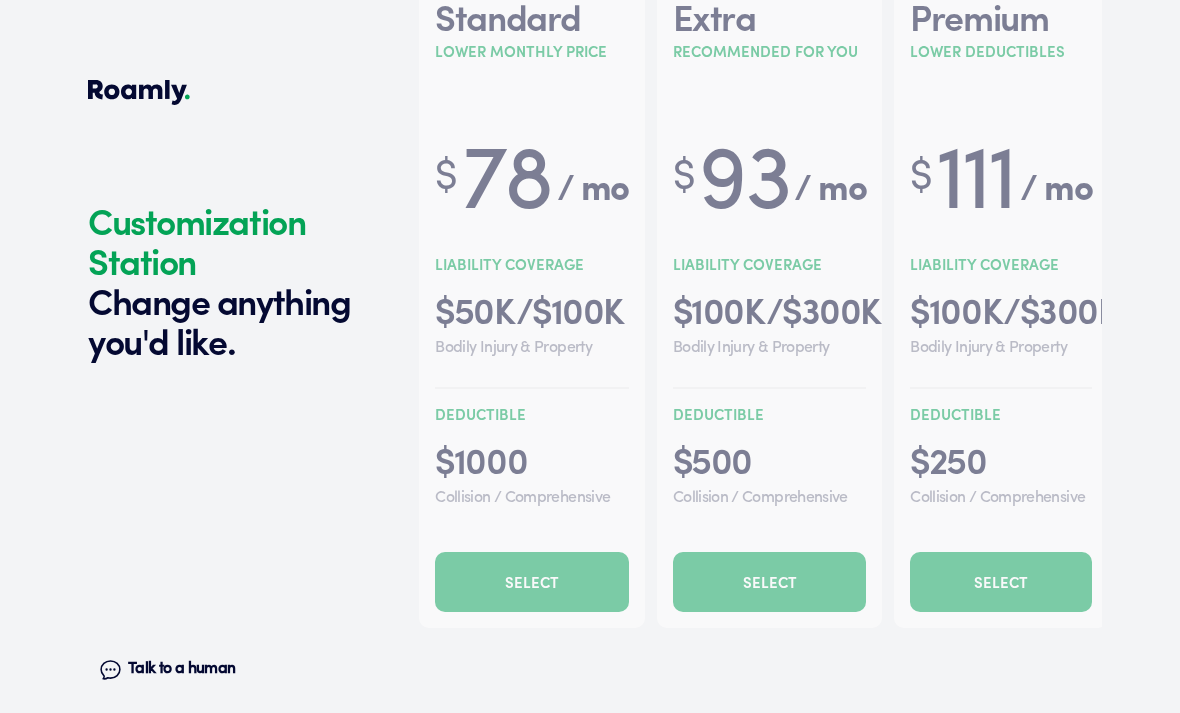 click on "Customization Station Change anything you'd like." at bounding box center (258, 292) 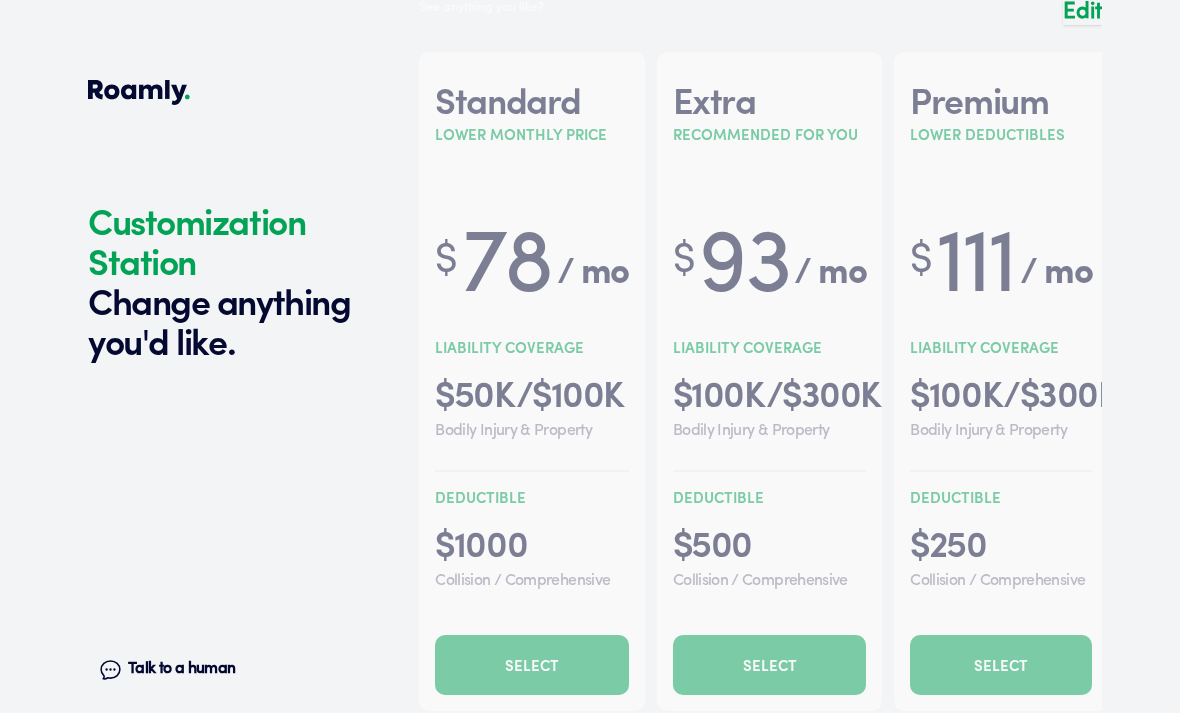scroll, scrollTop: 6889, scrollLeft: 0, axis: vertical 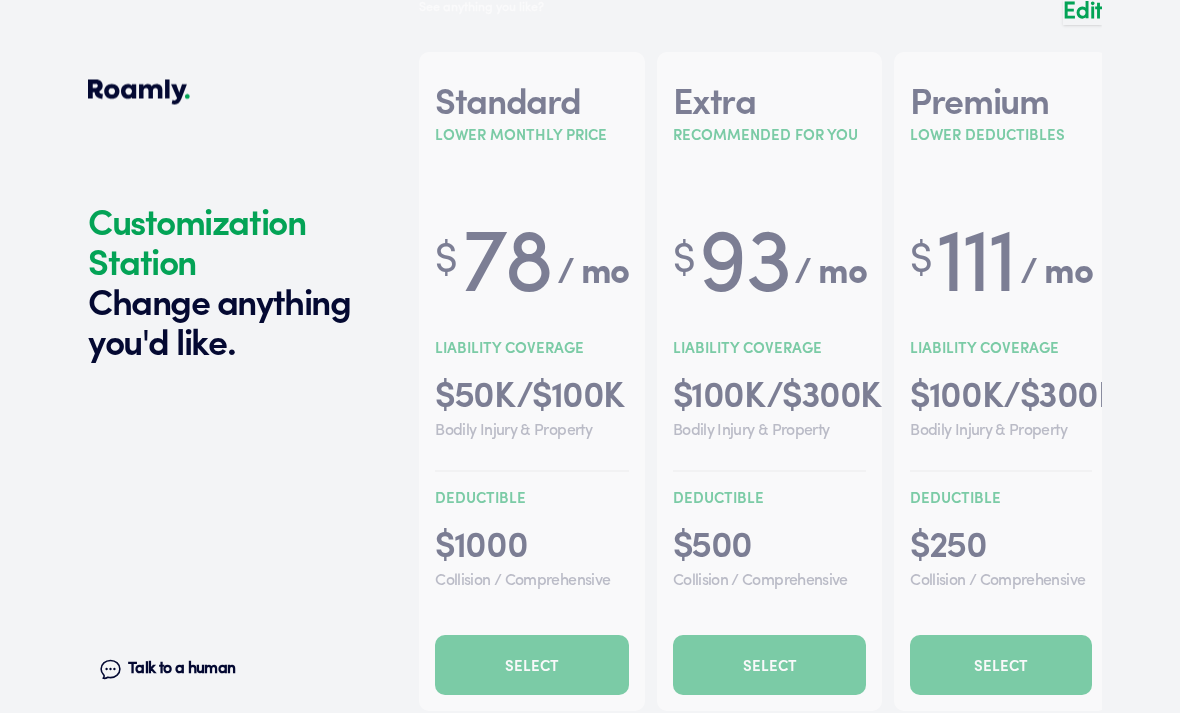 click on "Customization Station Change anything you'd like." at bounding box center (258, 292) 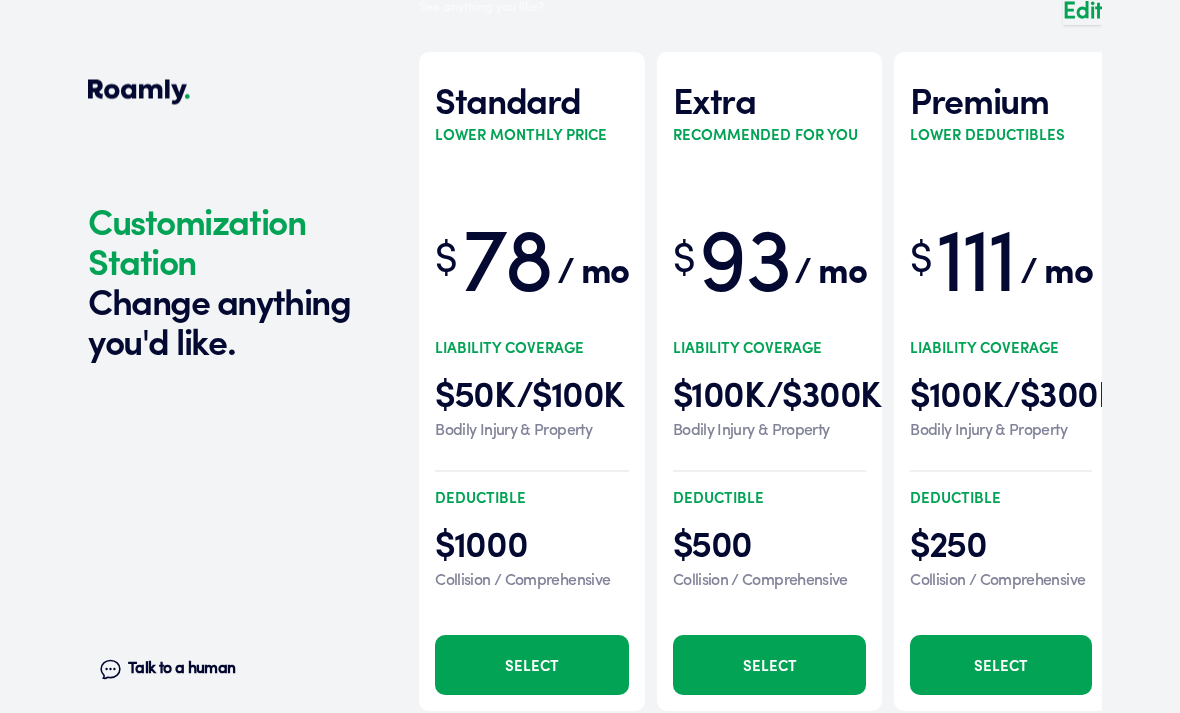 click at bounding box center (760, 372) 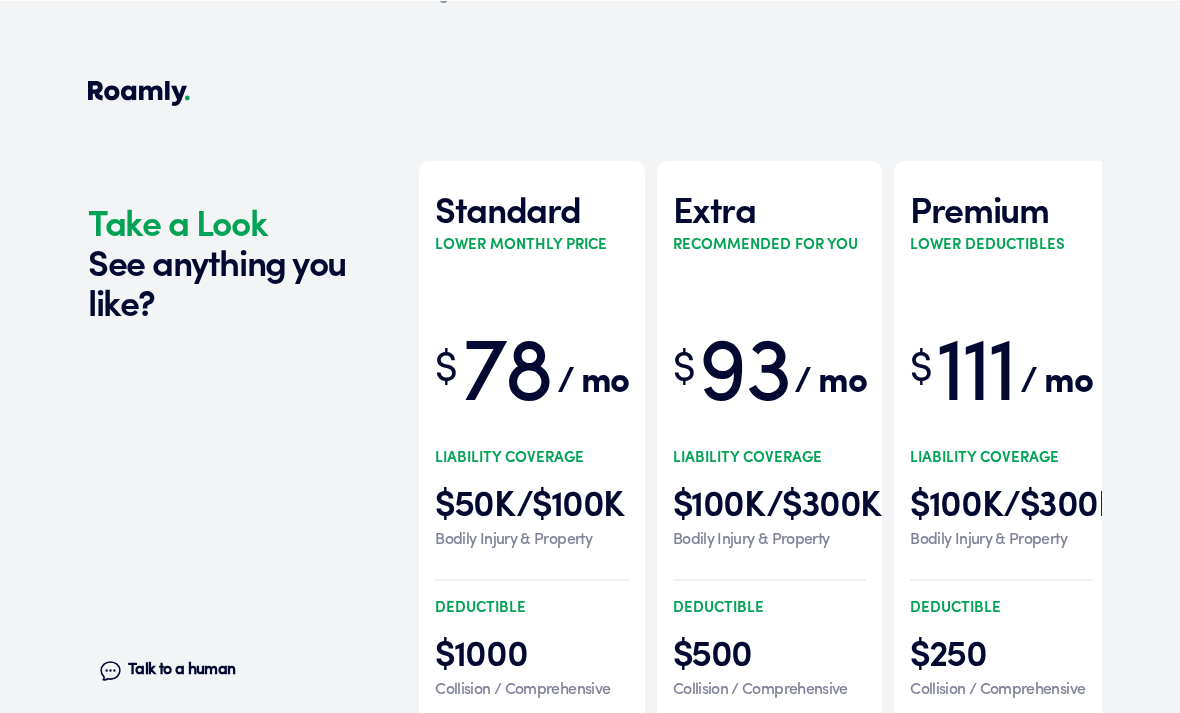 scroll, scrollTop: 6741, scrollLeft: 0, axis: vertical 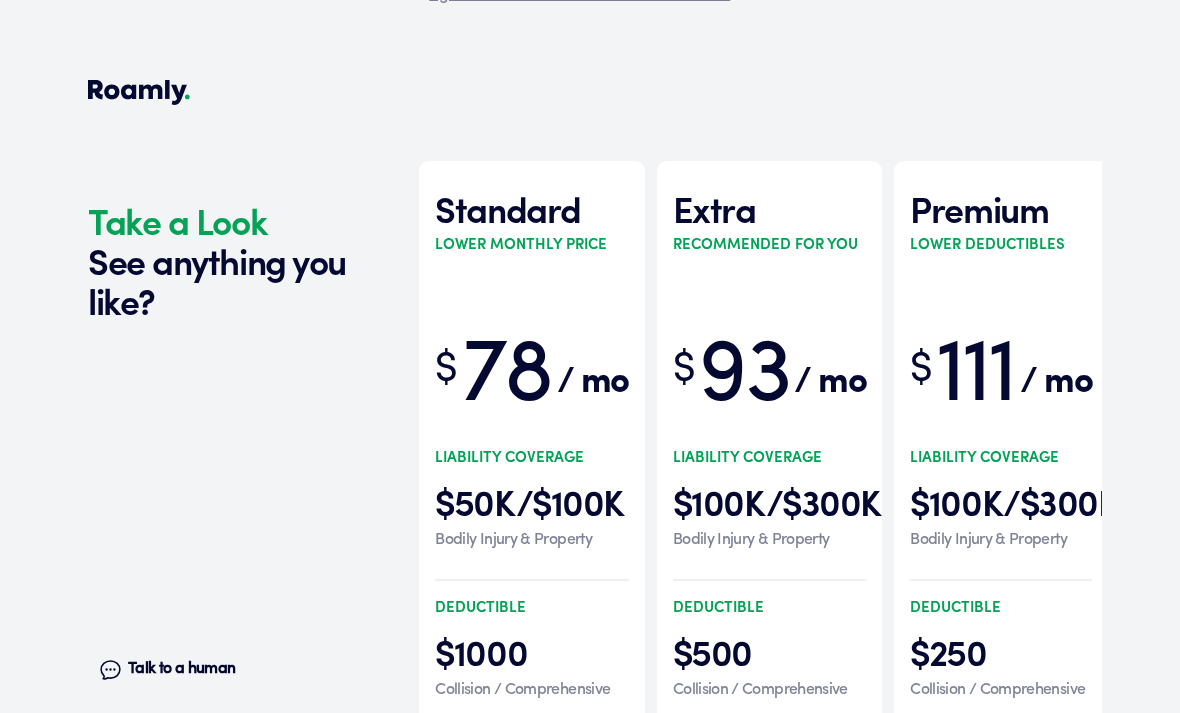 click on "Bodily Injury & Property" at bounding box center [769, 540] 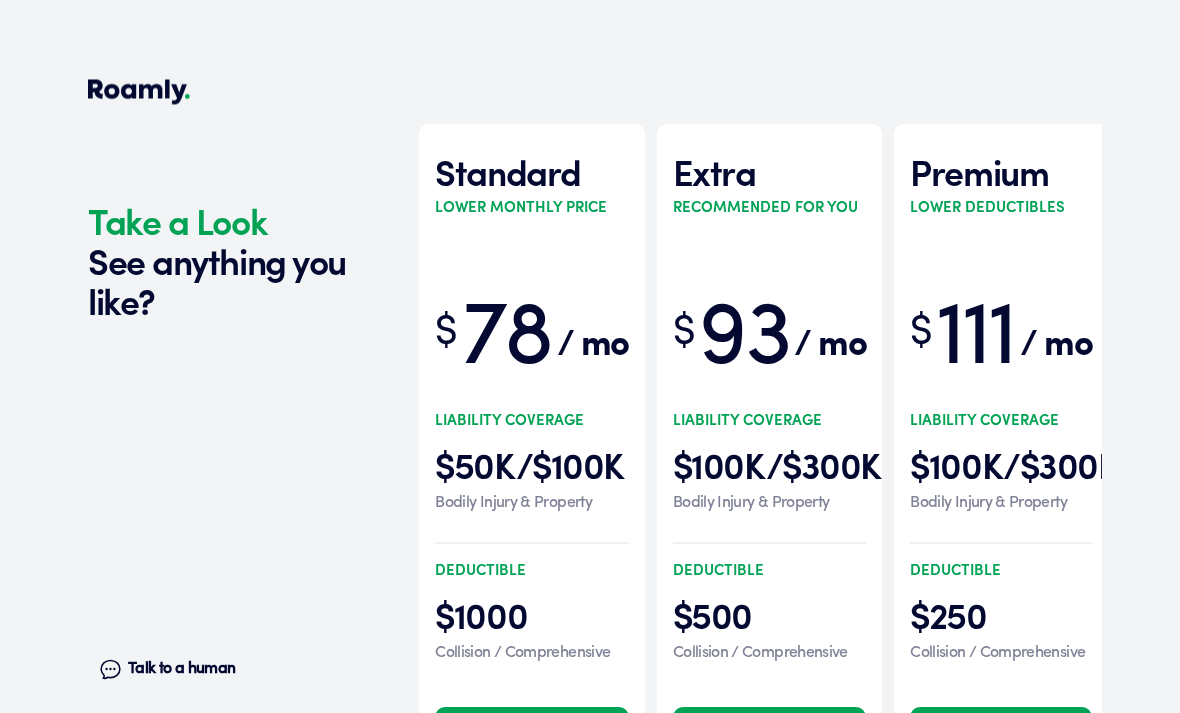 scroll, scrollTop: 6804, scrollLeft: 0, axis: vertical 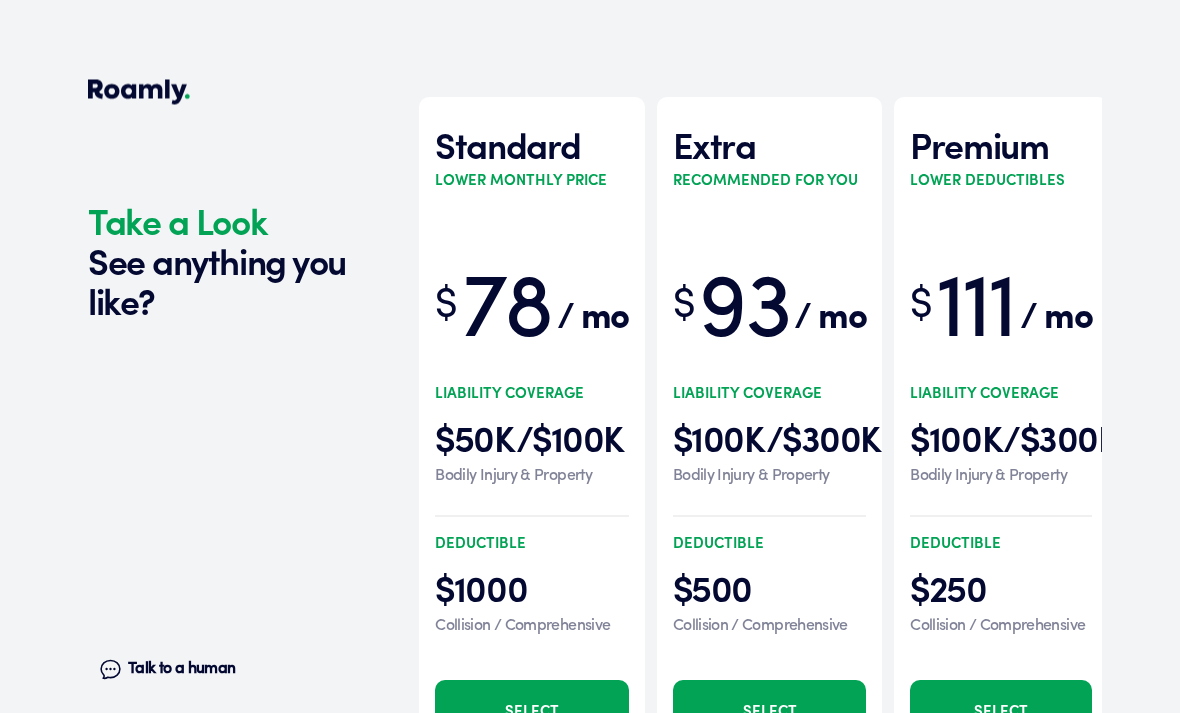 click on "$100K/$300K" at bounding box center [769, 438] 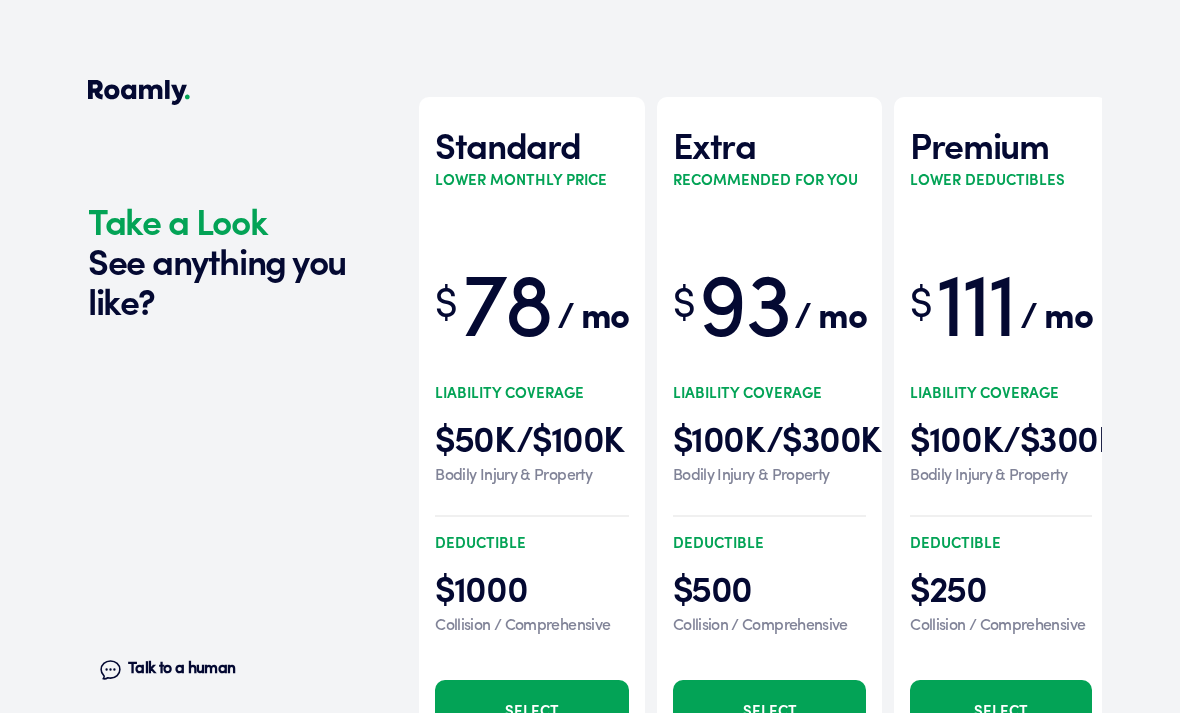 scroll, scrollTop: 6845, scrollLeft: 0, axis: vertical 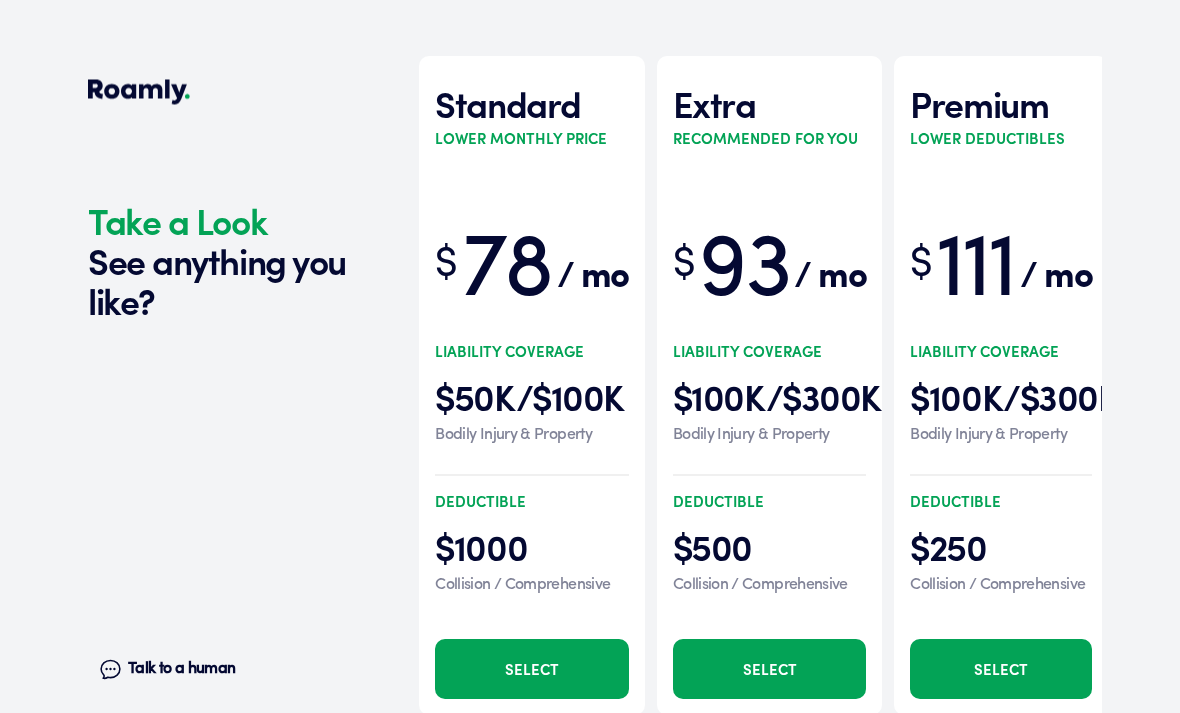 click on "Select" at bounding box center (769, 670) 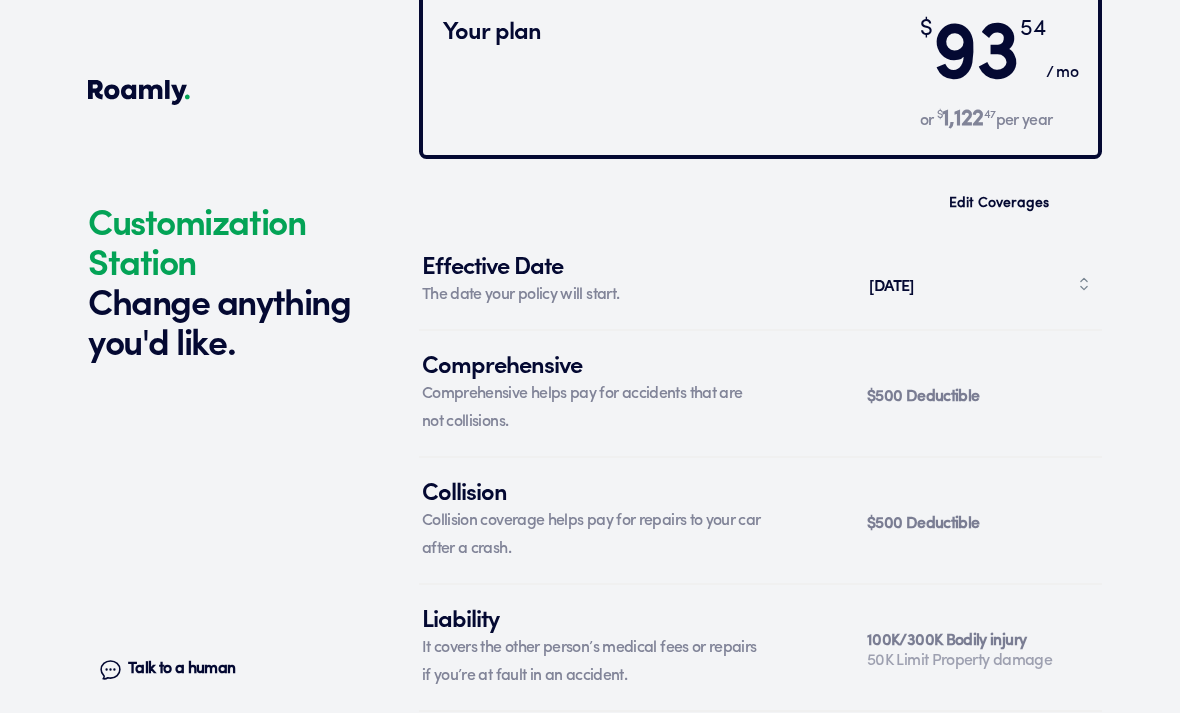 scroll, scrollTop: 7750, scrollLeft: 0, axis: vertical 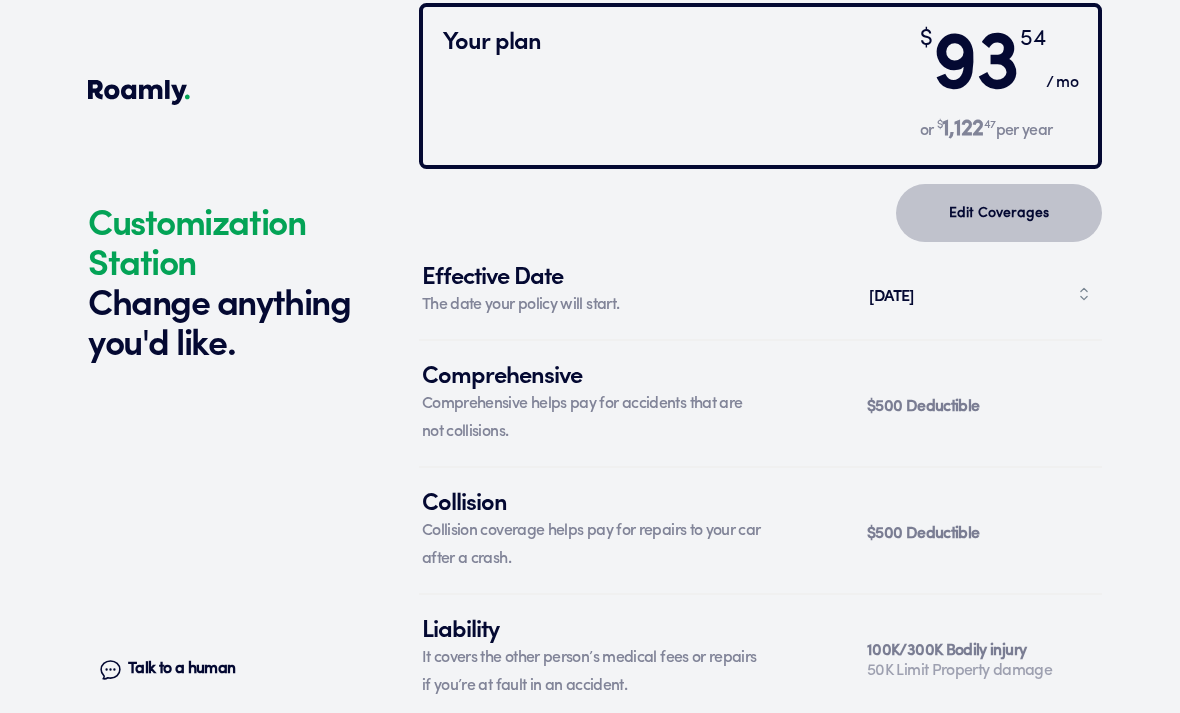 click on "Edit Coverages" at bounding box center (999, 213) 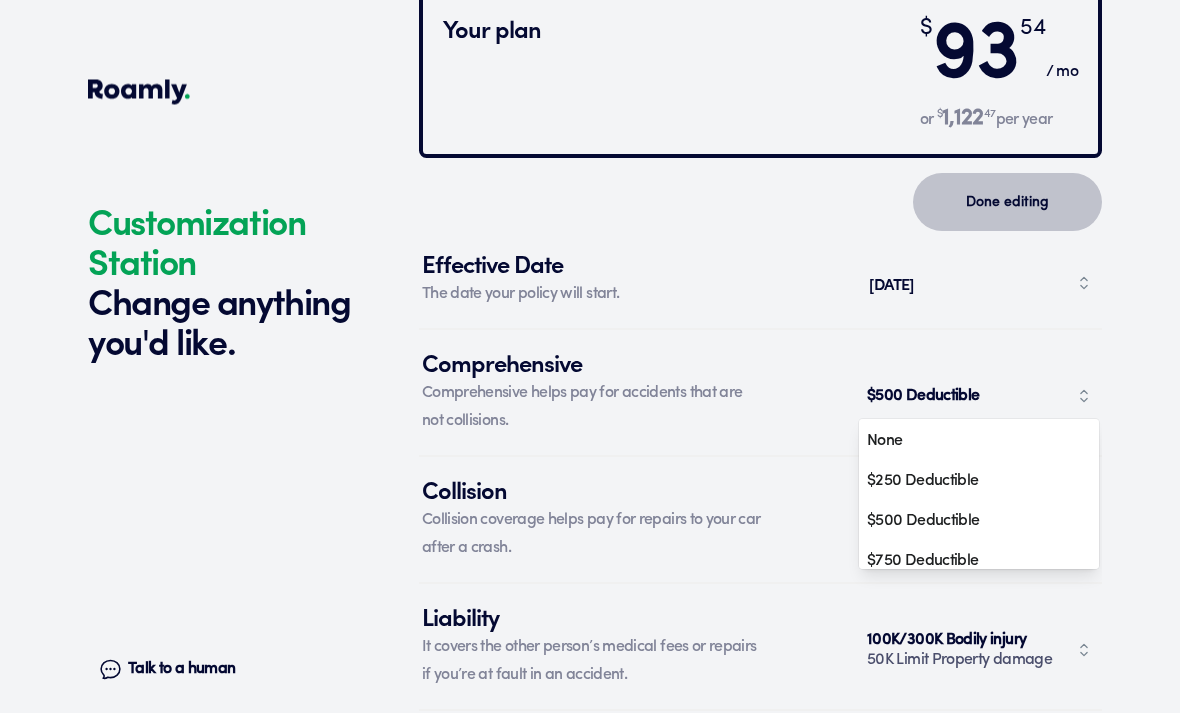 scroll, scrollTop: 7761, scrollLeft: 0, axis: vertical 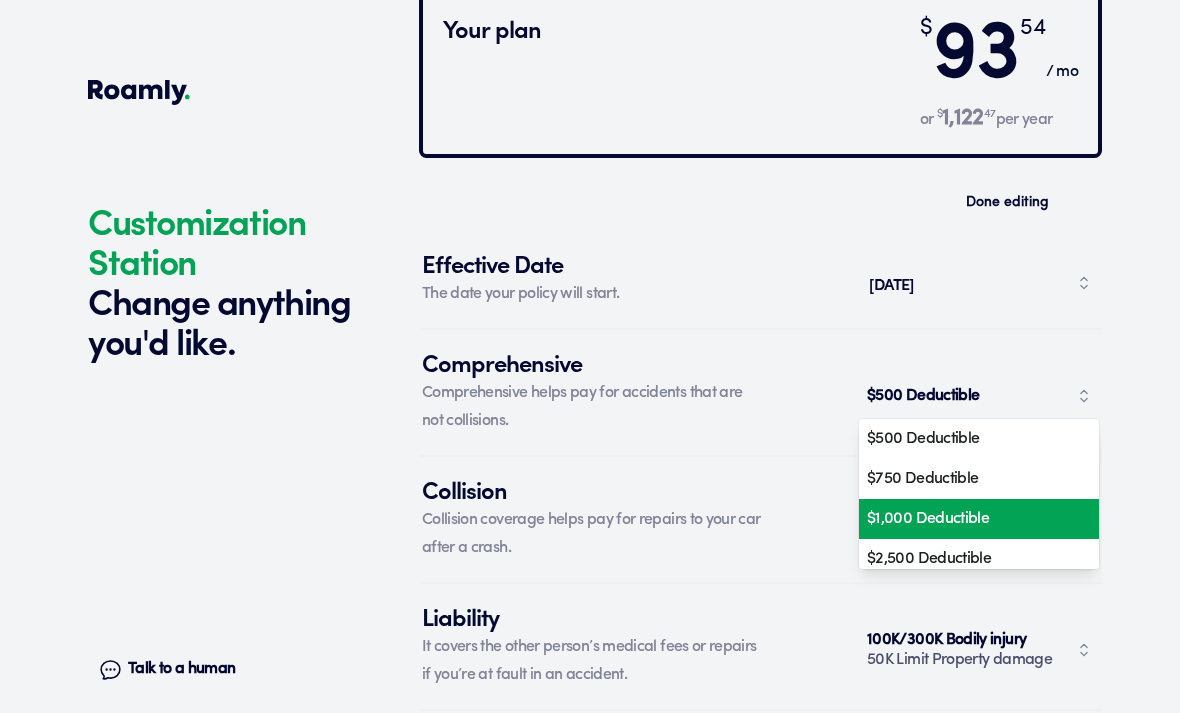 click on "$1,000 Deductible" at bounding box center [972, 519] 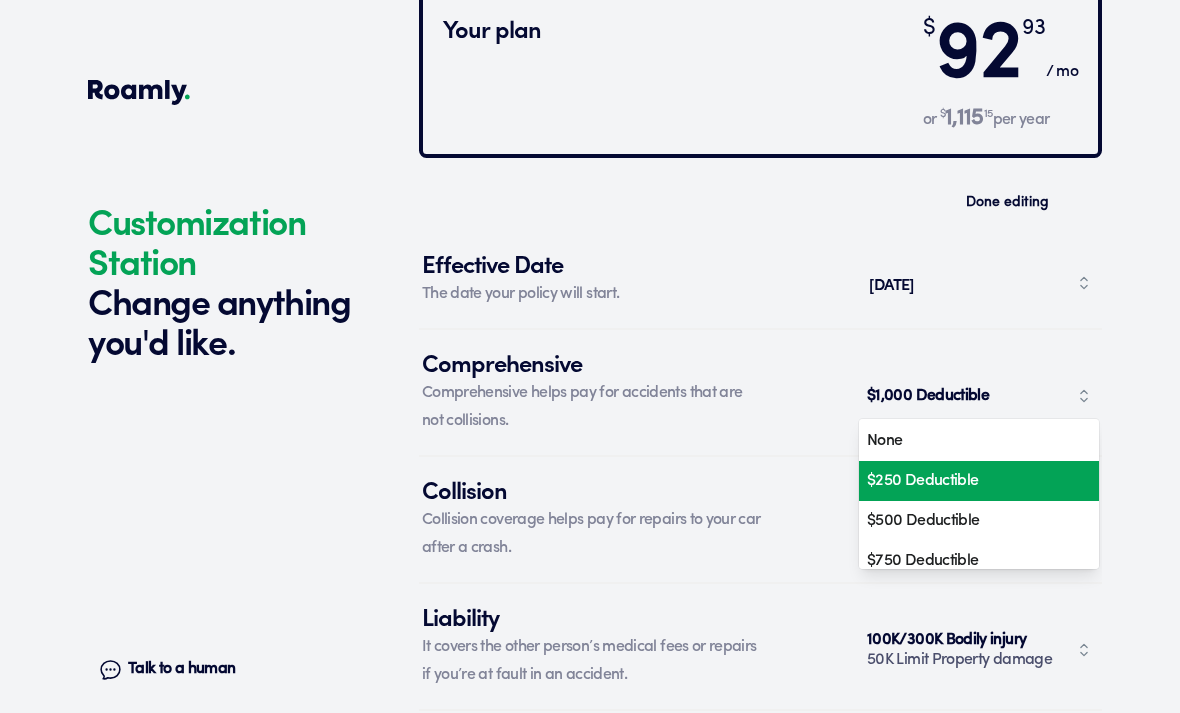 click on "$250 Deductible" at bounding box center (972, 481) 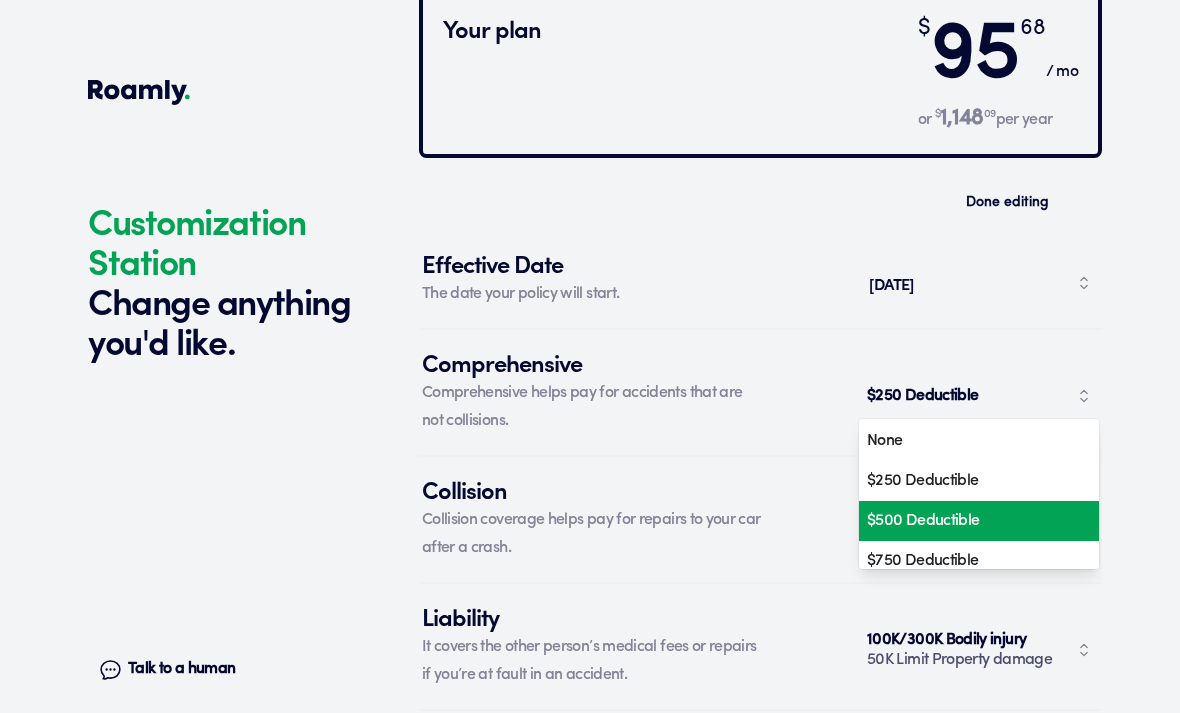 click on "$500 Deductible" at bounding box center (972, 521) 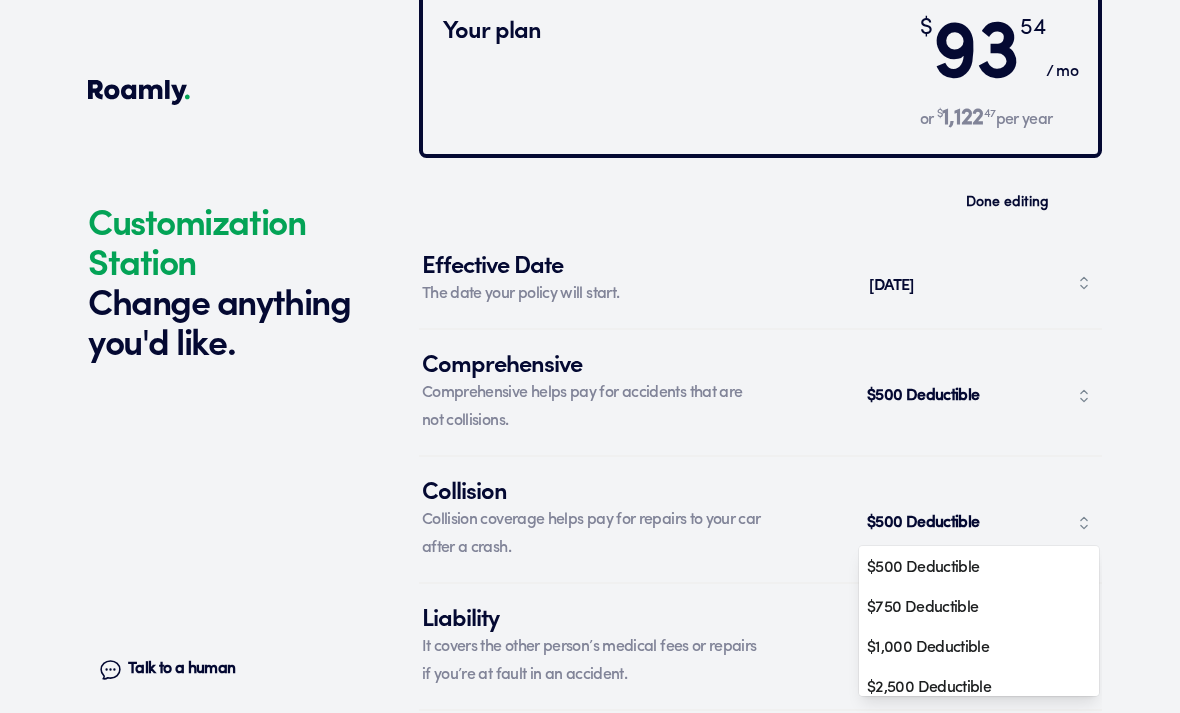 scroll, scrollTop: 83, scrollLeft: 0, axis: vertical 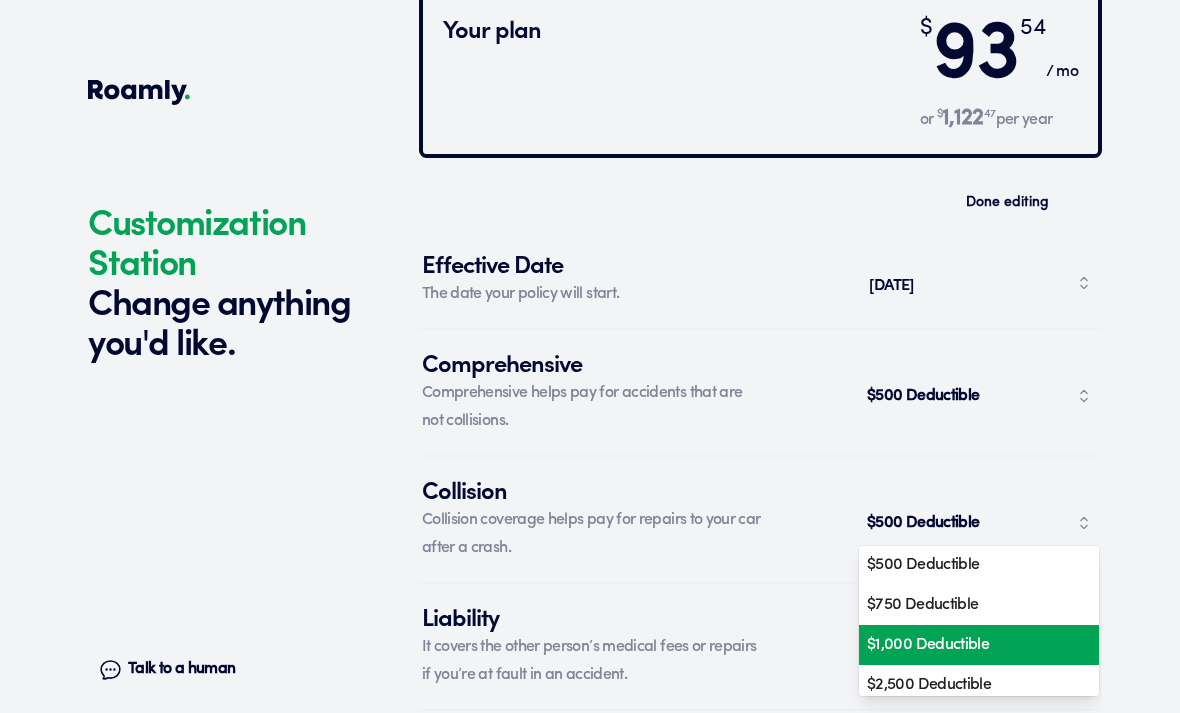 click on "$1,000 Deductible" at bounding box center (972, 645) 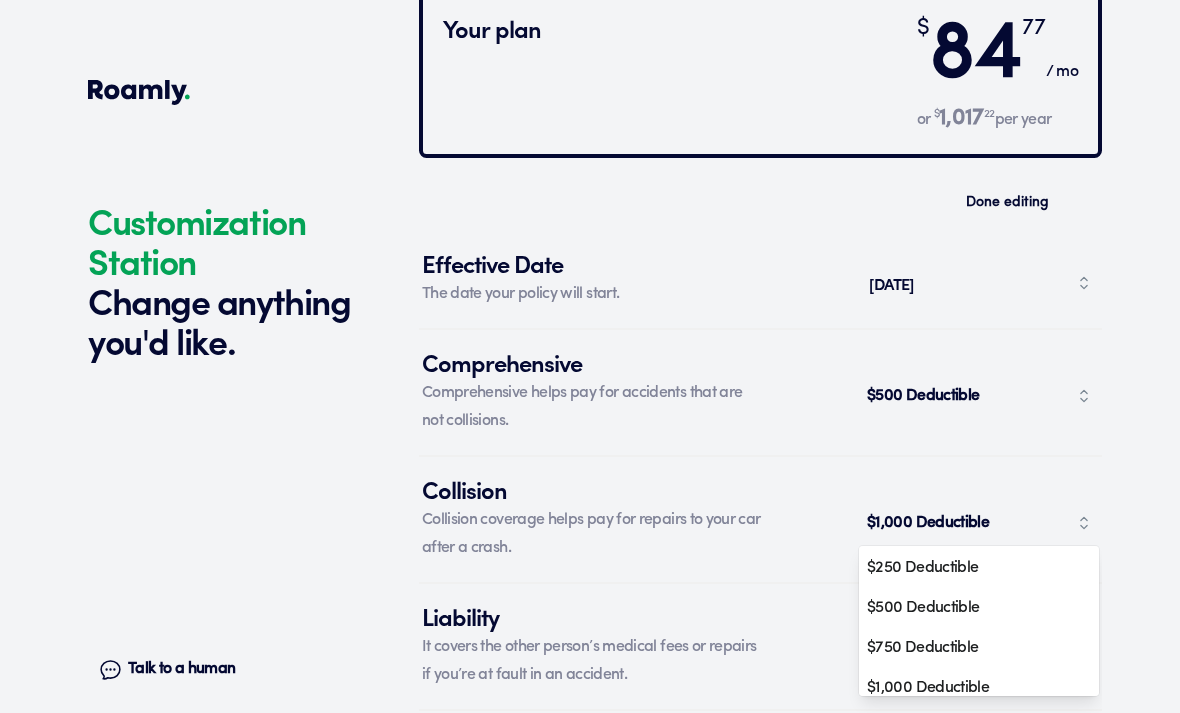 scroll, scrollTop: 43, scrollLeft: 0, axis: vertical 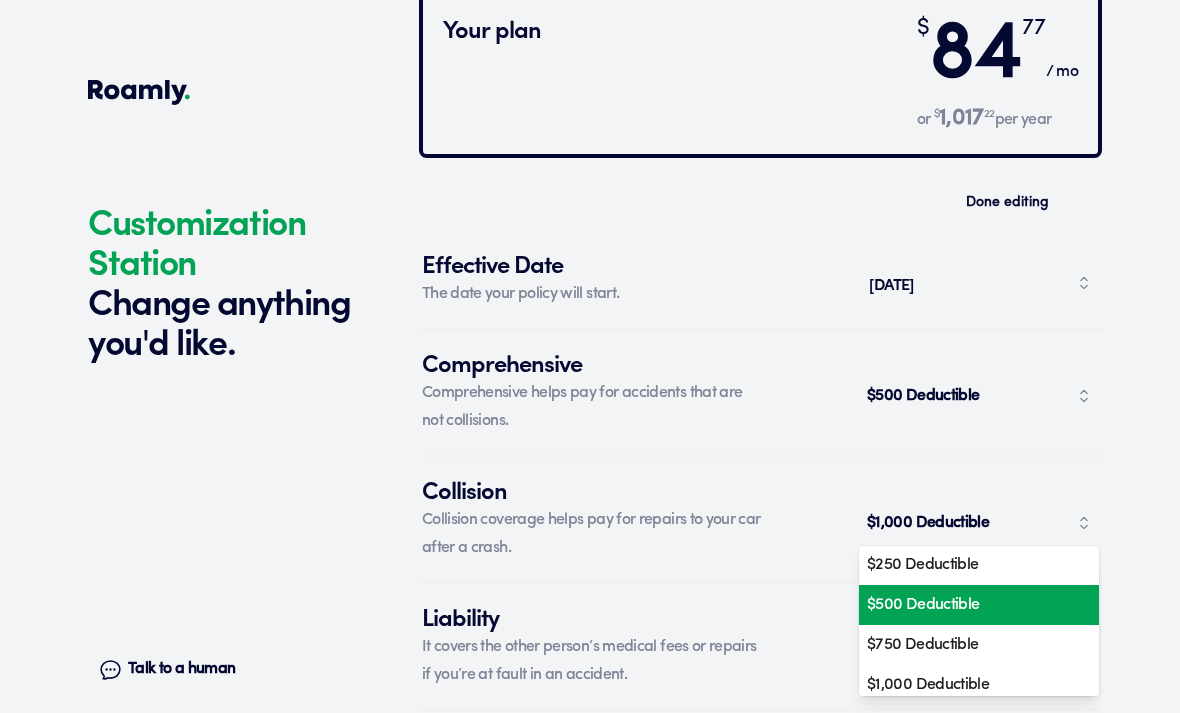 click on "$500 Deductible" at bounding box center (972, 605) 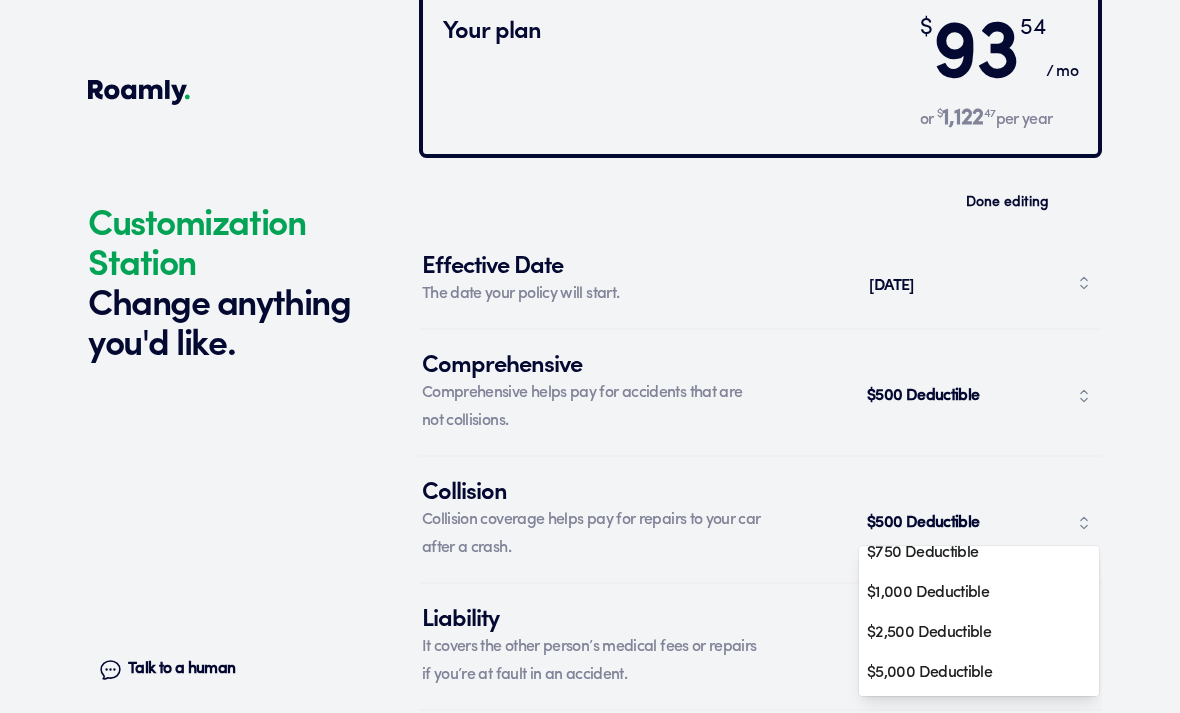 scroll, scrollTop: 135, scrollLeft: 0, axis: vertical 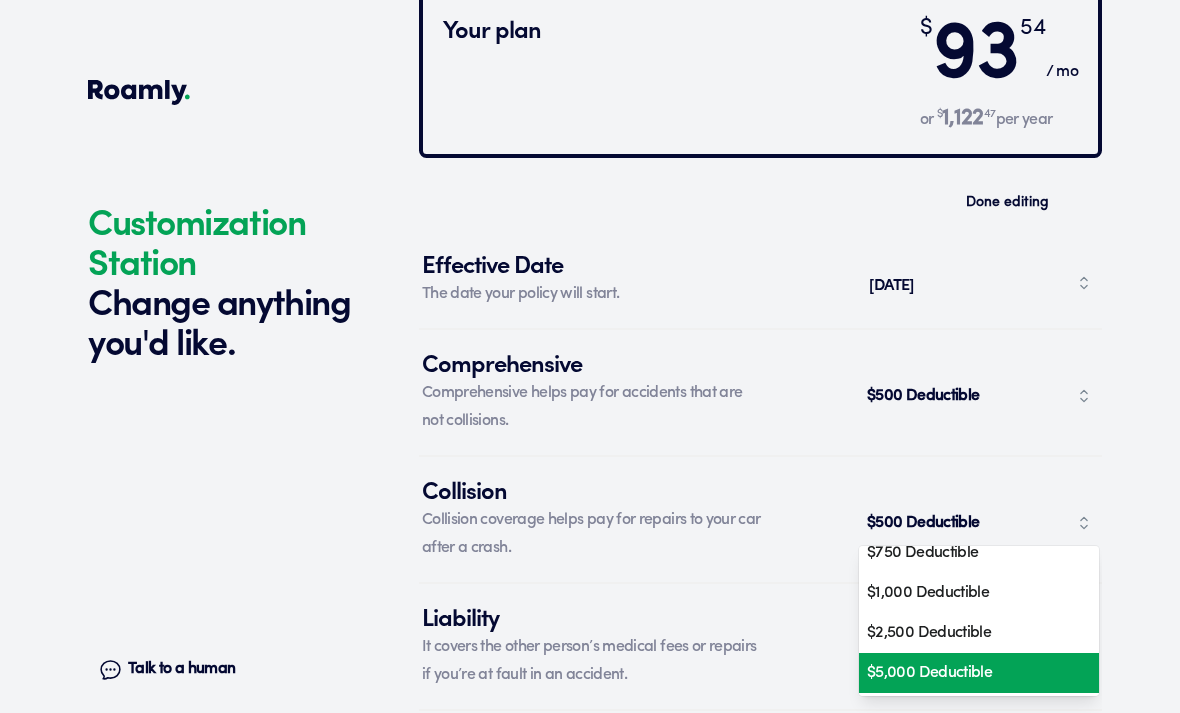 click on "$5,000 Deductible" at bounding box center (972, 673) 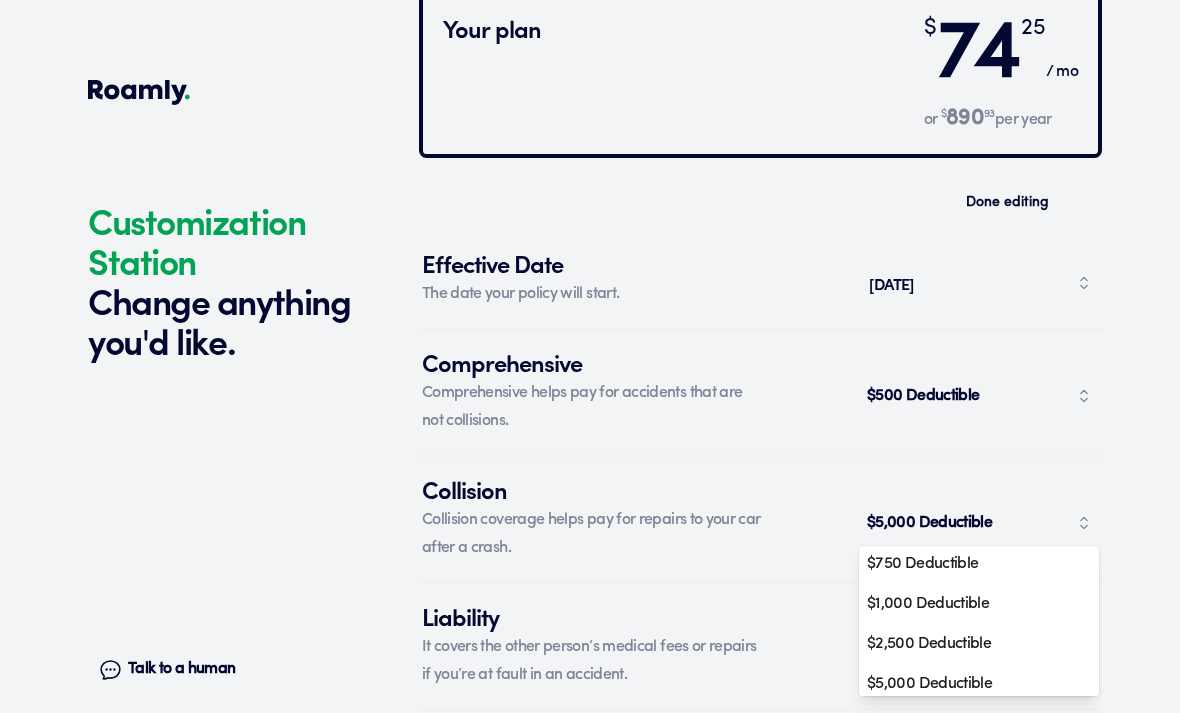 scroll, scrollTop: 128, scrollLeft: 0, axis: vertical 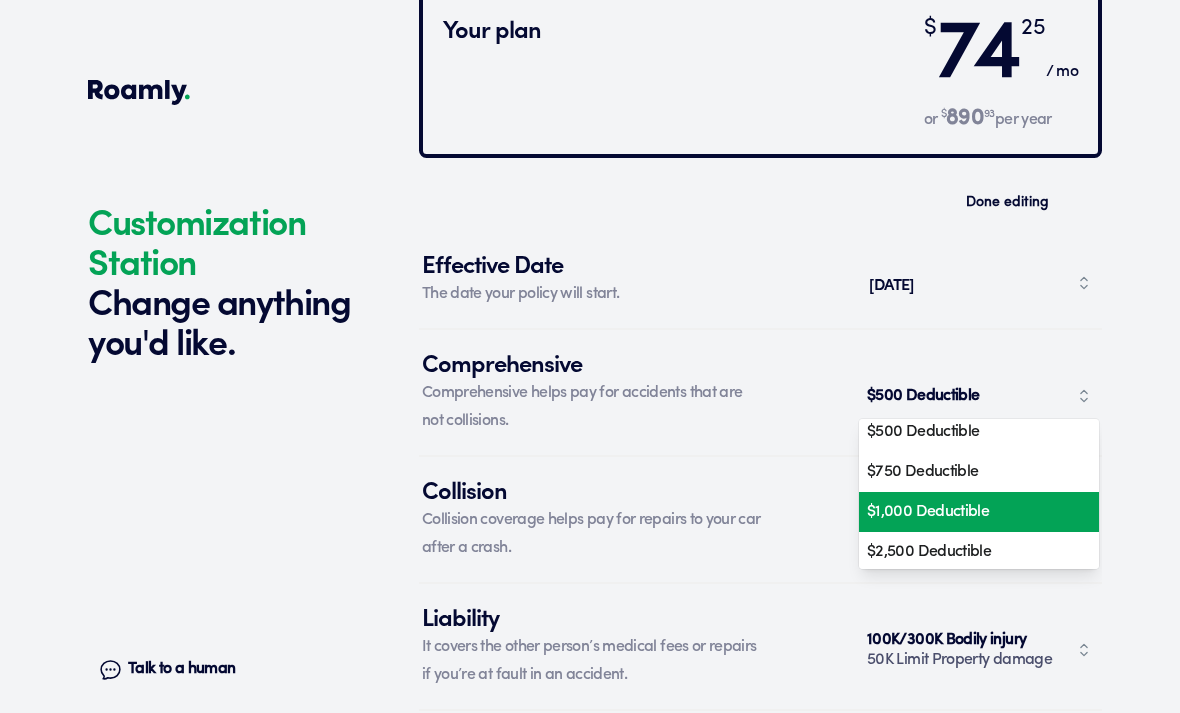 click on "$1,000 Deductible" at bounding box center (972, 512) 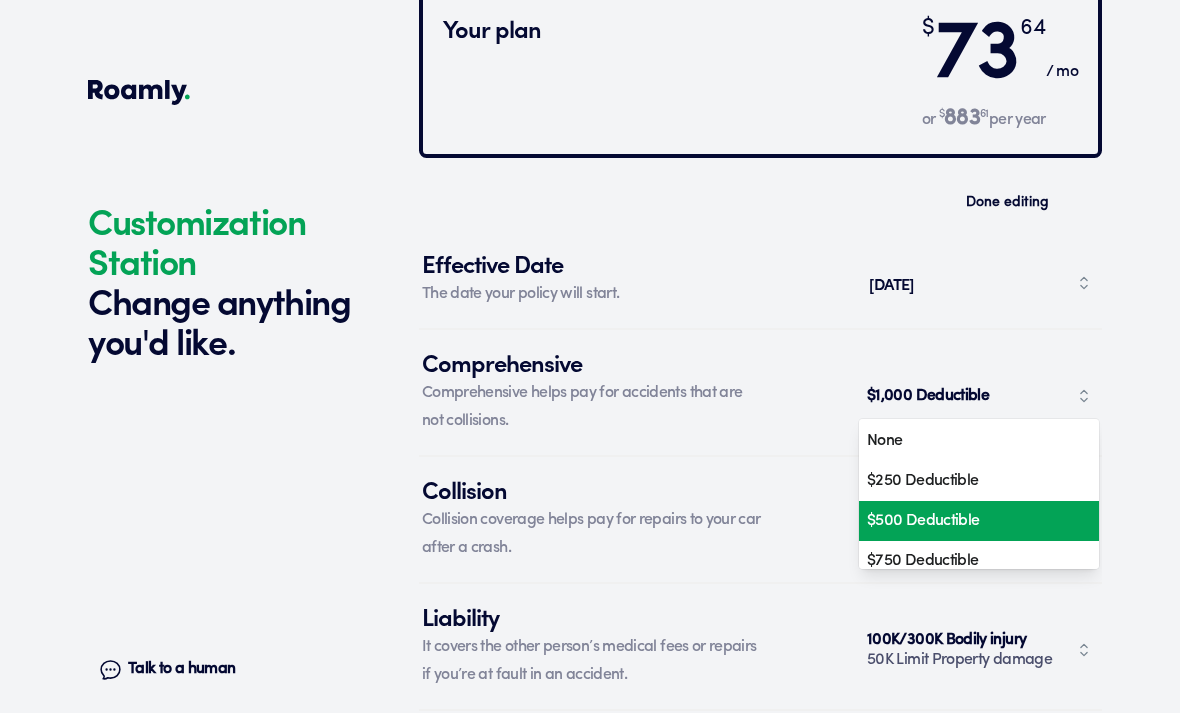 click on "$500 Deductible" at bounding box center [972, 521] 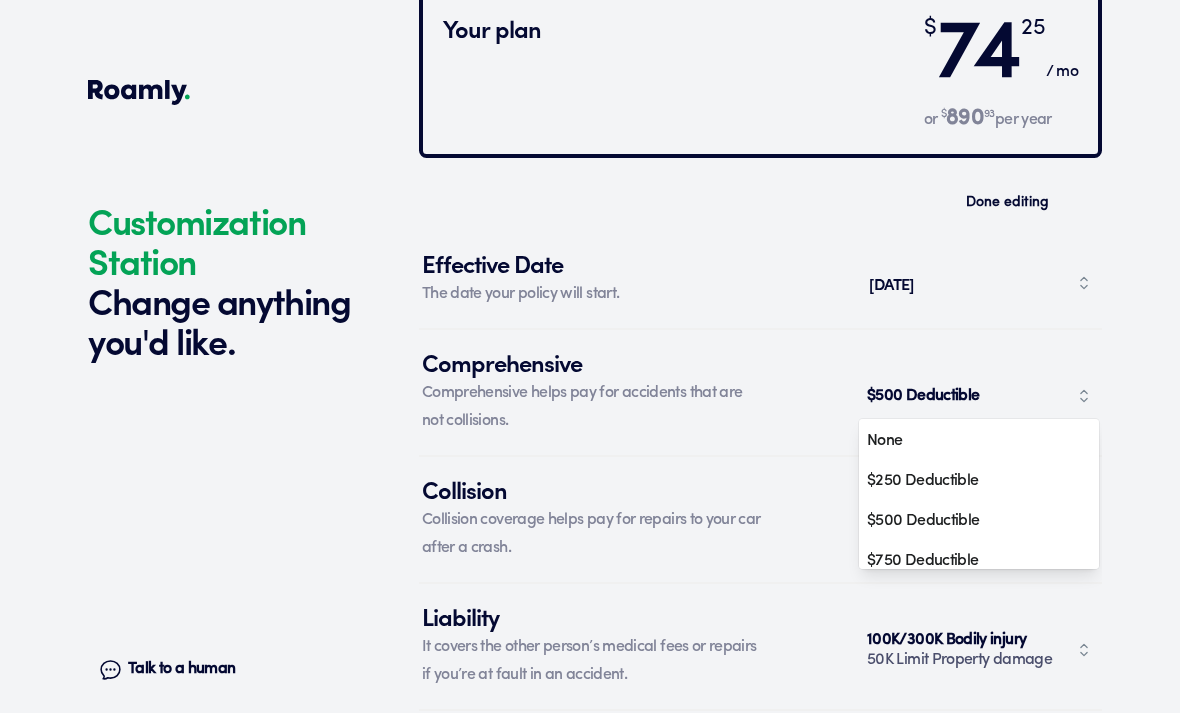 scroll, scrollTop: 0, scrollLeft: 0, axis: both 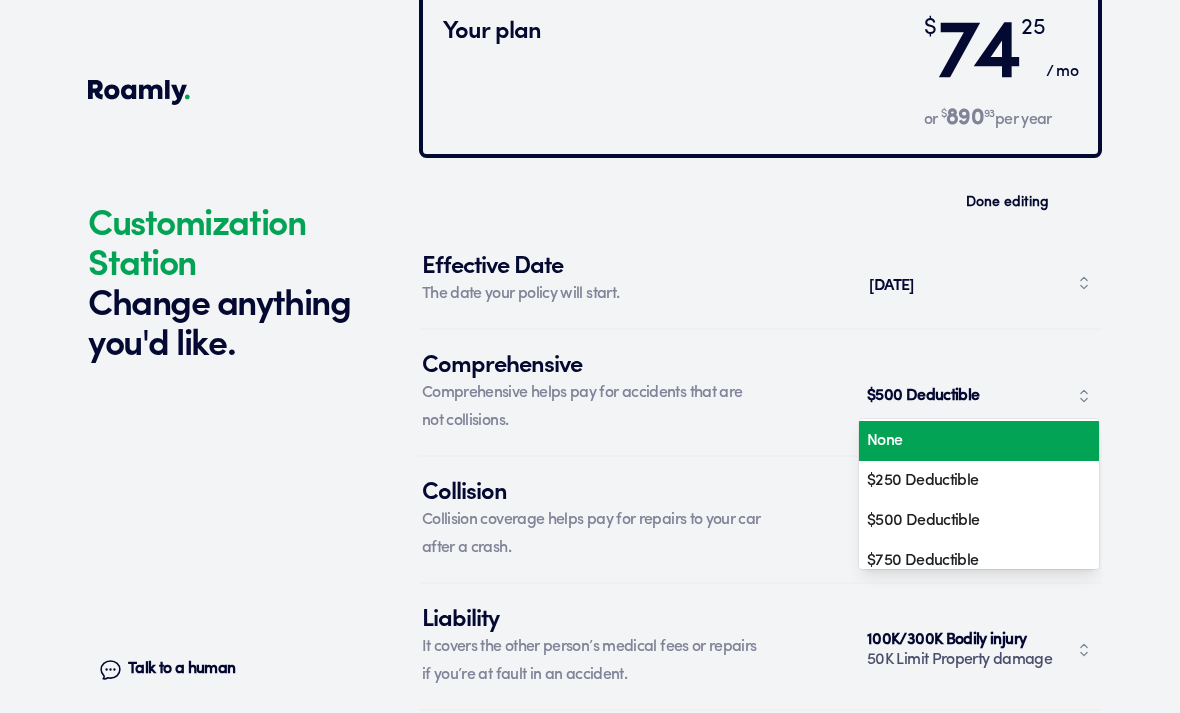 click on "None" at bounding box center (972, 441) 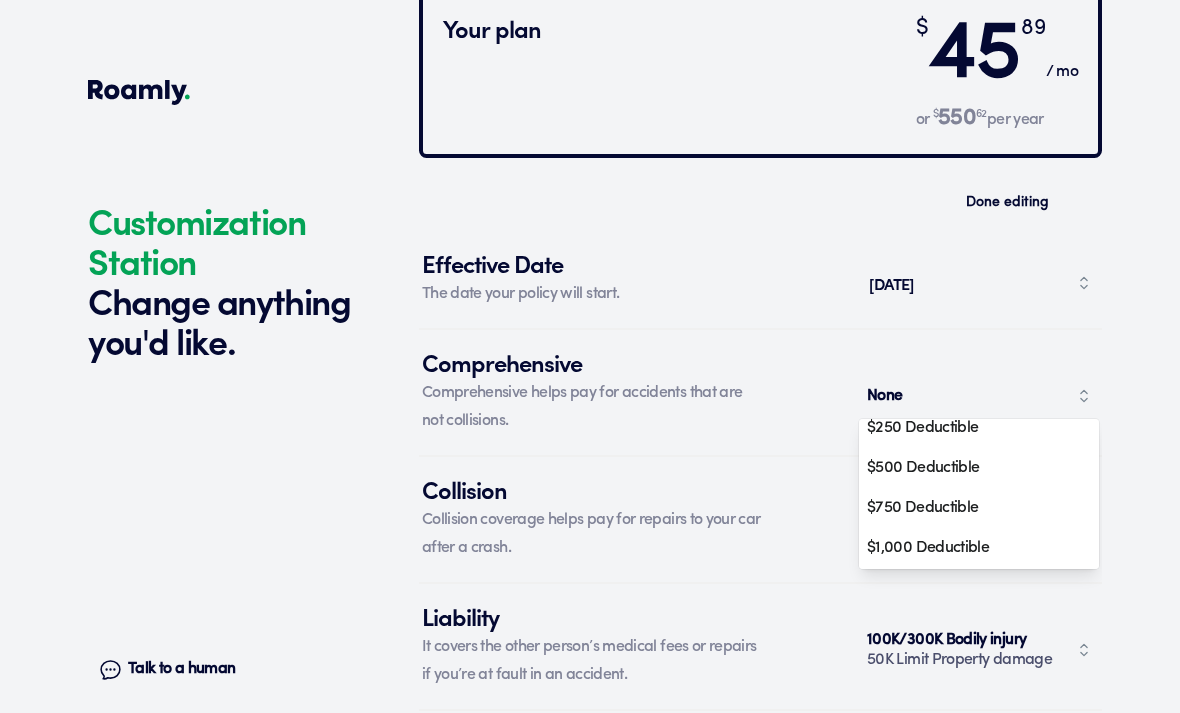 scroll, scrollTop: 52, scrollLeft: 0, axis: vertical 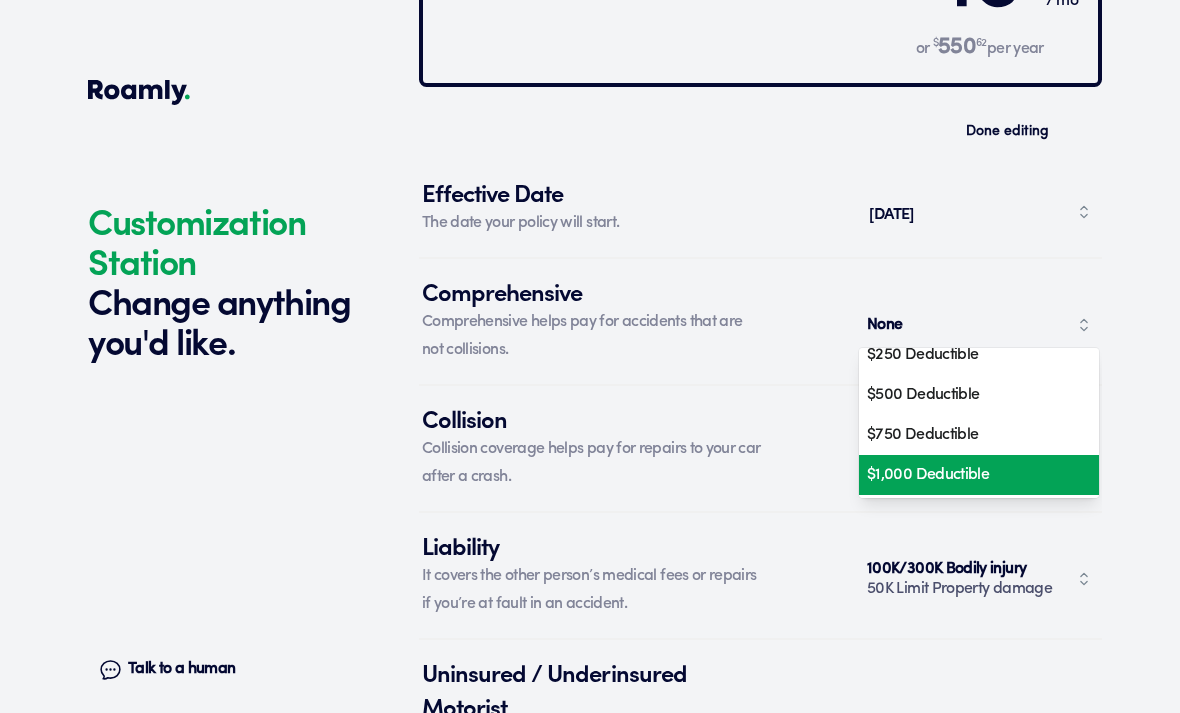click on "$1,000 Deductible" at bounding box center [972, 475] 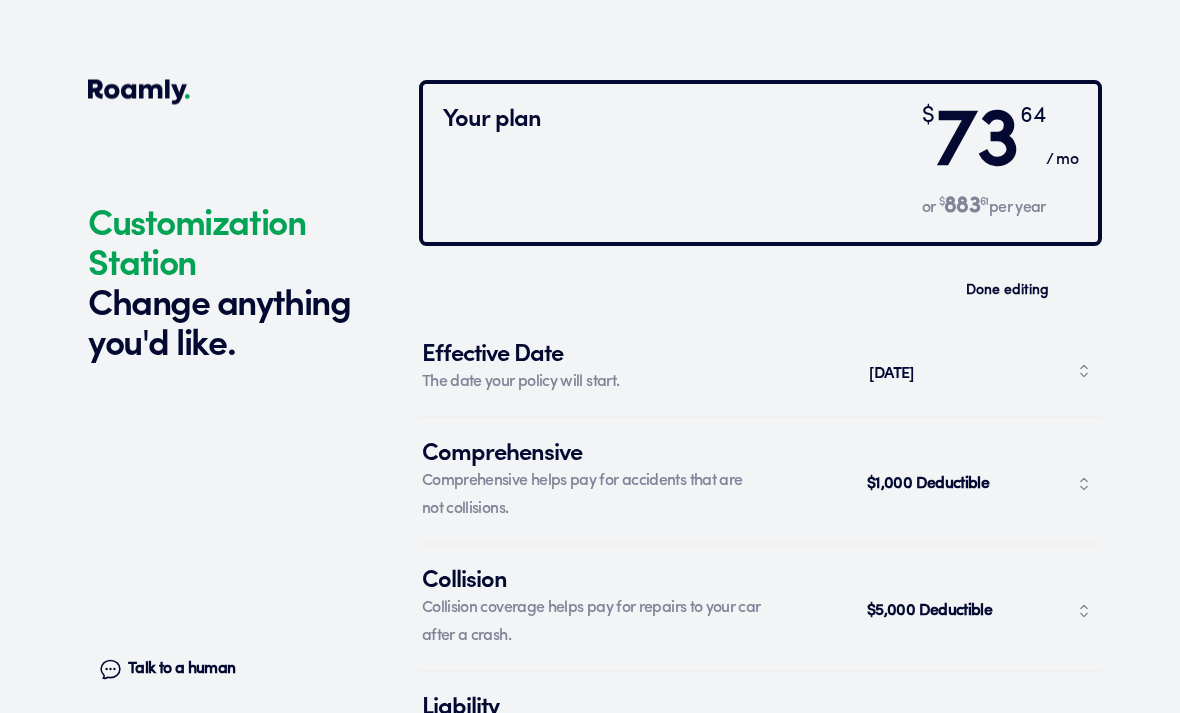 scroll, scrollTop: 7673, scrollLeft: 0, axis: vertical 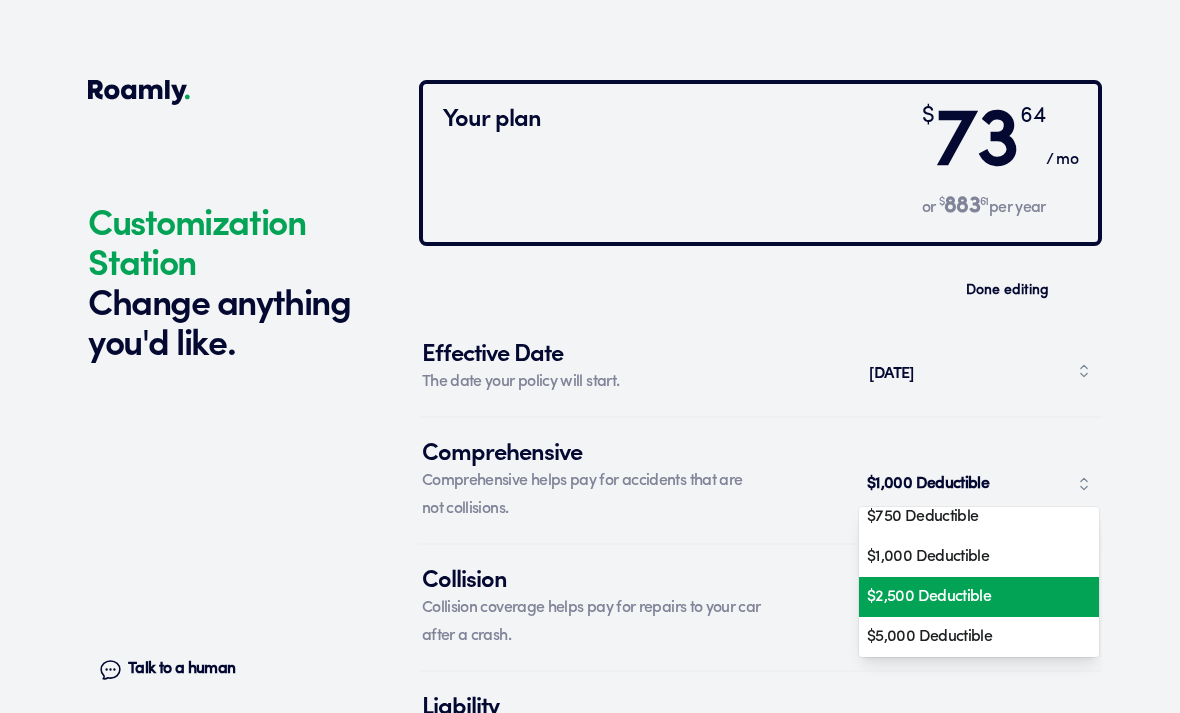 click on "$2,500 Deductible" at bounding box center [972, 597] 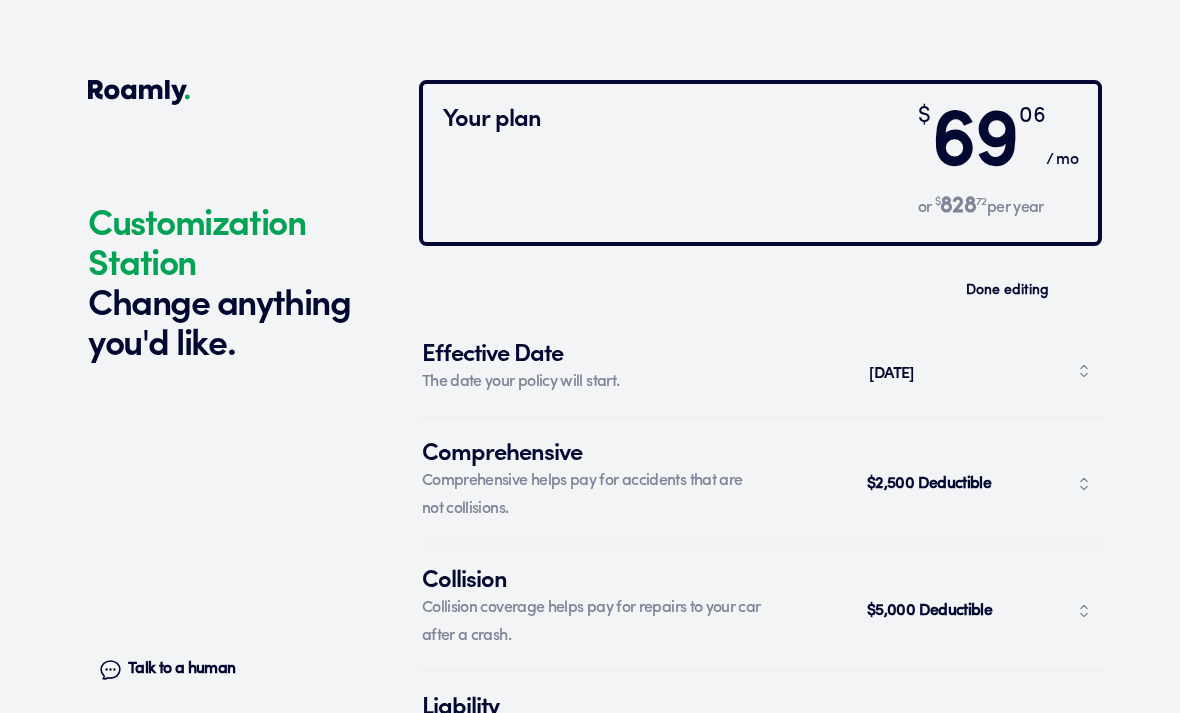 click on "$2,500 Deductible" at bounding box center [979, 484] 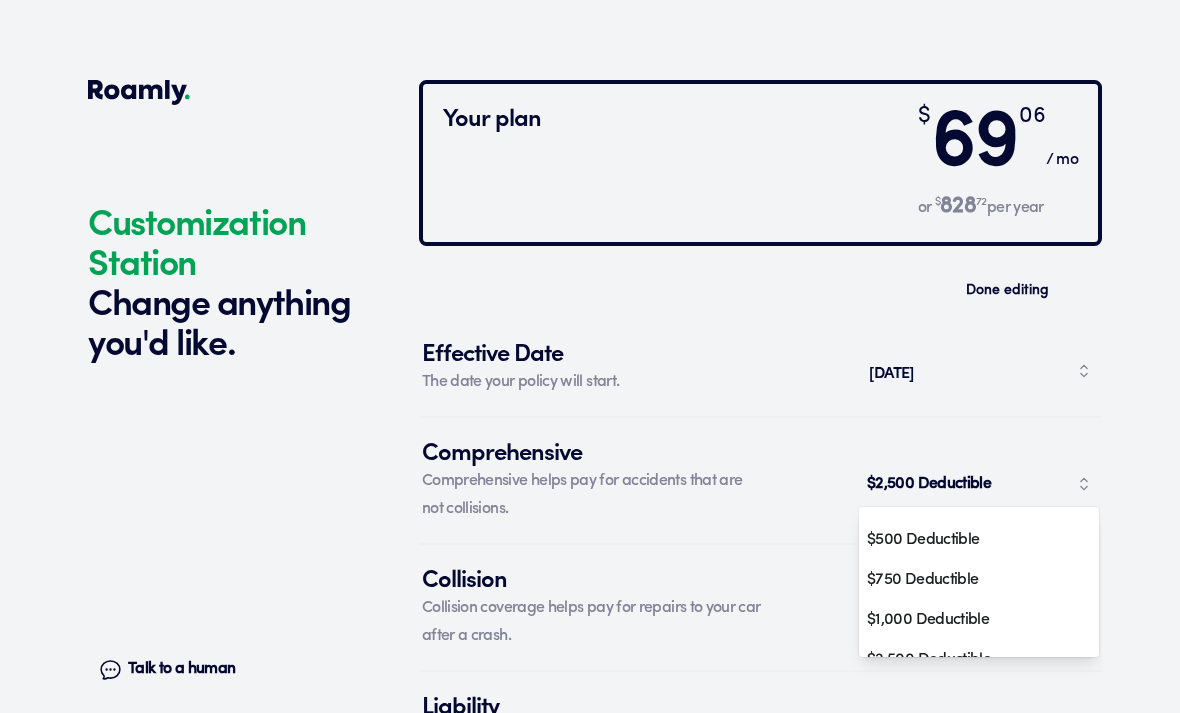 scroll, scrollTop: 81, scrollLeft: 0, axis: vertical 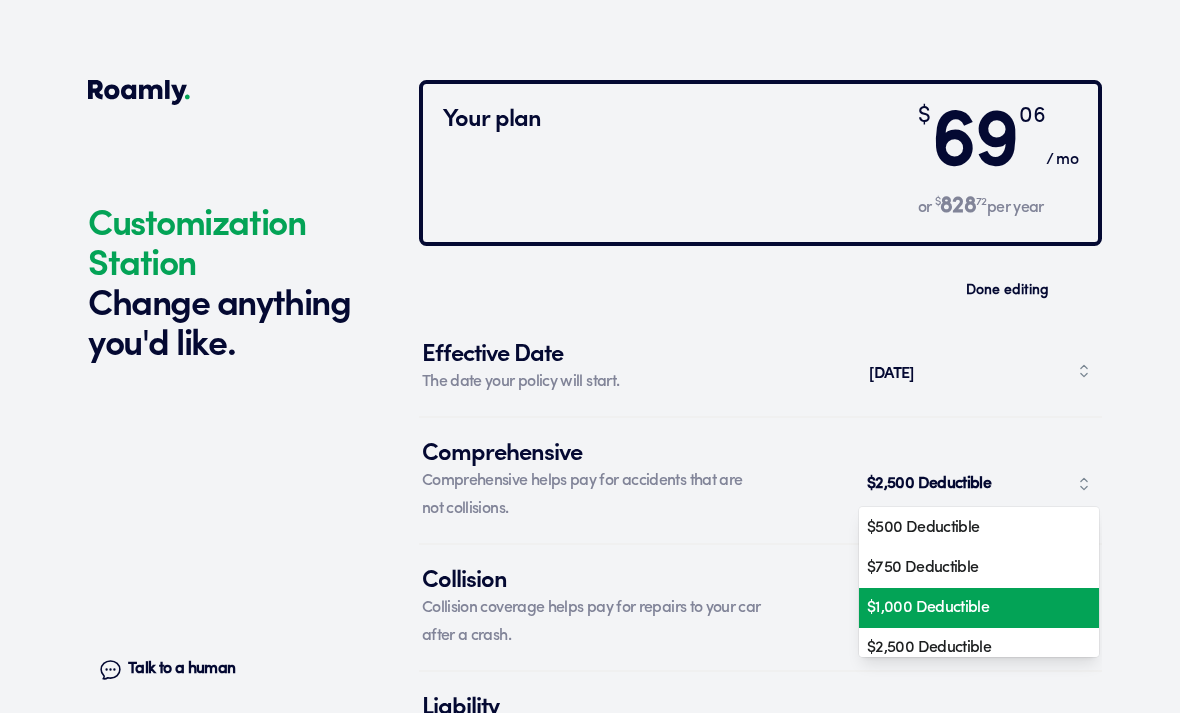 click on "$1,000 Deductible" at bounding box center (972, 608) 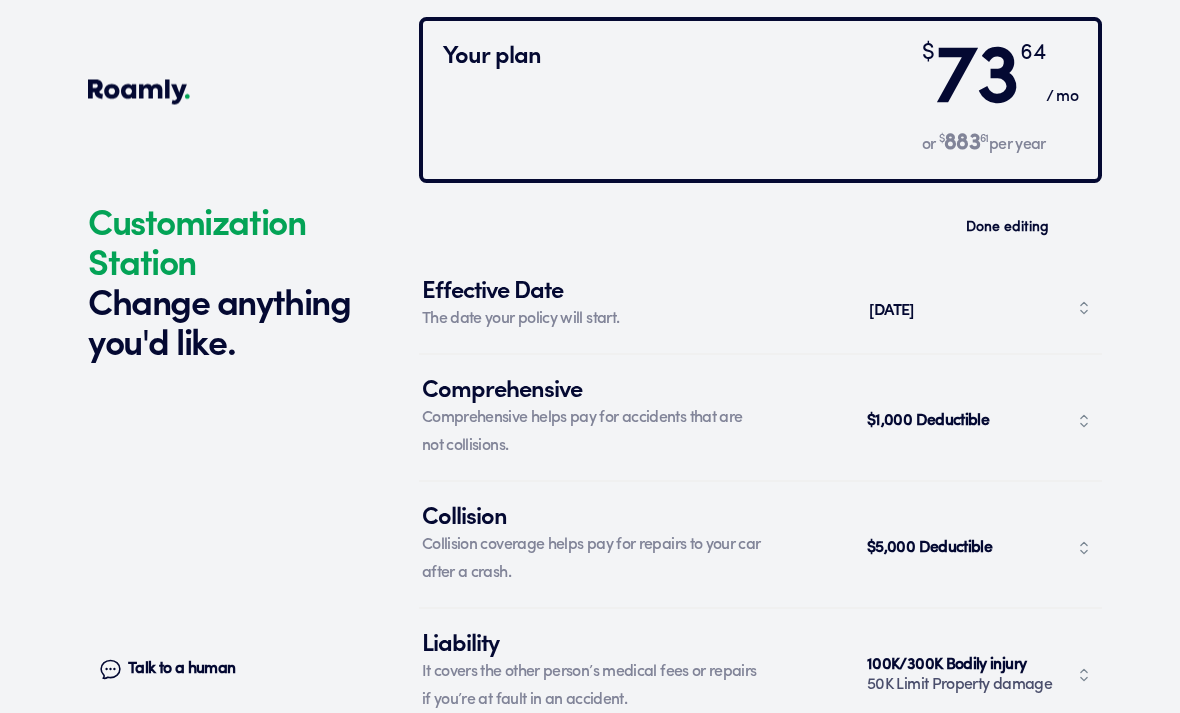 scroll, scrollTop: 7736, scrollLeft: 0, axis: vertical 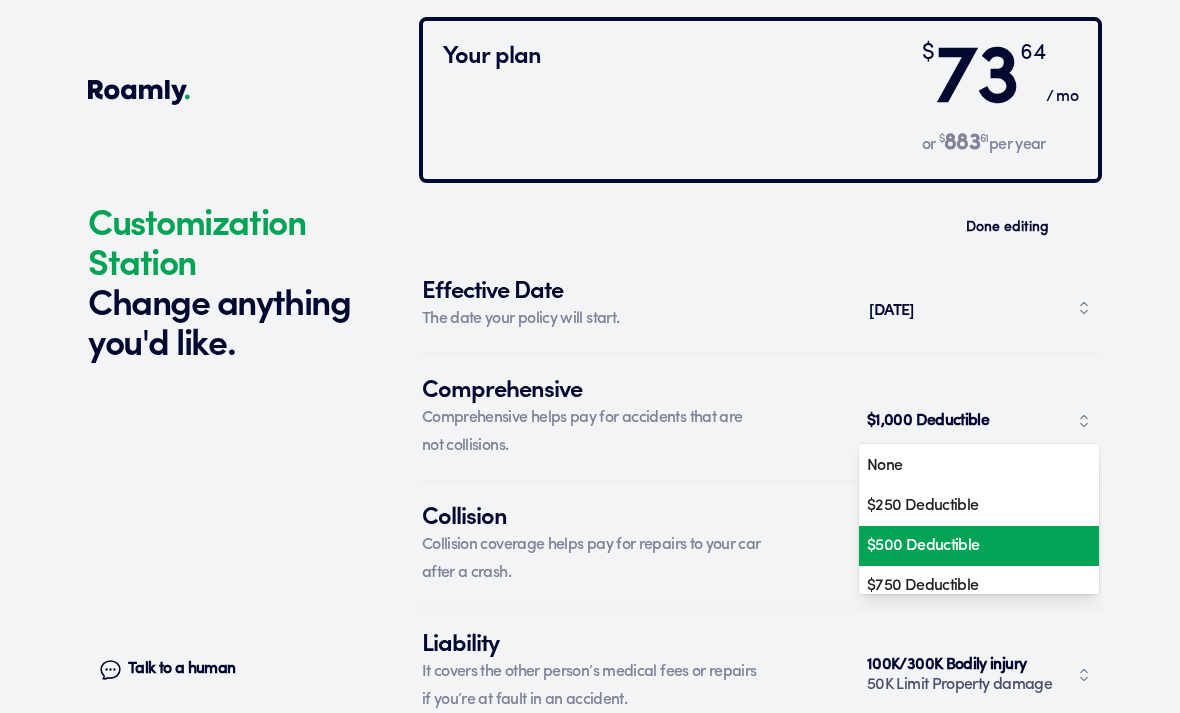 click on "$500 Deductible" at bounding box center [972, 546] 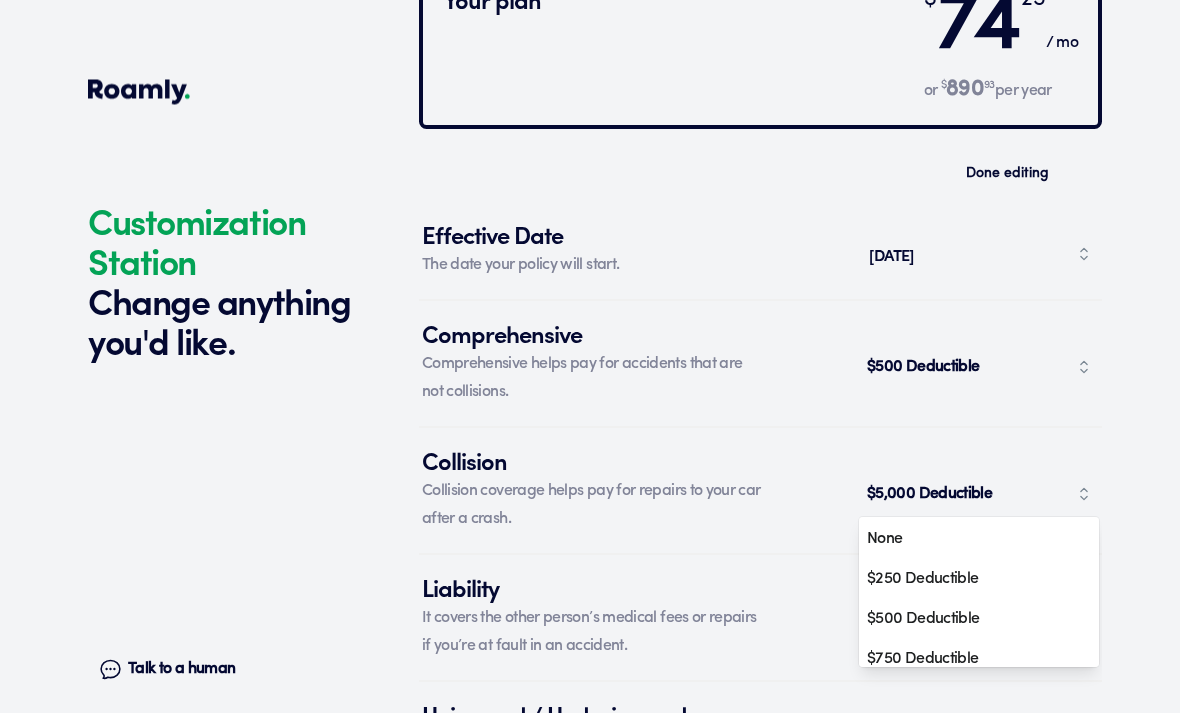 scroll, scrollTop: 7790, scrollLeft: 0, axis: vertical 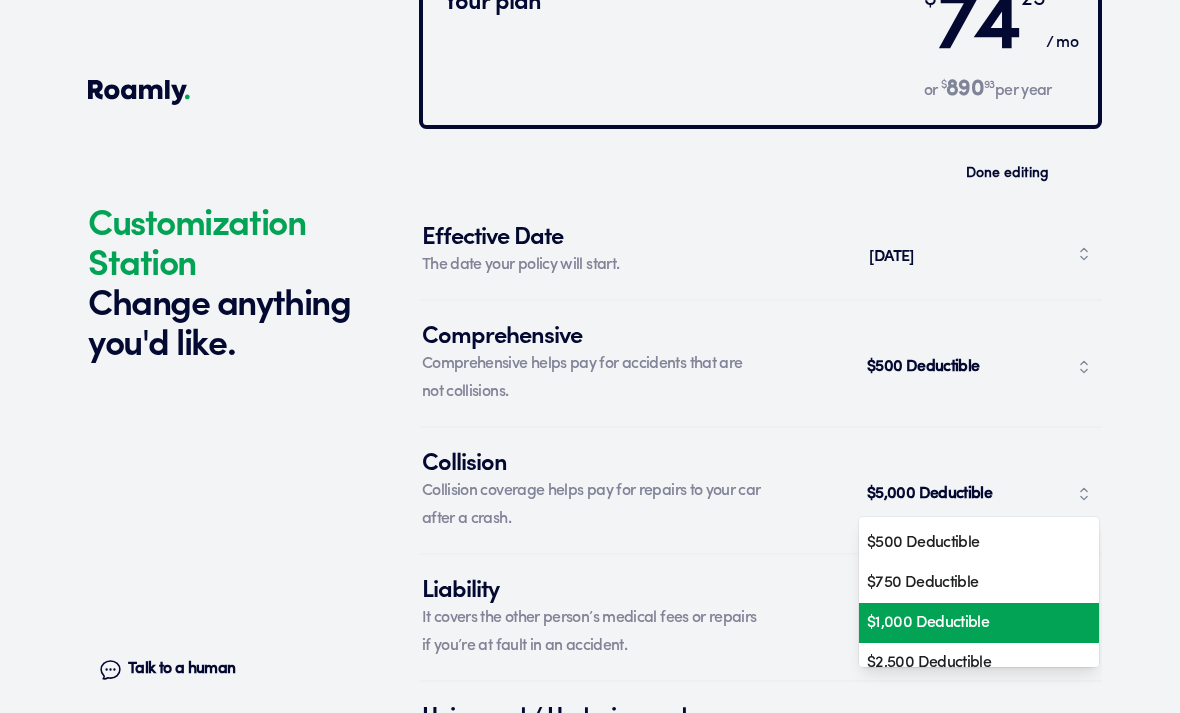 click on "$1,000 Deductible" at bounding box center (972, 623) 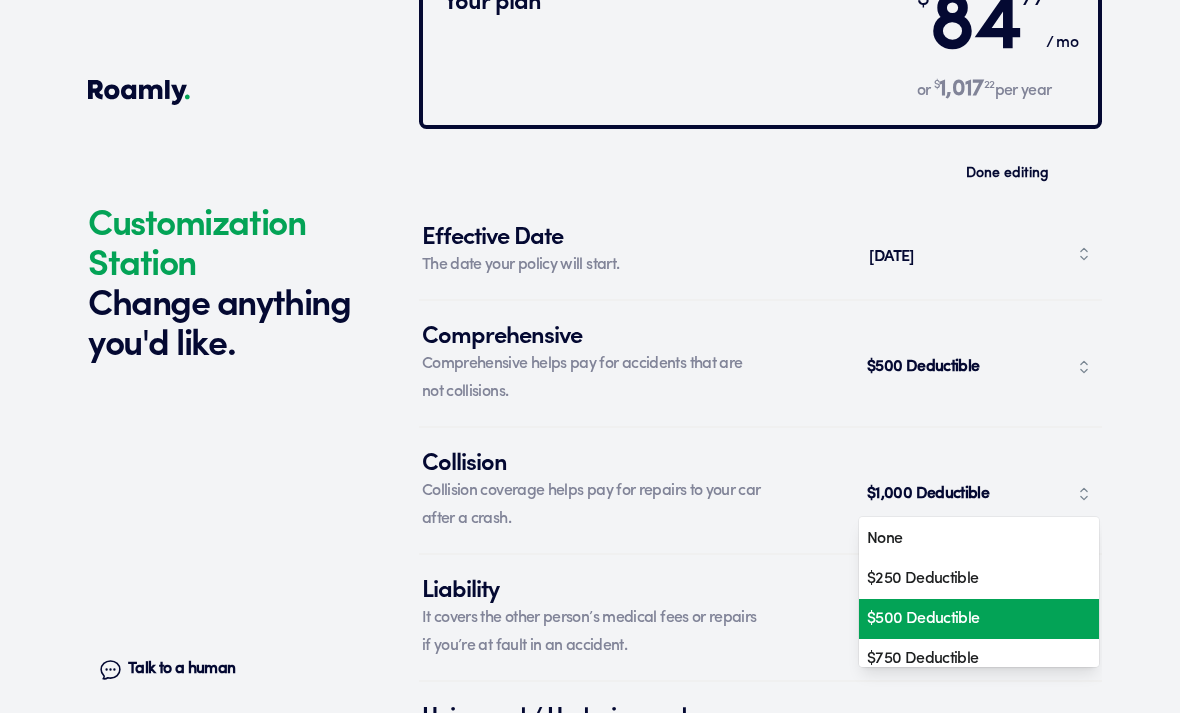 click on "$500 Deductible" at bounding box center (972, 619) 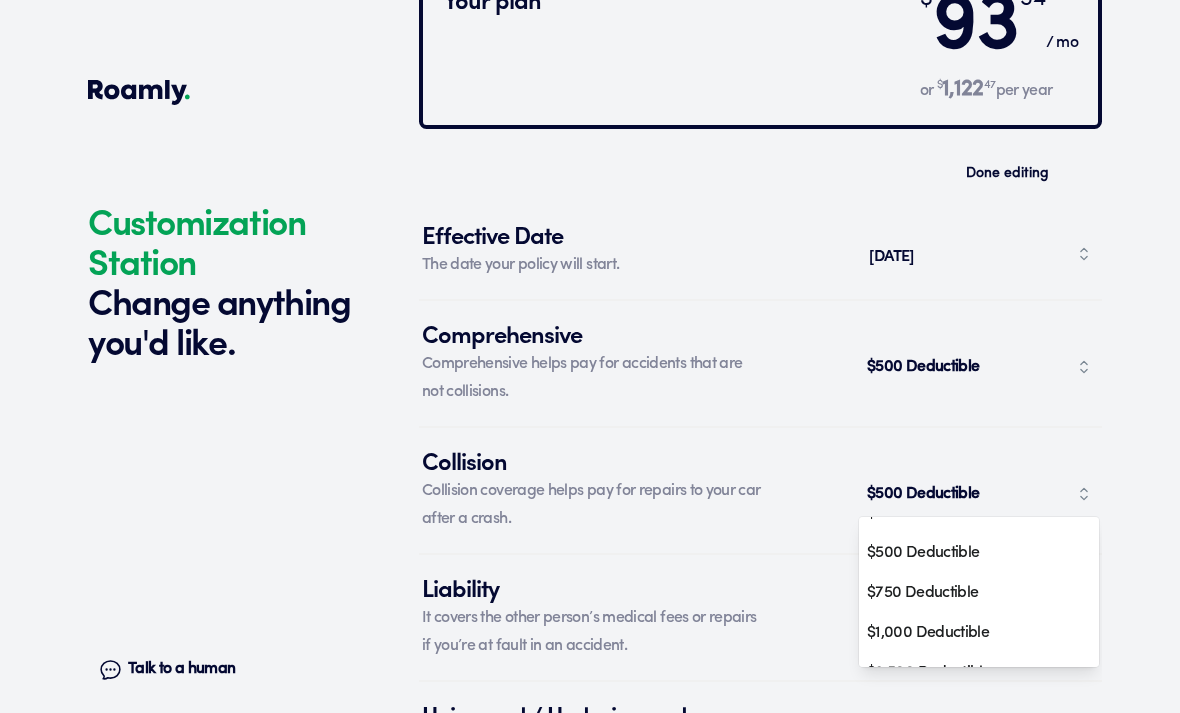 scroll, scrollTop: 67, scrollLeft: 0, axis: vertical 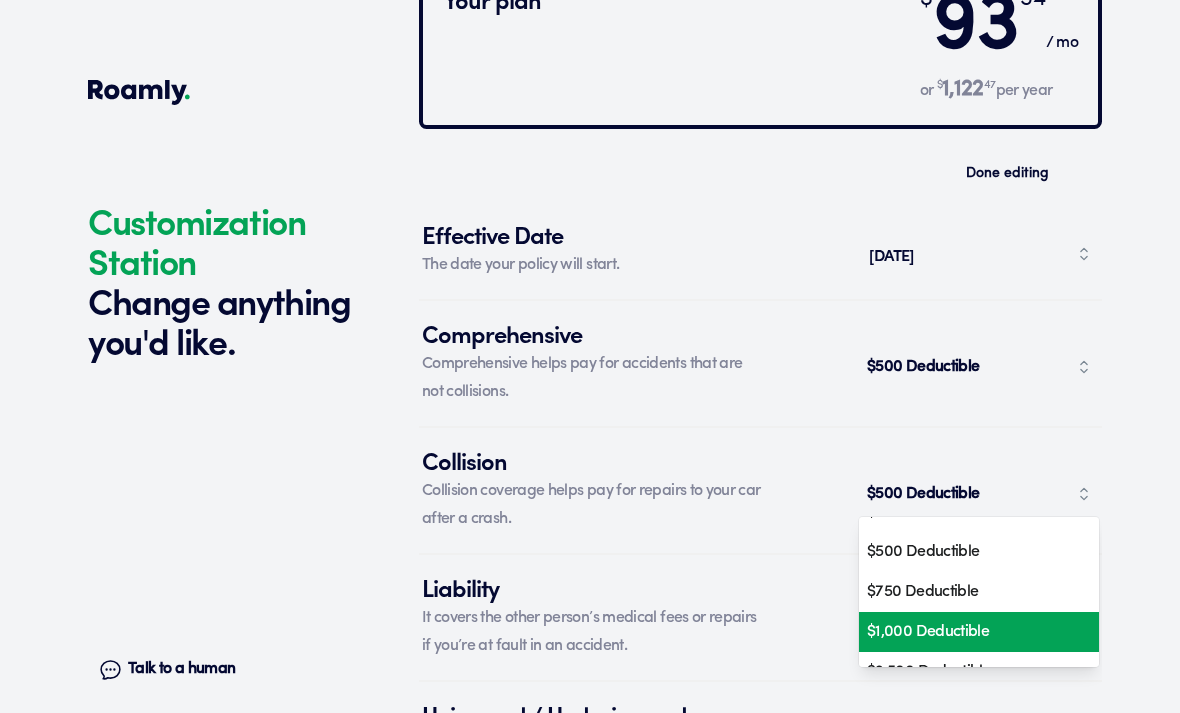 click on "$1,000 Deductible" at bounding box center (972, 632) 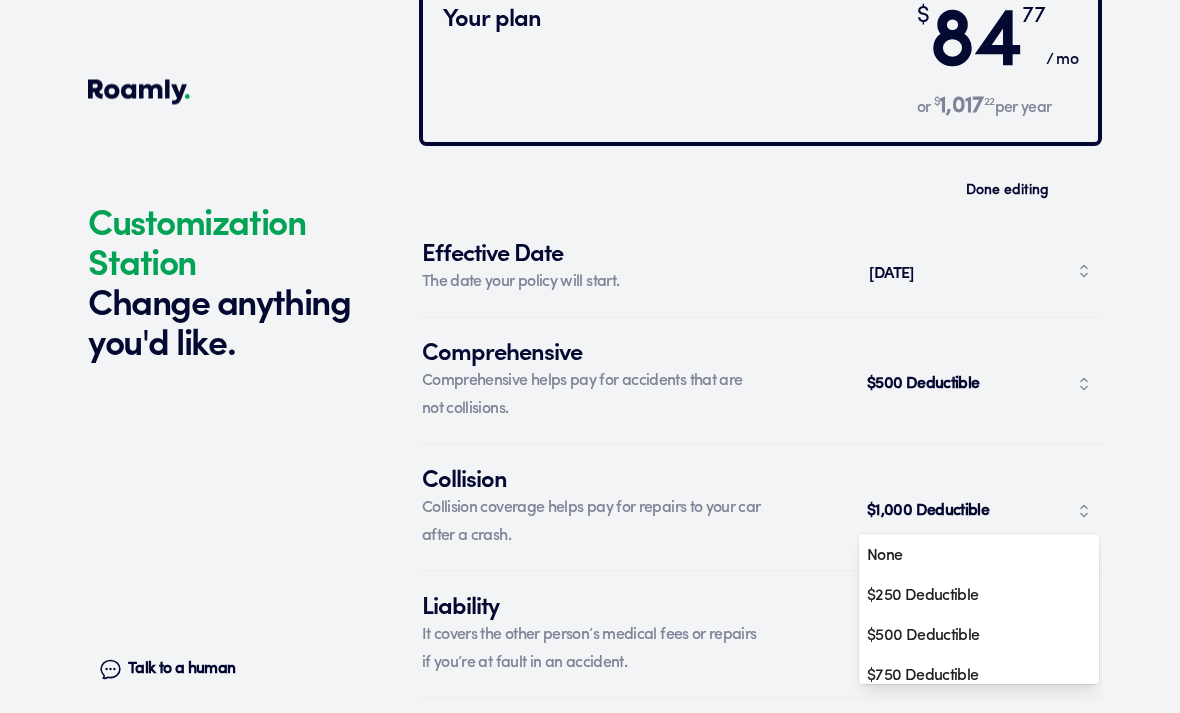 scroll, scrollTop: 7773, scrollLeft: 0, axis: vertical 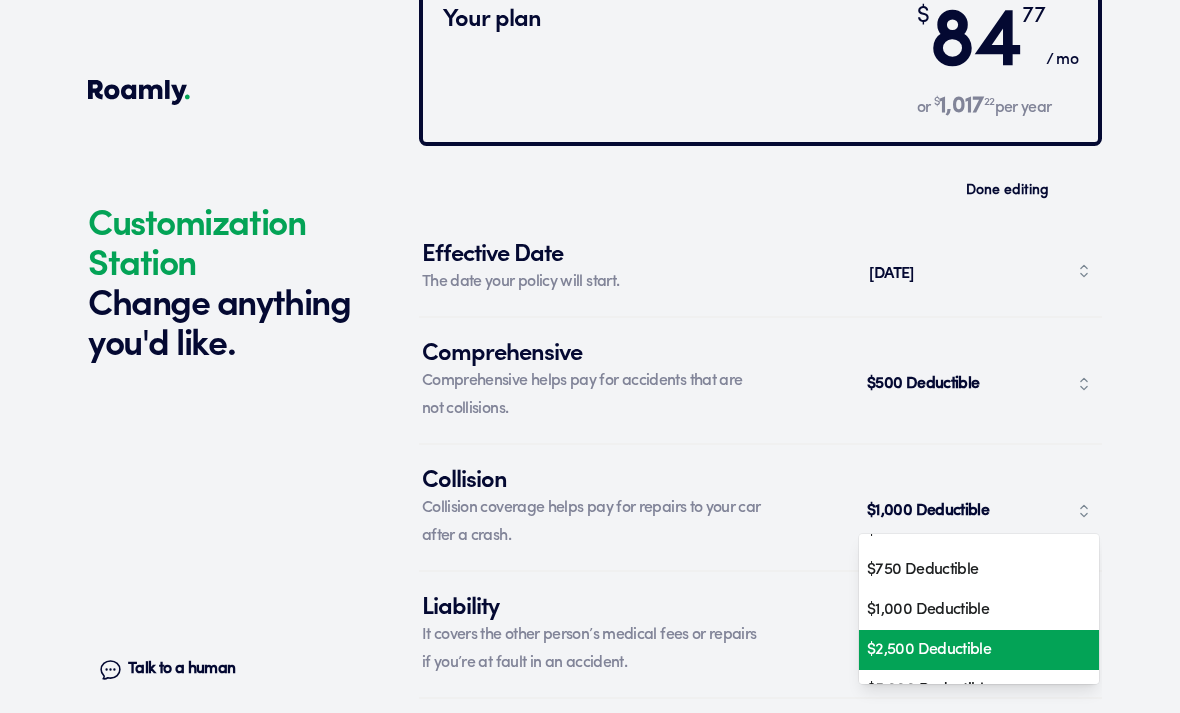click on "$2,500 Deductible" at bounding box center [972, 650] 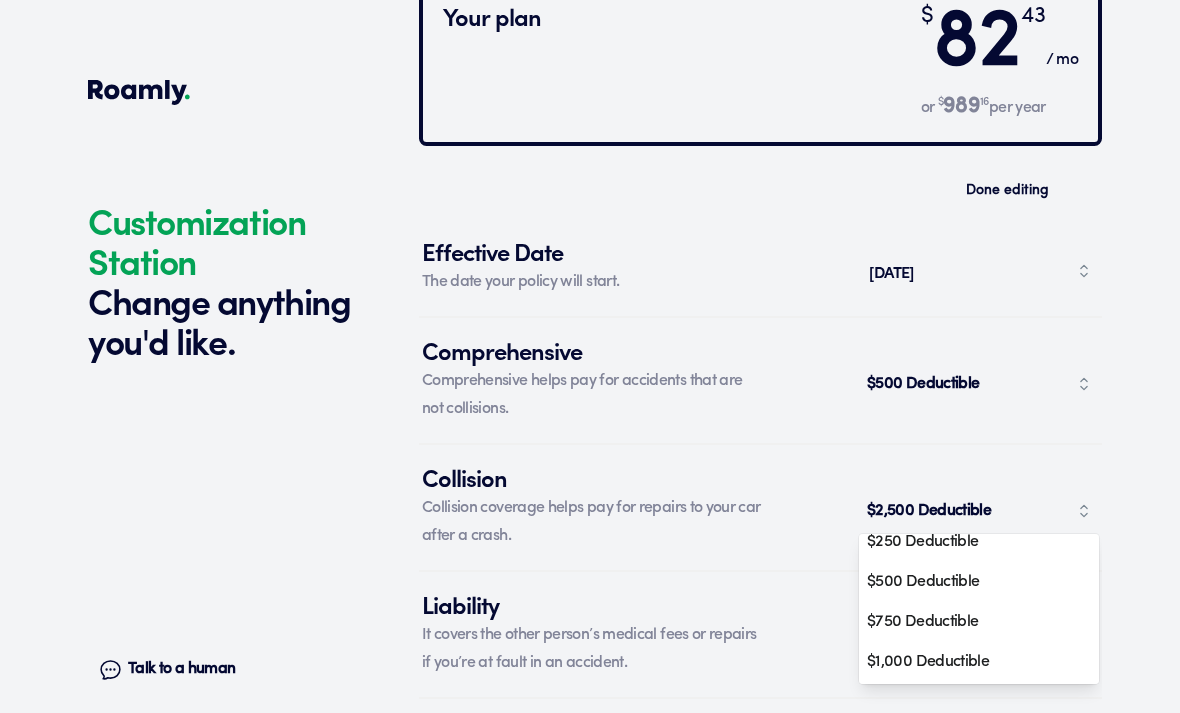 scroll, scrollTop: 57, scrollLeft: 0, axis: vertical 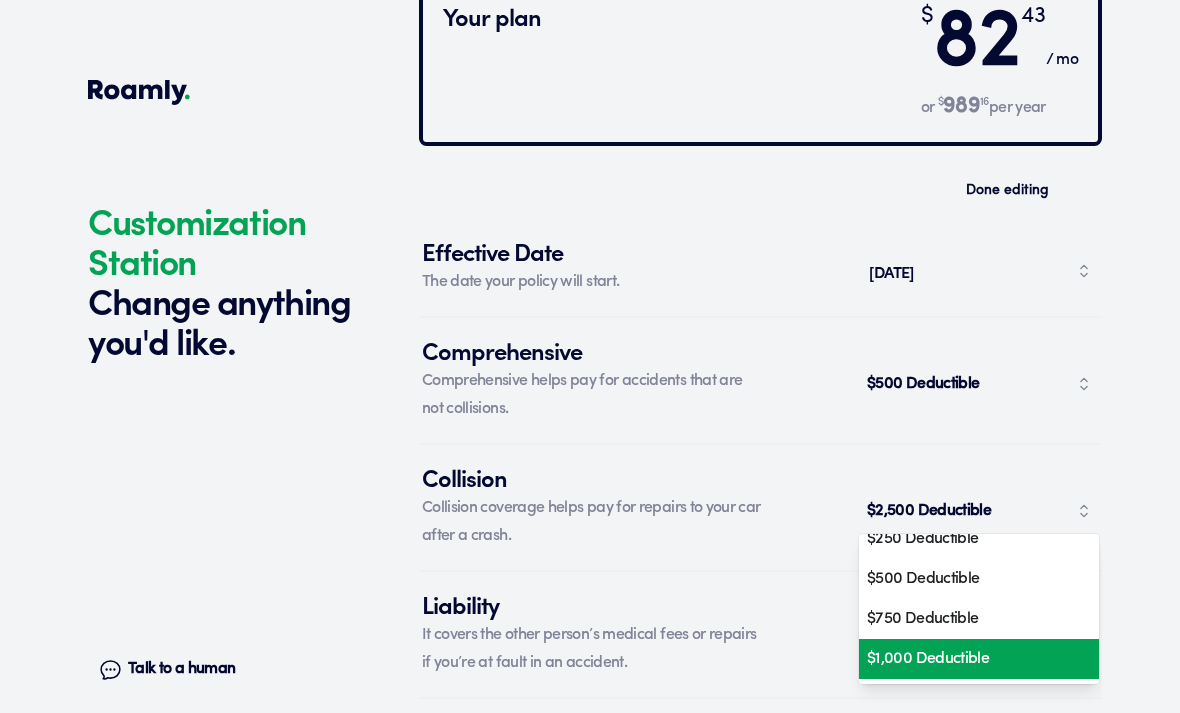 click on "$1,000 Deductible" at bounding box center [972, 659] 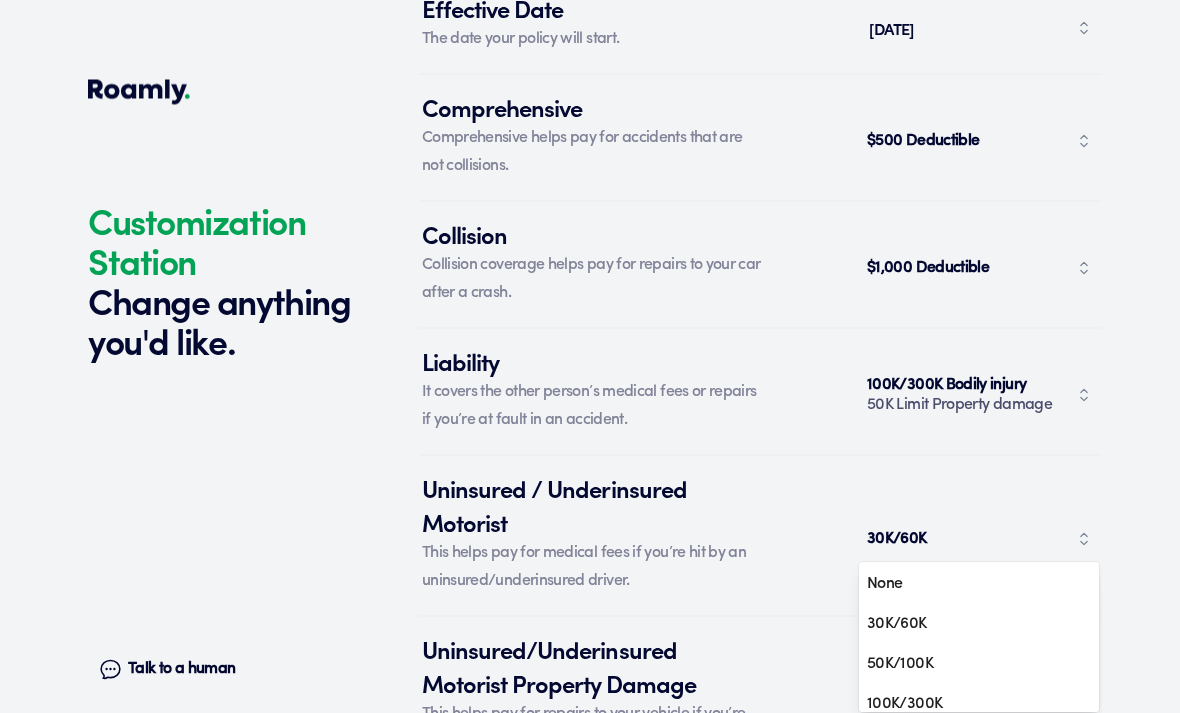 scroll, scrollTop: 8016, scrollLeft: 0, axis: vertical 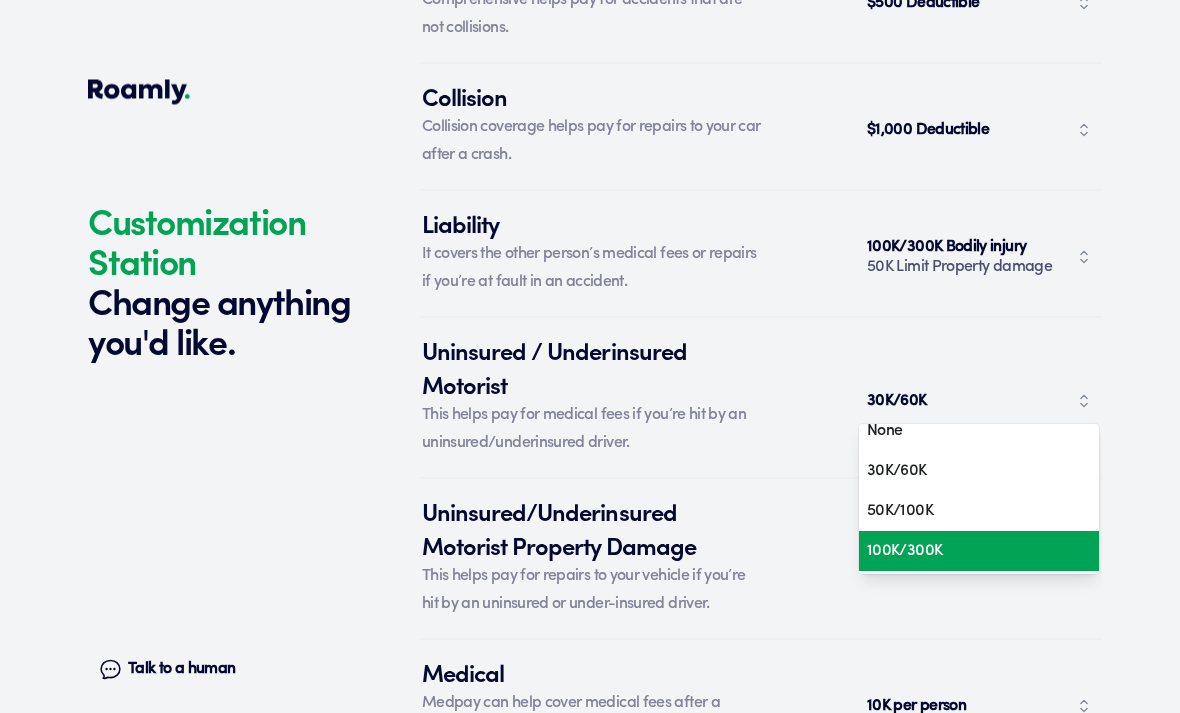 click on "100K/300K" at bounding box center [972, 552] 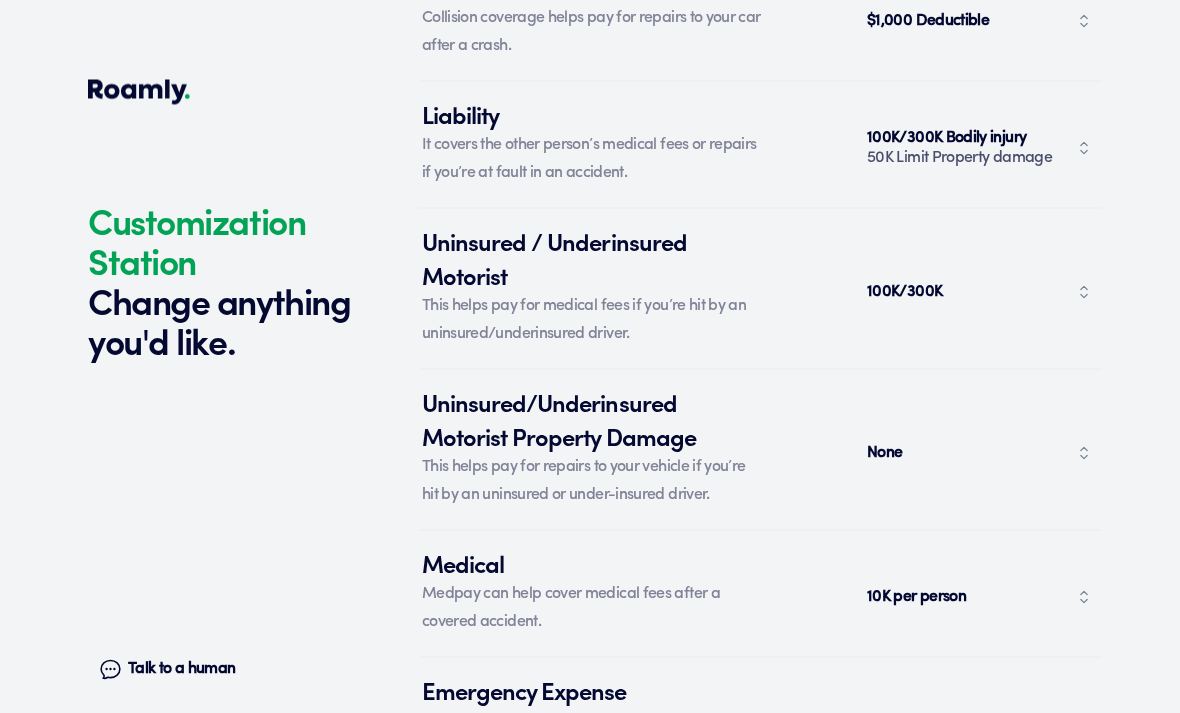 scroll, scrollTop: 8264, scrollLeft: 0, axis: vertical 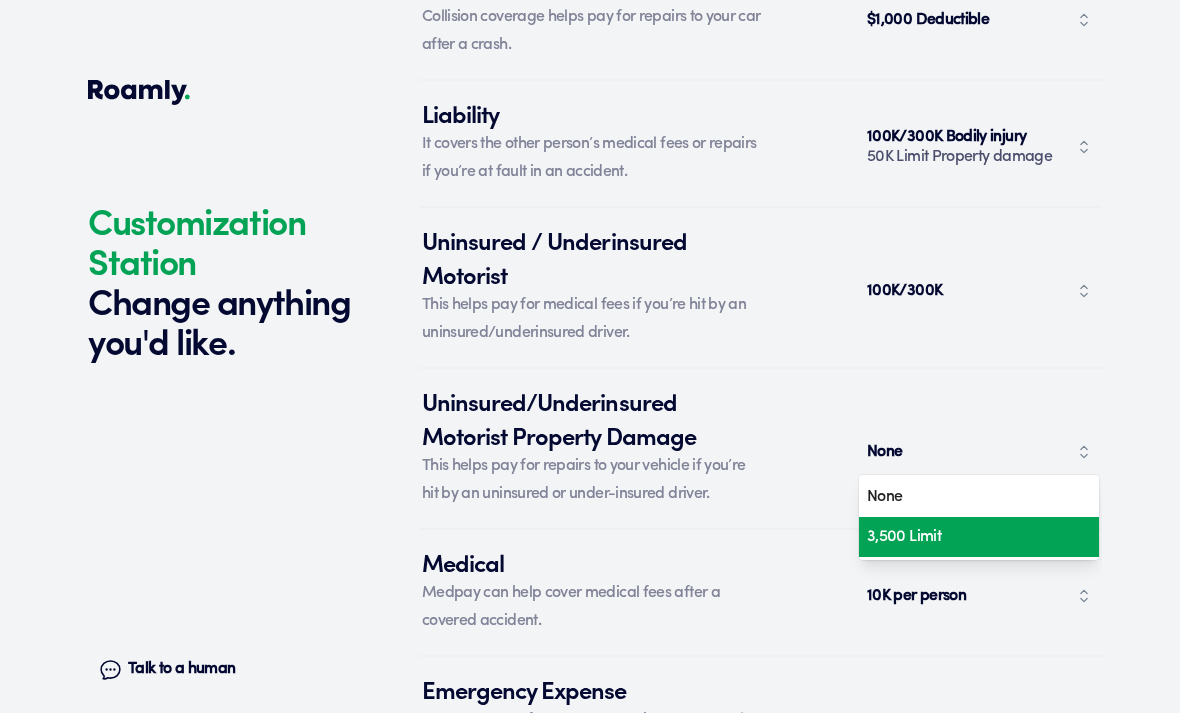 click on "3,500 Limit" at bounding box center (972, 537) 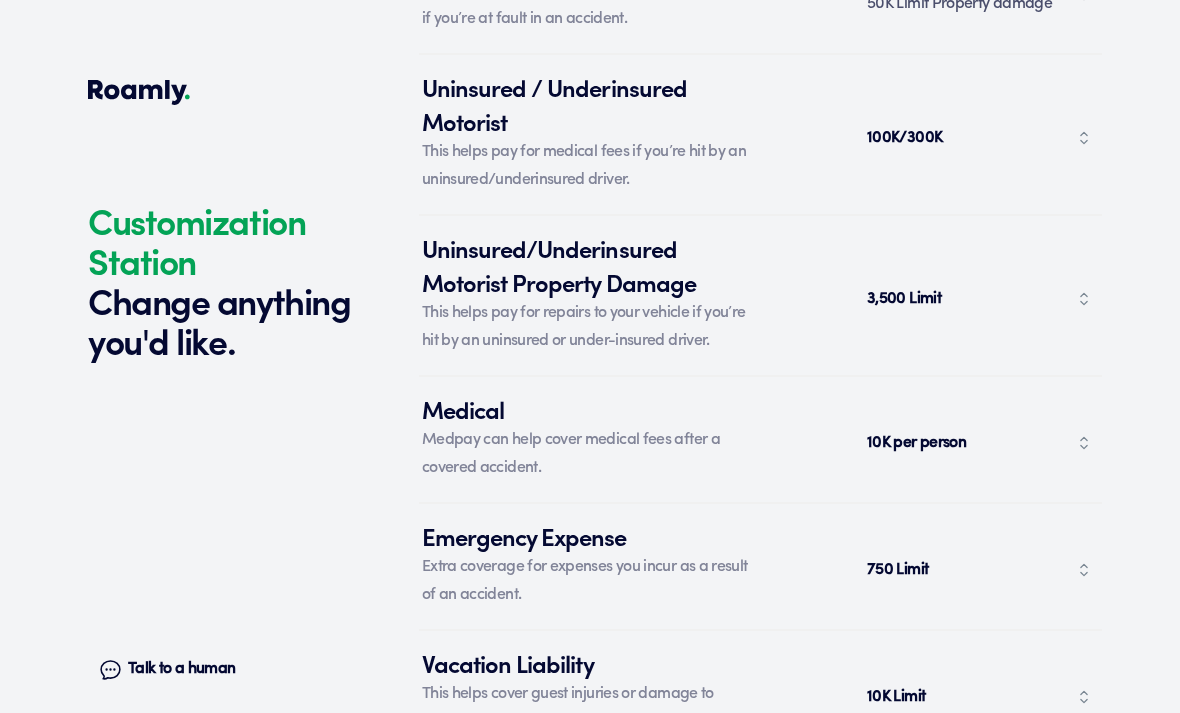 scroll, scrollTop: 8419, scrollLeft: 0, axis: vertical 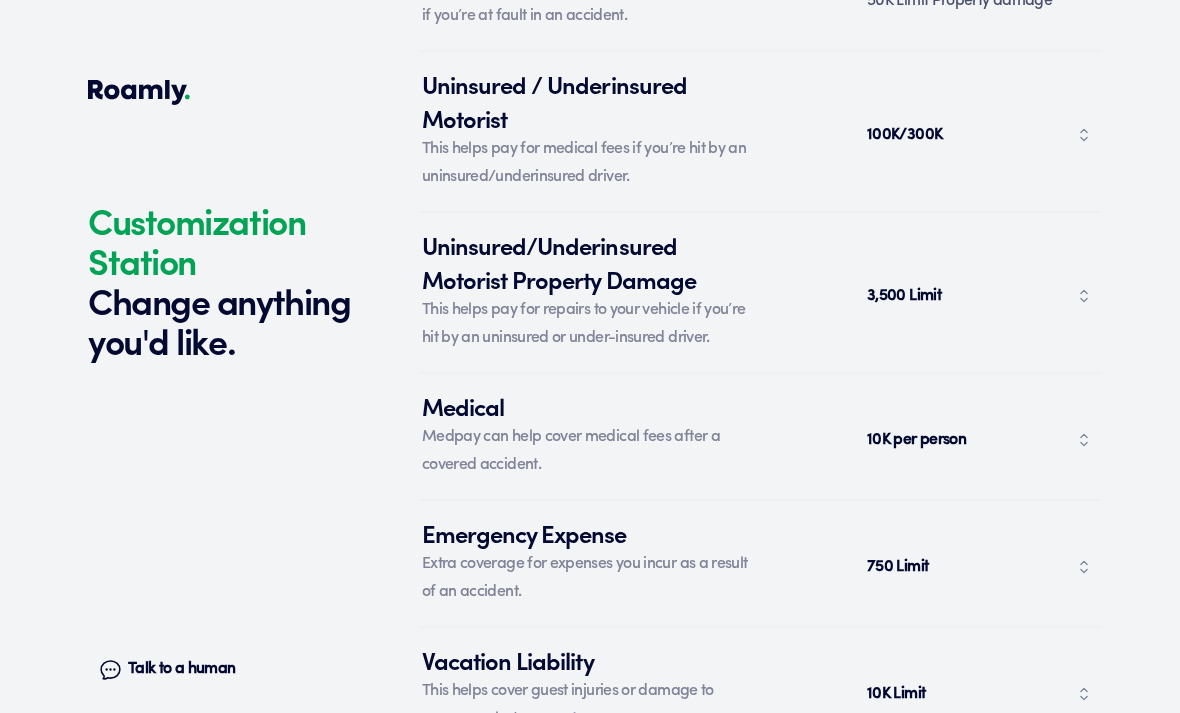 click on "Customization Station Change anything you'd like. Talk to a human Chat 1 2 3 4+ Edit How many RVs or Trailers do you want to cover? Year [DATE] Manufacturer Winnebago Model [PERSON_NAME] Length 21 FT  Original owner No How many years have you owned it? How many nights do you camp in your RV? 0 - 29 nights / year How do you store your RV? Open lot Yes No Does this RV have a salvage title? Edit Tell us about your RV. First name [PERSON_NAME] name [PERSON_NAME] Date of Birth [DEMOGRAPHIC_DATA] Email [EMAIL_ADDRESS][DOMAIN_NAME] Phone [PHONE_NUMBER] By entering your phone number, you give a licensed Roamly agent permission to assist with this quote through recorded call, email or text message. By continuing, you are confirming that you have read our  Information Disclosure . Edit Who’s the primary driver on this policy? [STREET_ADDRESS][PERSON_NAME] Clear Add a new address How long have you lived at your home address? 1-5 years Edit This helps us get you a better price. Single Married Edit One year Two years Three years Four years Edit" at bounding box center [590, -3412] 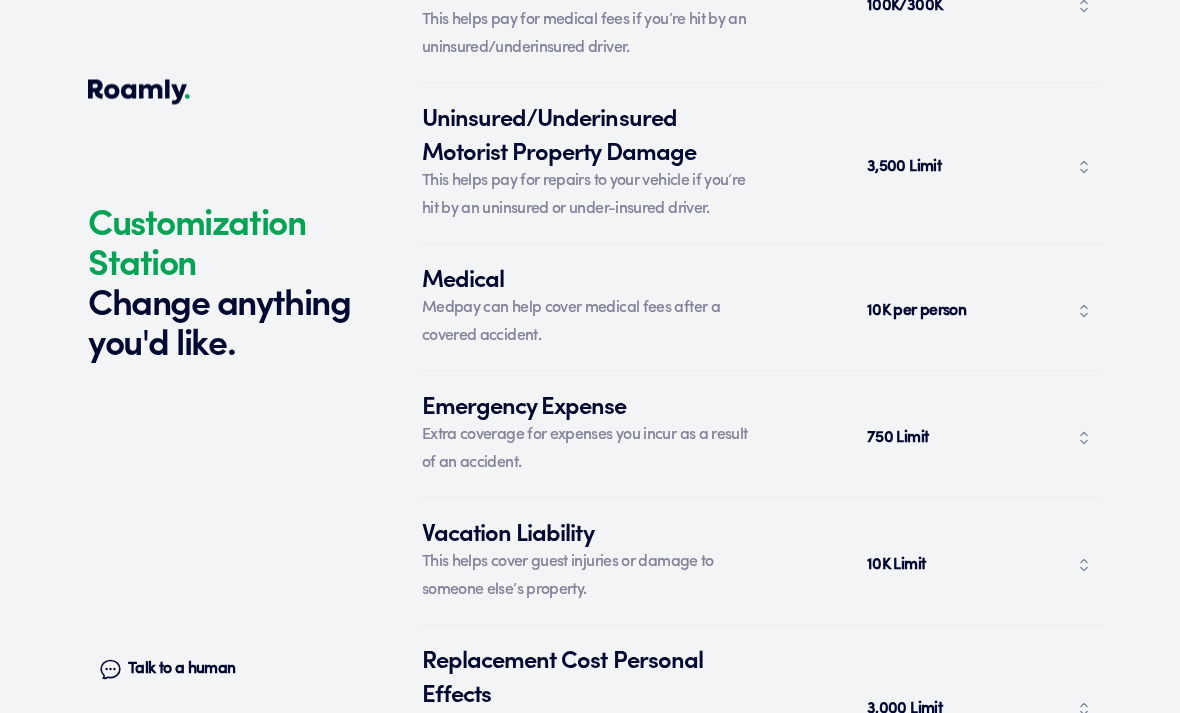 scroll, scrollTop: 8550, scrollLeft: 0, axis: vertical 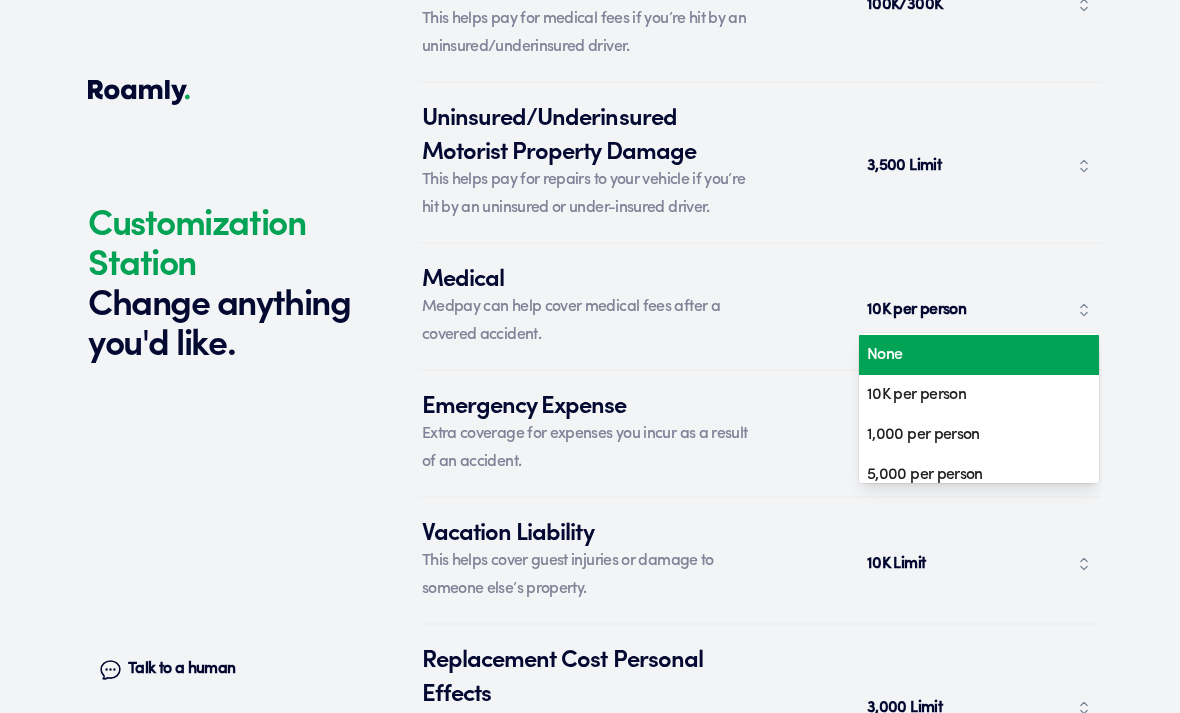 click on "None" at bounding box center (979, 355) 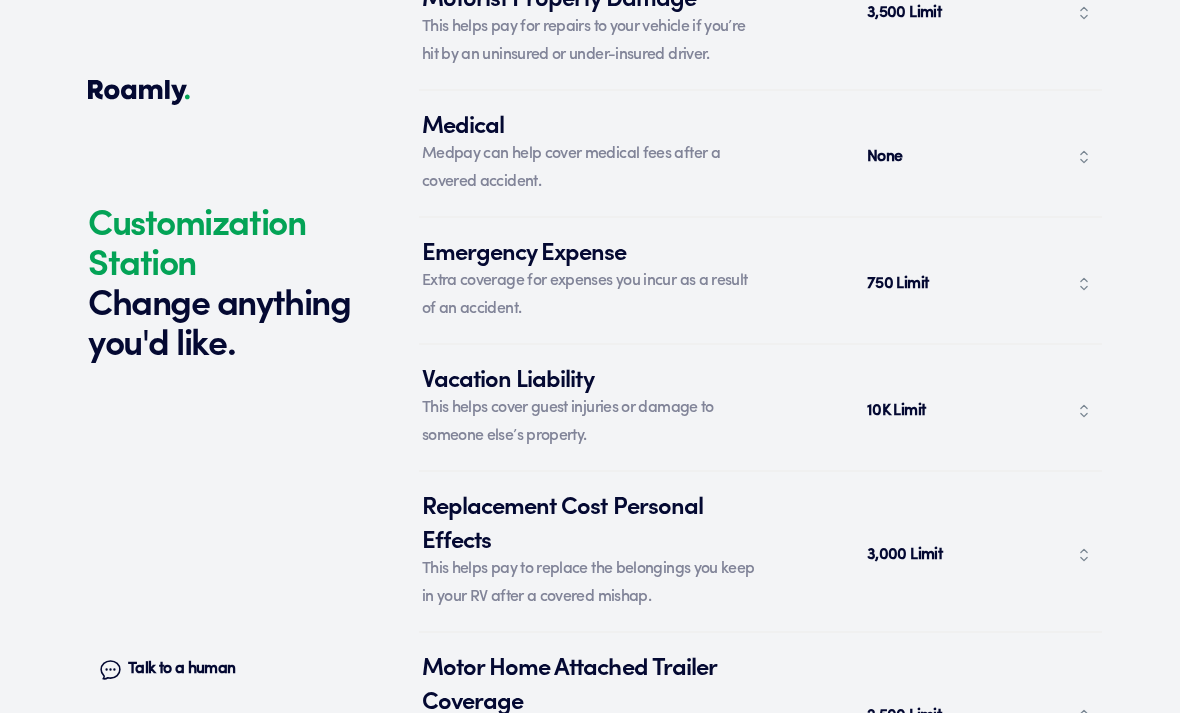 scroll, scrollTop: 8698, scrollLeft: 0, axis: vertical 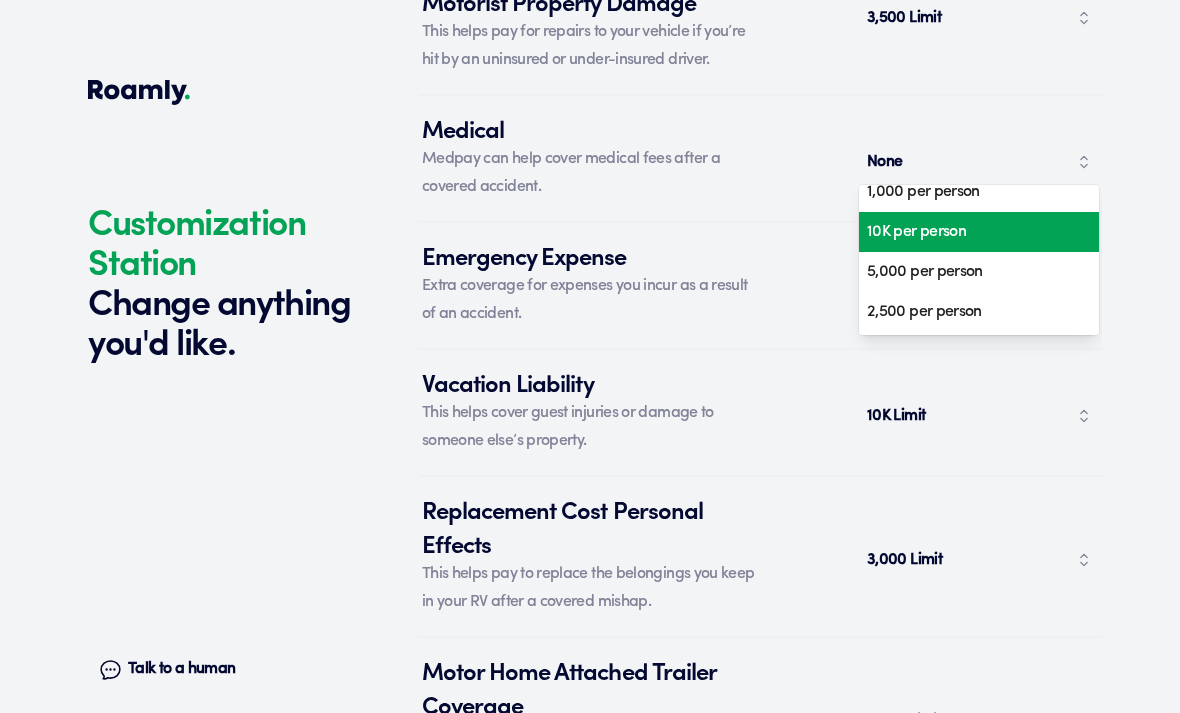 click on "10K per person" at bounding box center [972, 232] 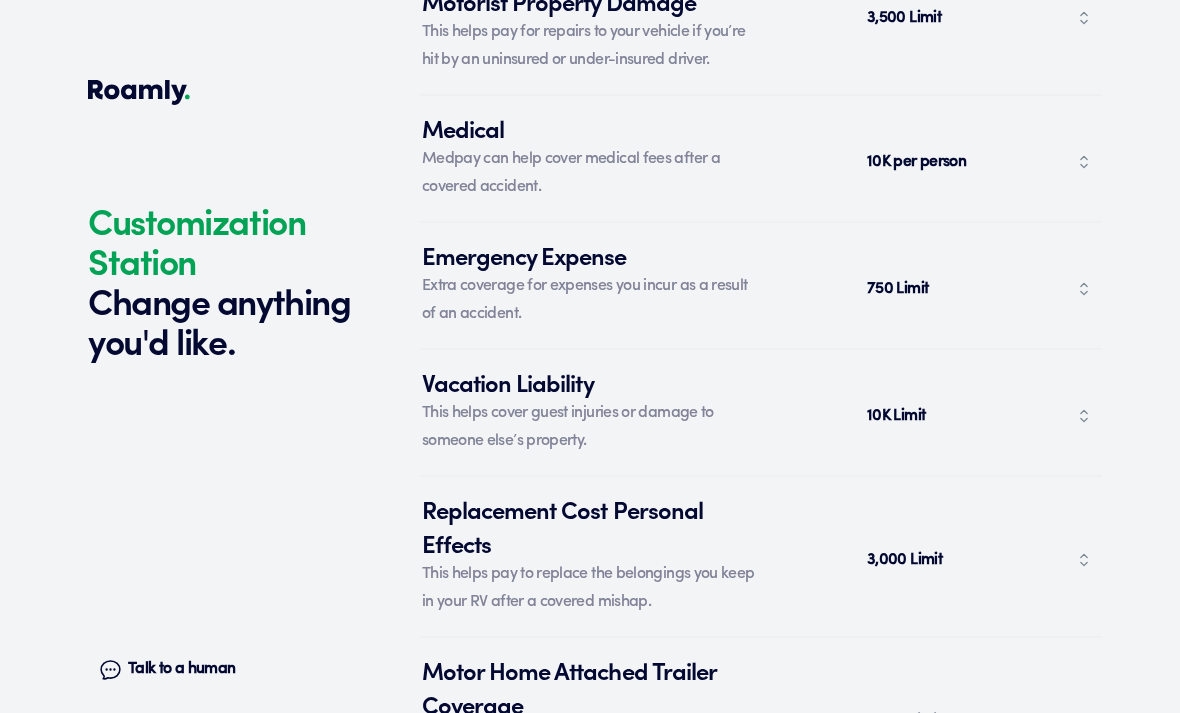 click at bounding box center (225, 517) 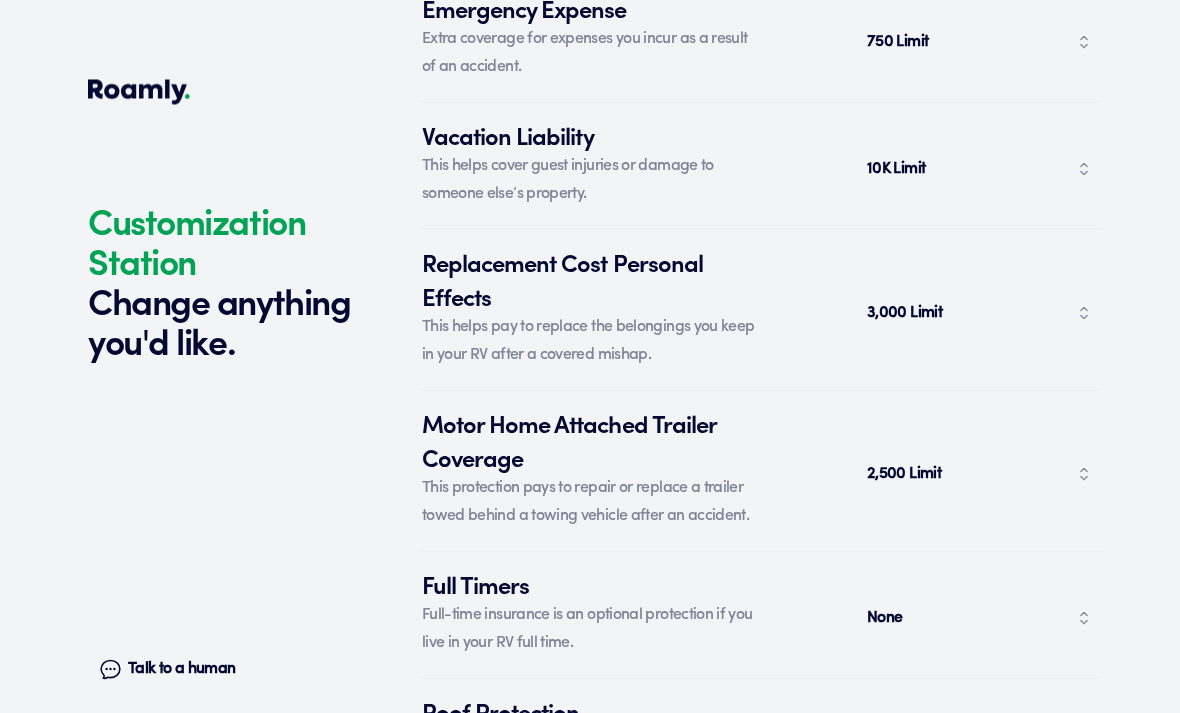 scroll, scrollTop: 8945, scrollLeft: 0, axis: vertical 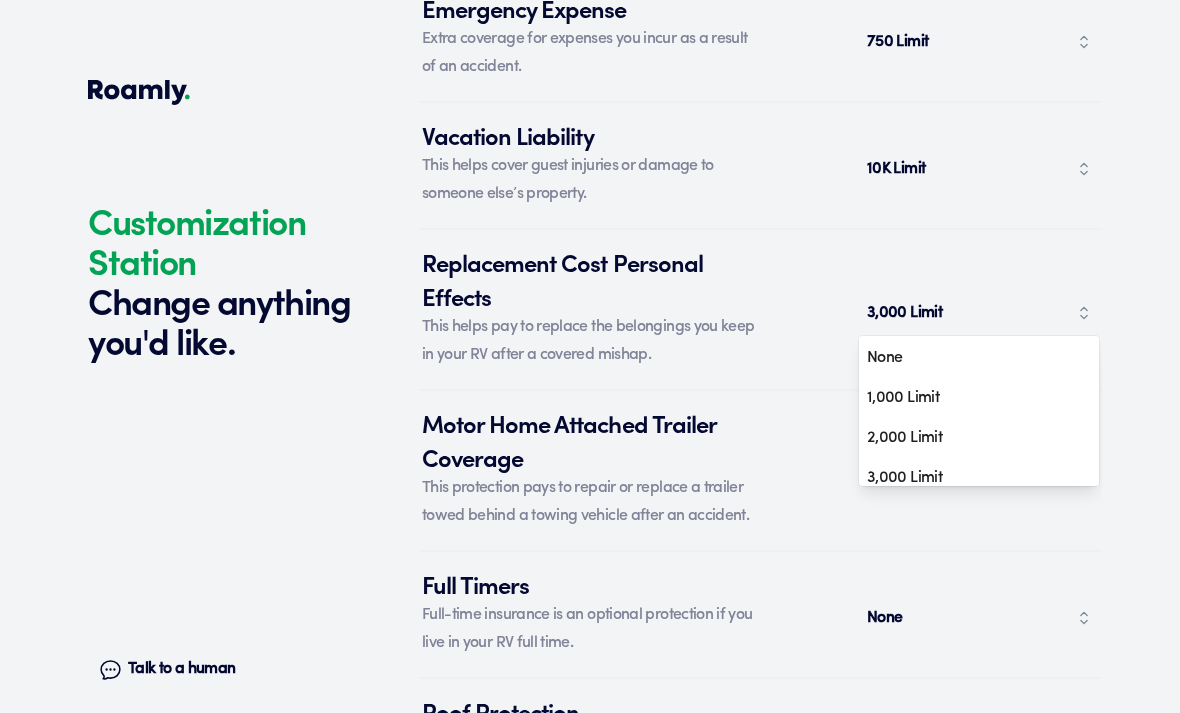 click on "None" at bounding box center [972, 358] 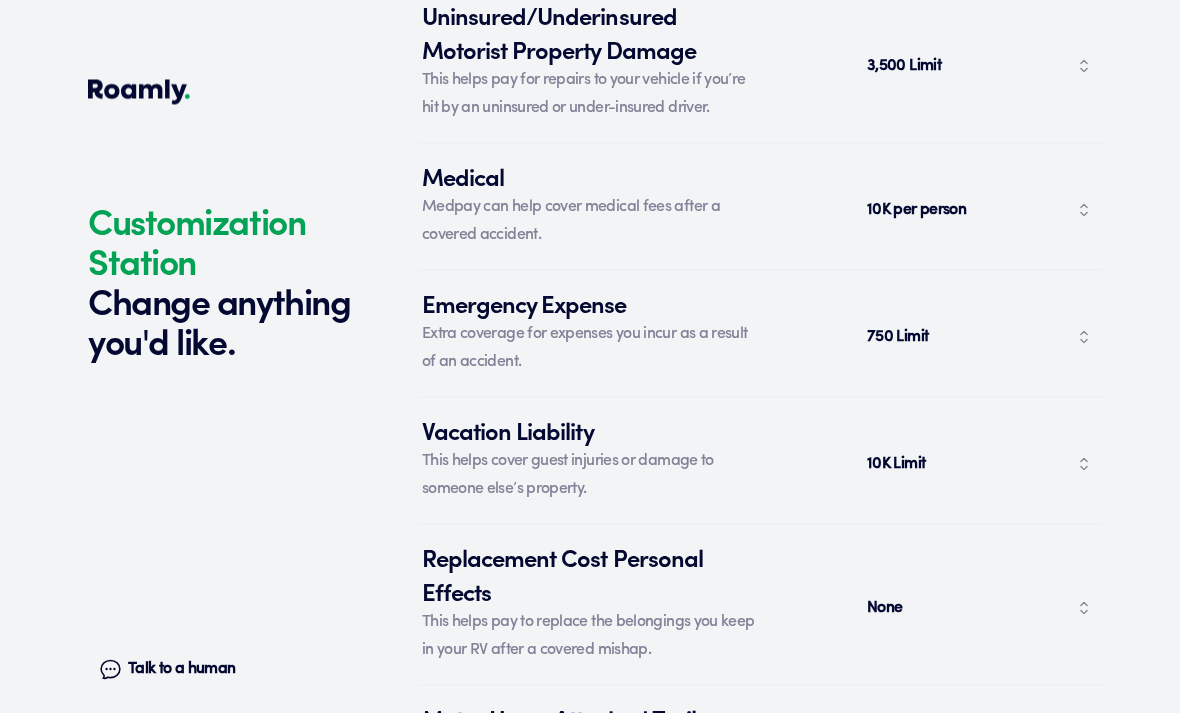 scroll, scrollTop: 8662, scrollLeft: 0, axis: vertical 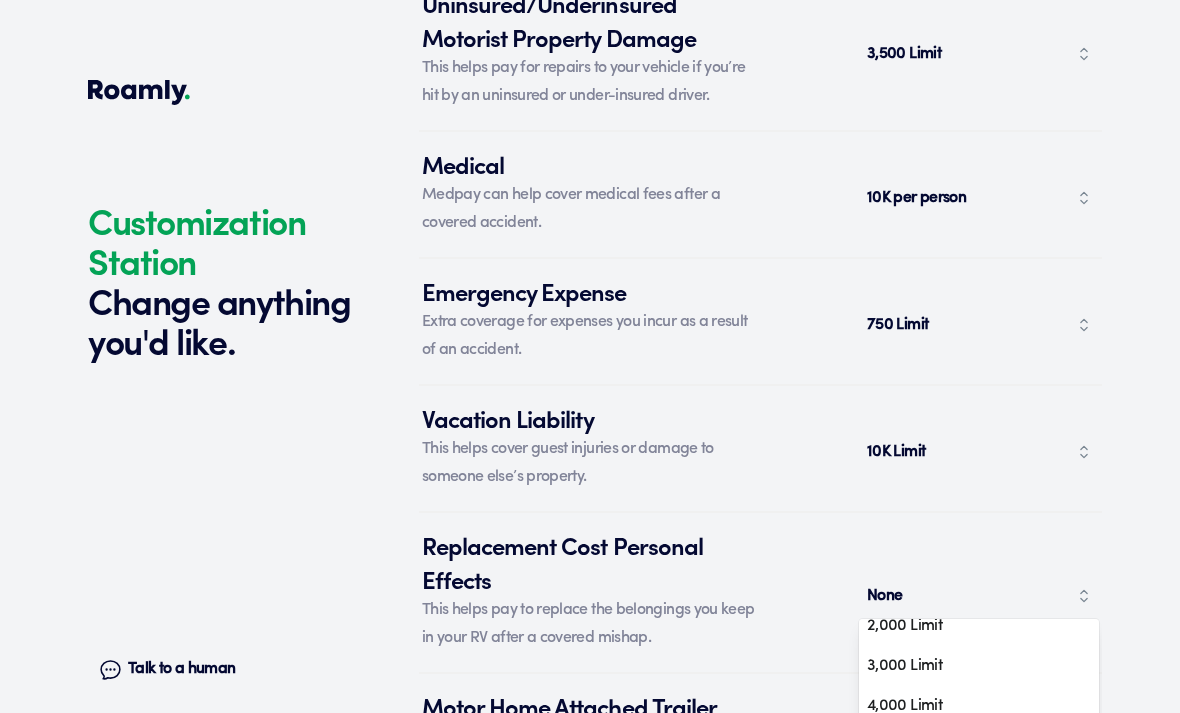 click on "5,000 Limit" at bounding box center [972, 746] 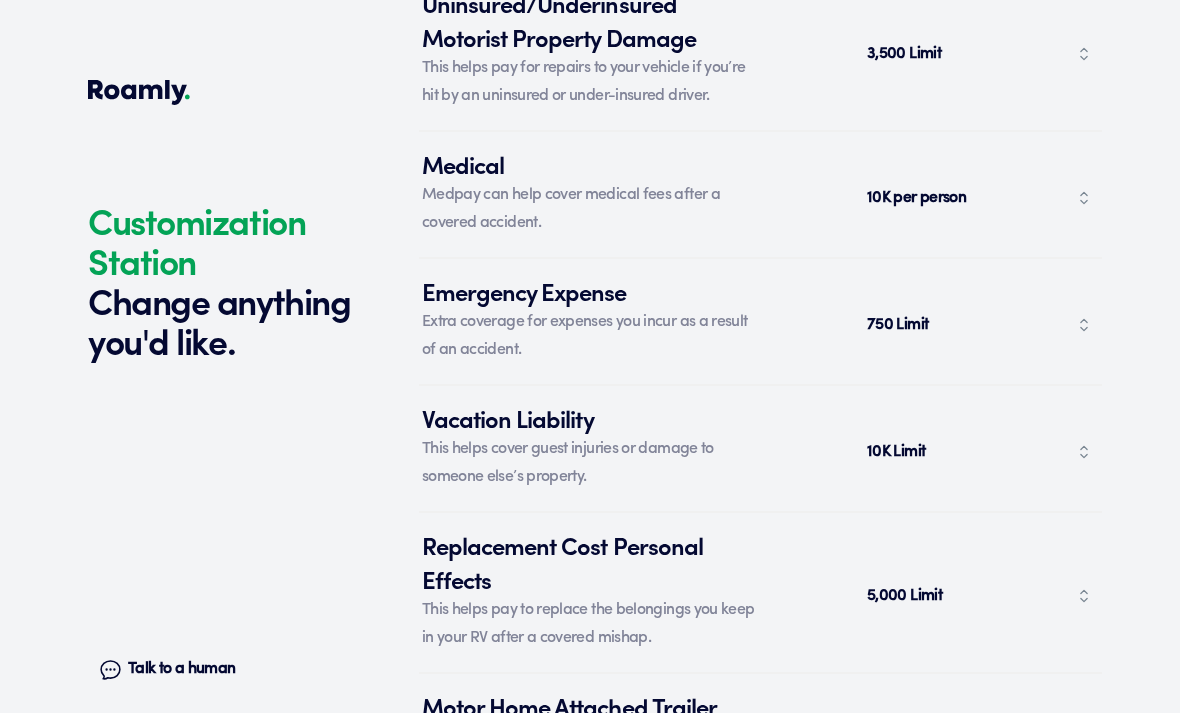 click on "This helps cover guest injuries or damage to someone else’s property." at bounding box center (591, 463) 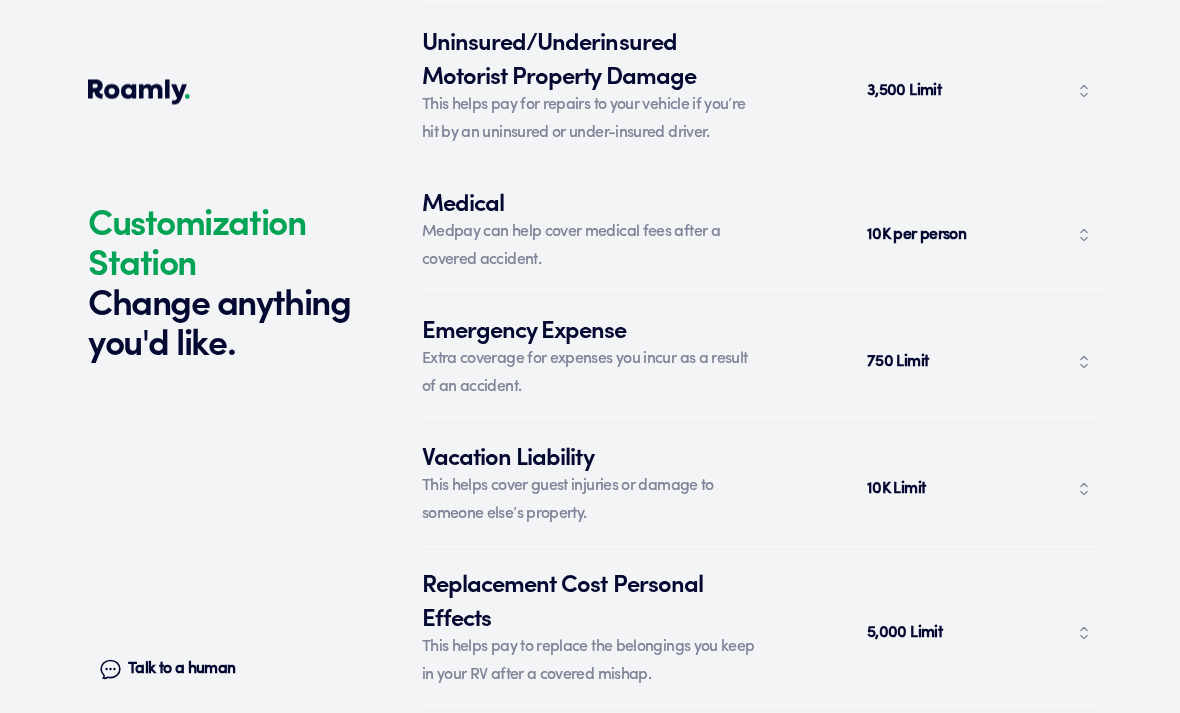 scroll, scrollTop: 8625, scrollLeft: 0, axis: vertical 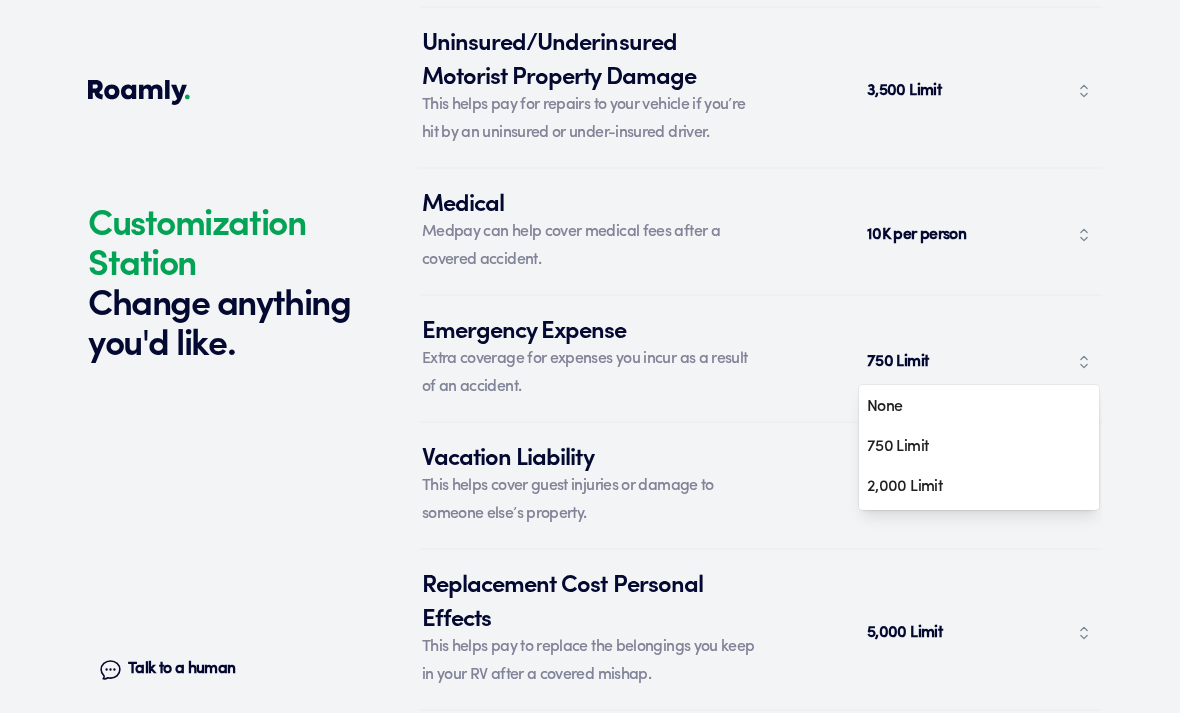 click on "750 Limit" at bounding box center (979, 362) 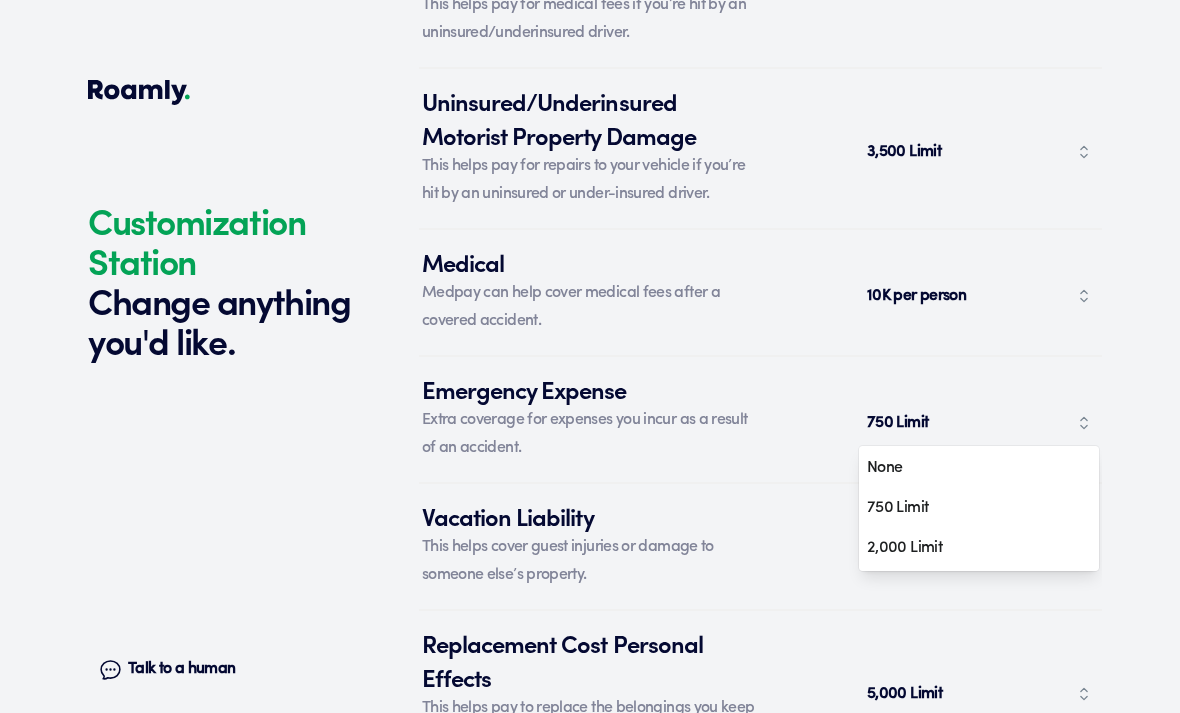 scroll, scrollTop: 8625, scrollLeft: 0, axis: vertical 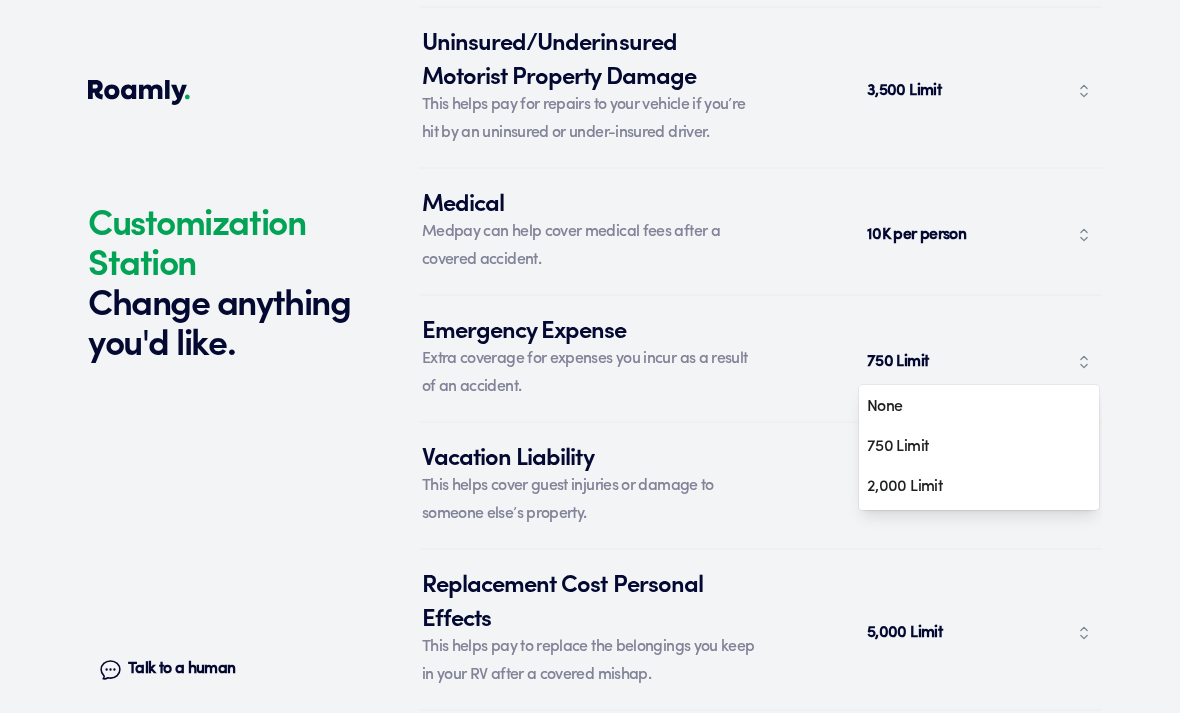 click on "Vacation Liability This helps cover guest injuries or damage to someone else’s property. 10K Limit" at bounding box center (760, 486) 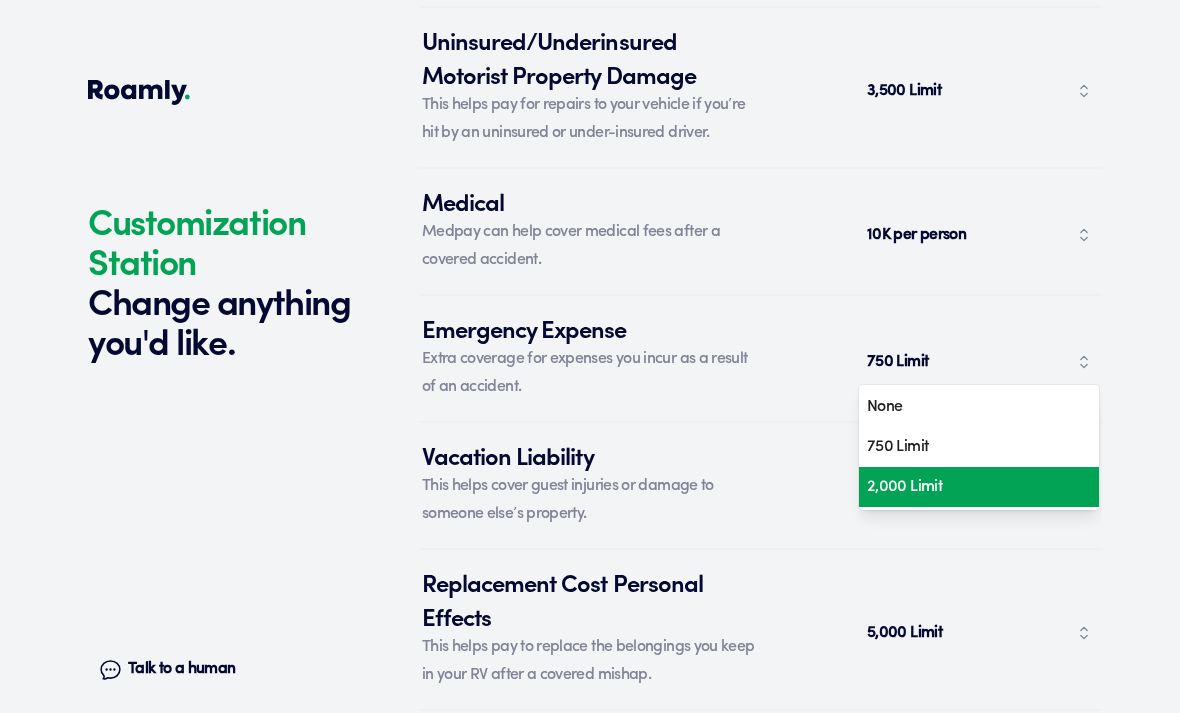 click on "2,000 Limit" at bounding box center [972, 487] 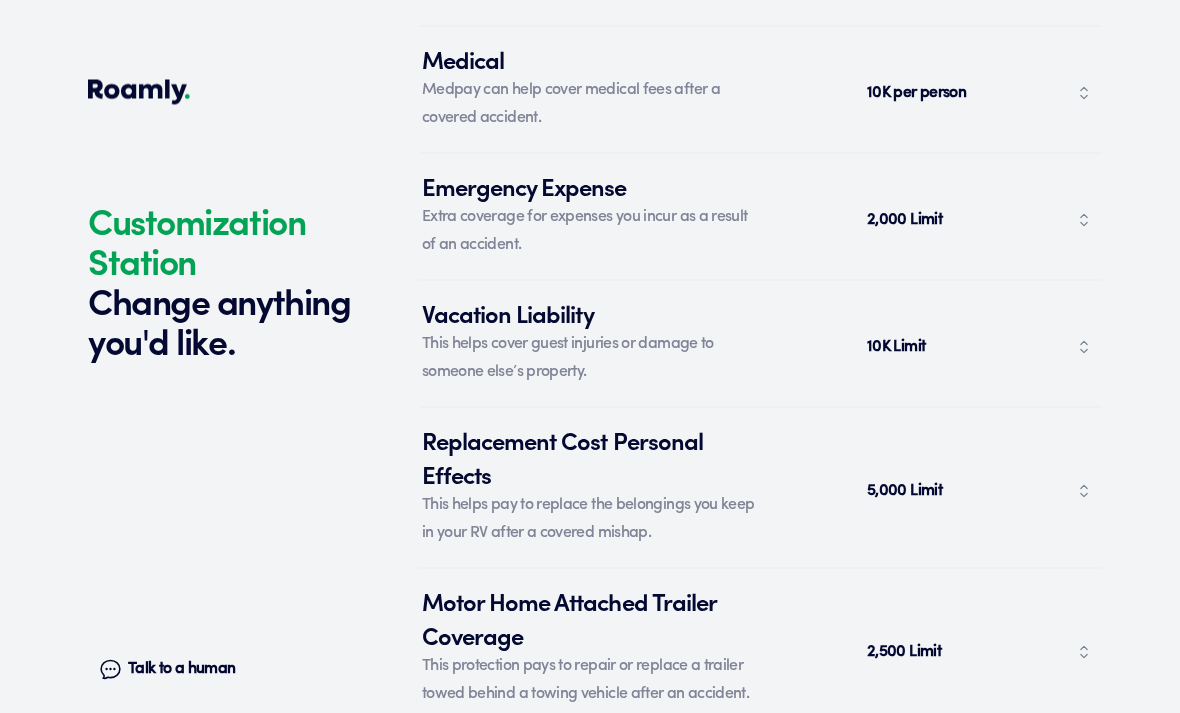 scroll, scrollTop: 8766, scrollLeft: 0, axis: vertical 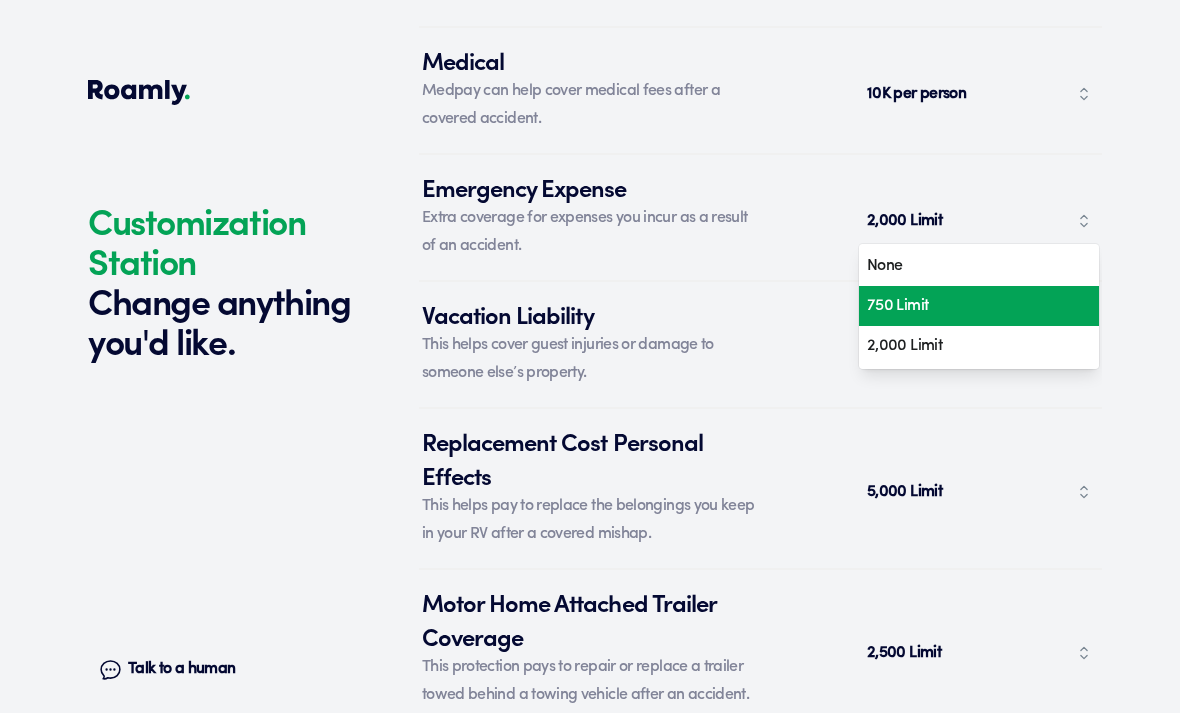 click on "750 Limit" at bounding box center [972, 306] 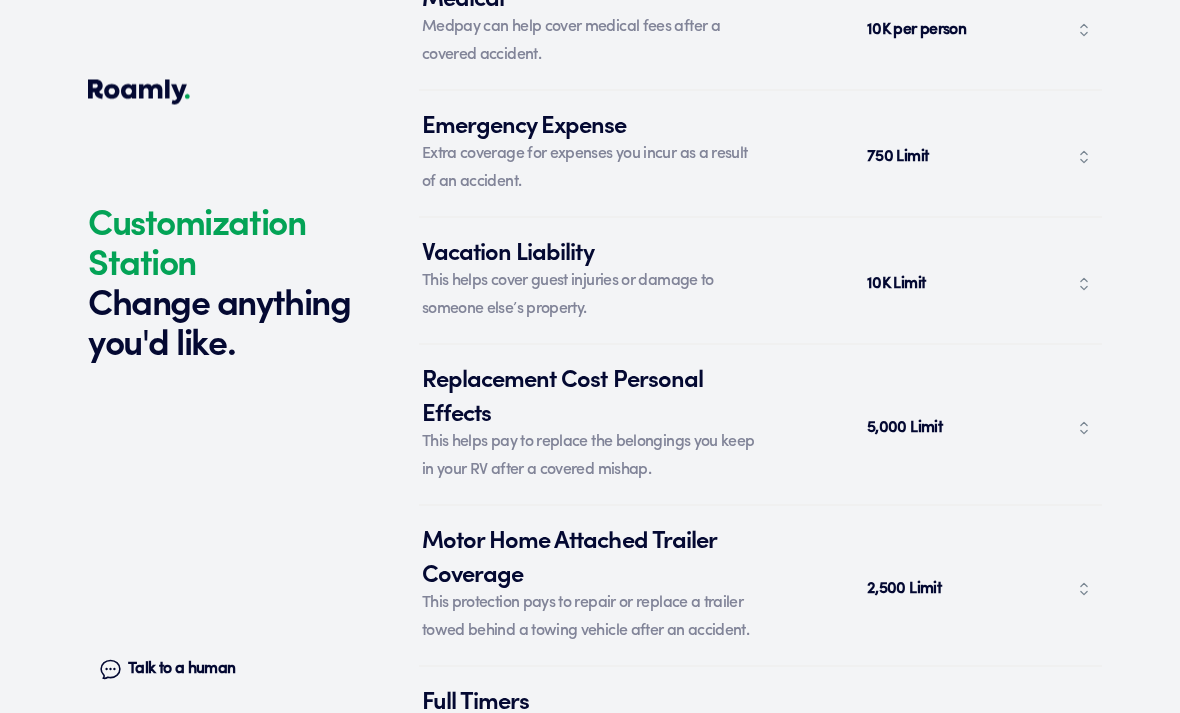 scroll, scrollTop: 8830, scrollLeft: 0, axis: vertical 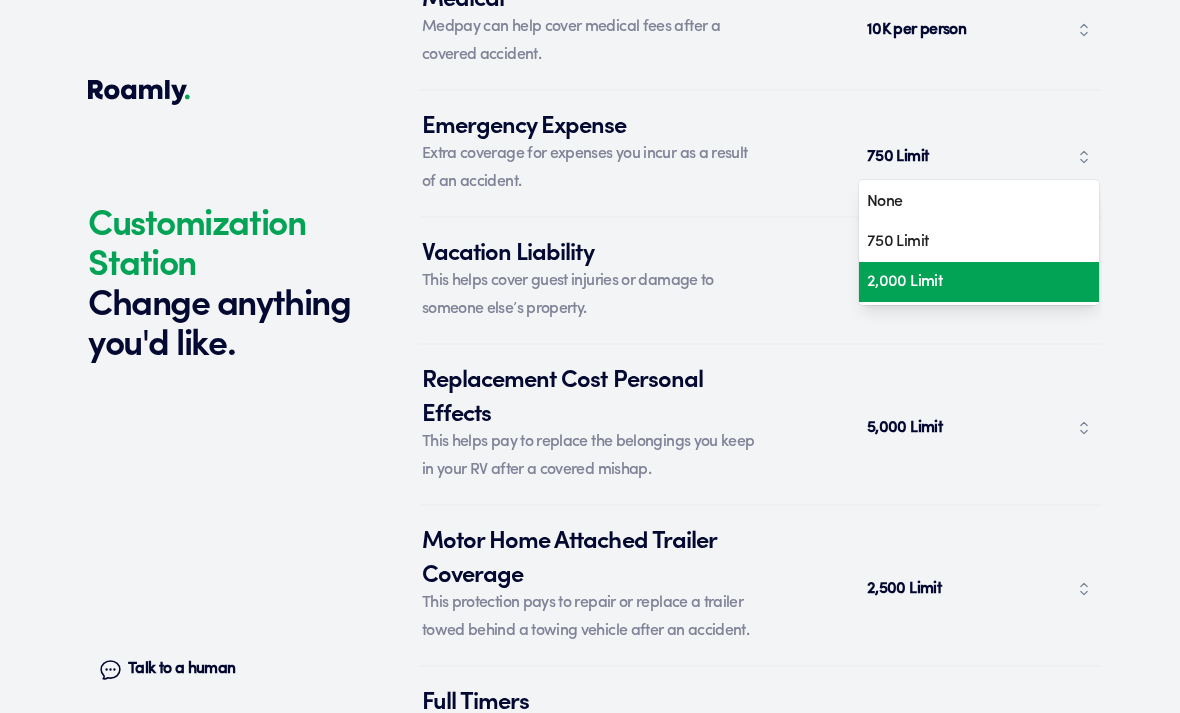 click on "2,000 Limit" at bounding box center [972, 282] 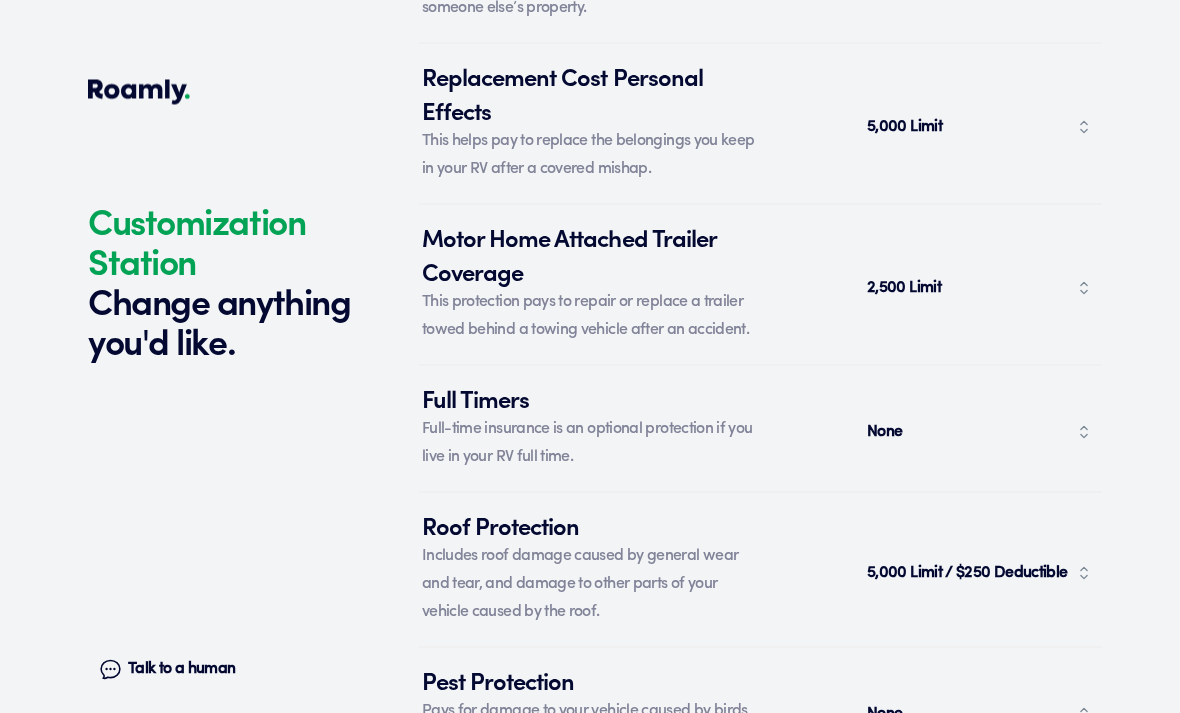 scroll, scrollTop: 9131, scrollLeft: 0, axis: vertical 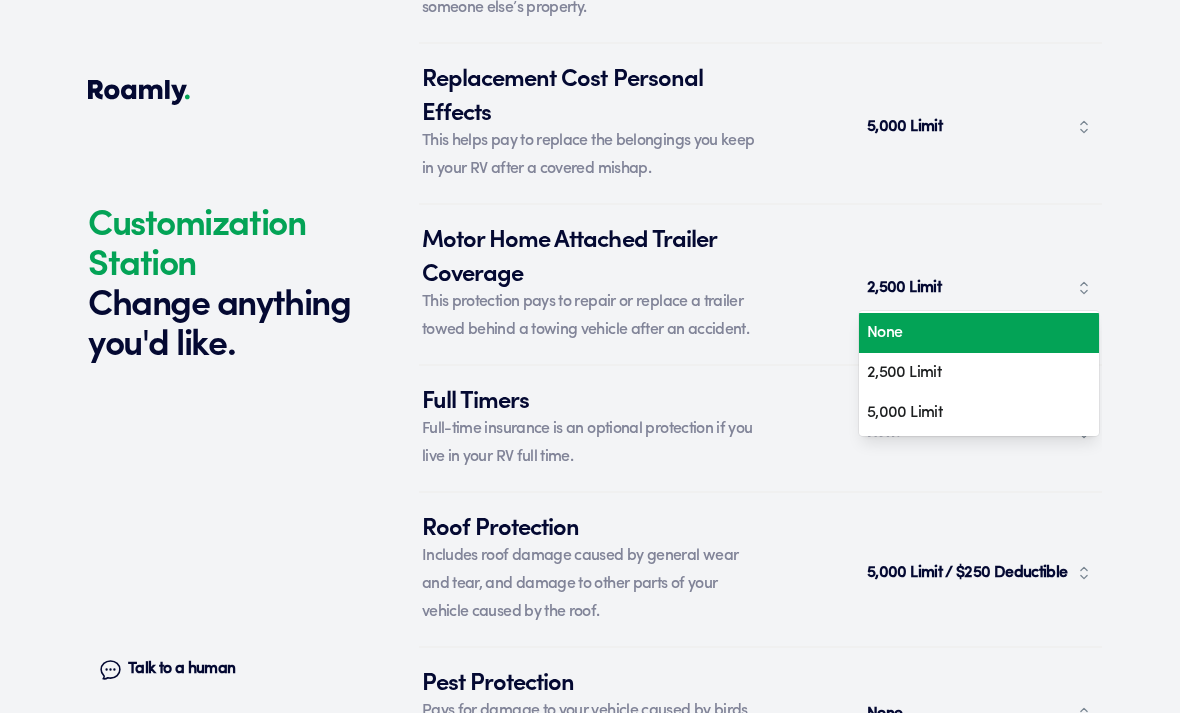click on "None" at bounding box center [972, 333] 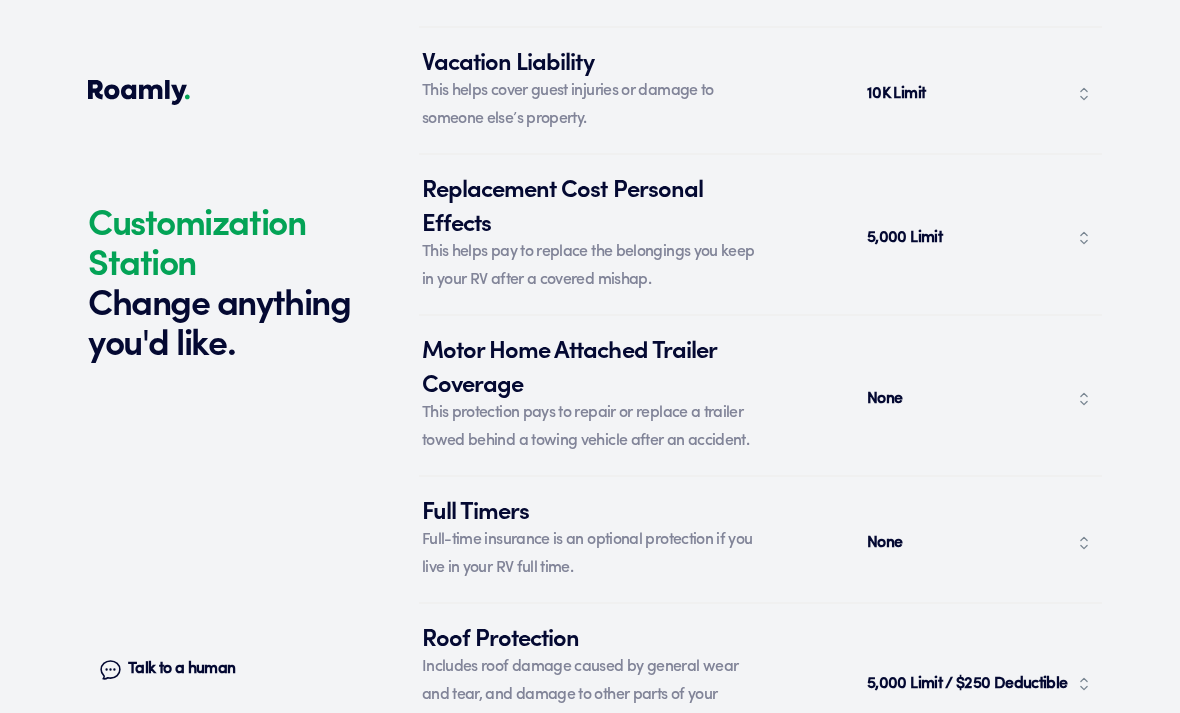 scroll, scrollTop: 9021, scrollLeft: 0, axis: vertical 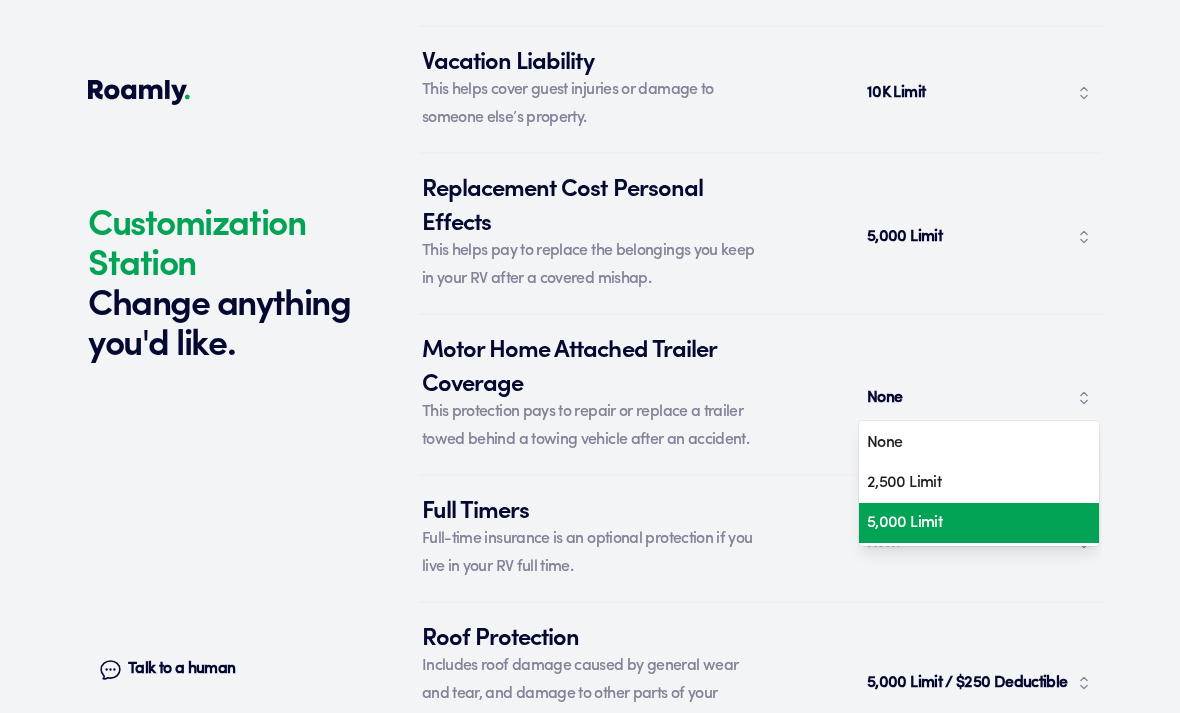 click on "5,000 Limit" at bounding box center (979, 523) 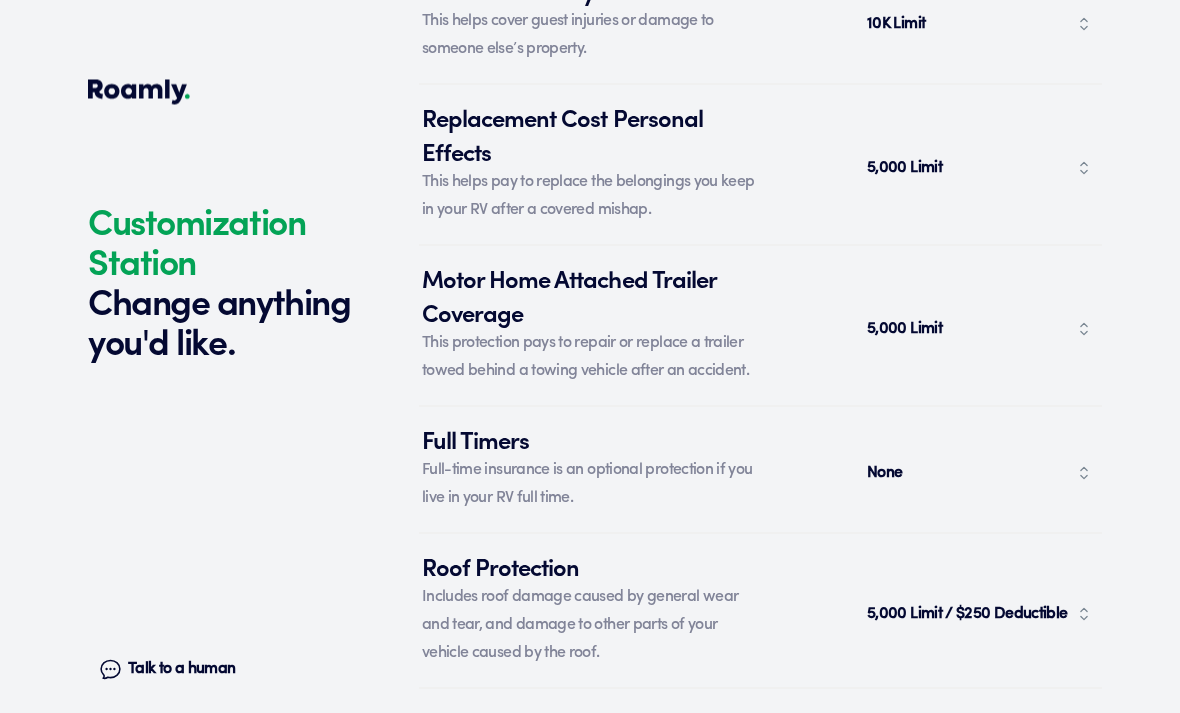 scroll, scrollTop: 9090, scrollLeft: 0, axis: vertical 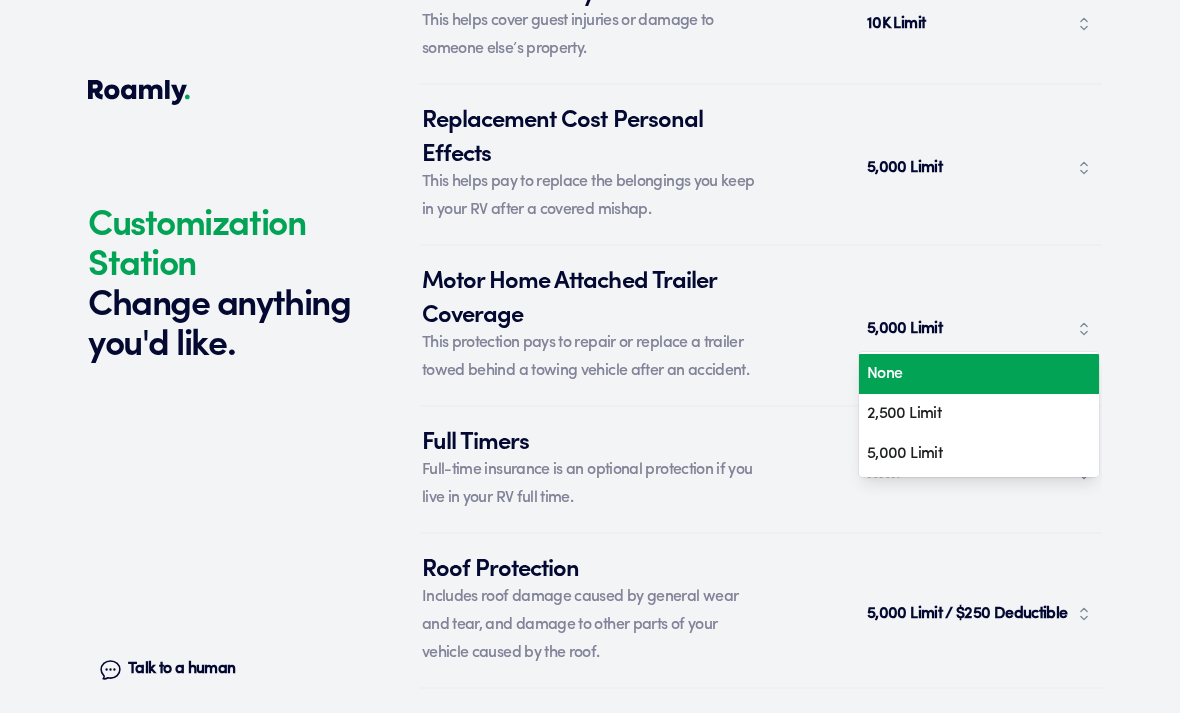 click on "None" at bounding box center [972, 374] 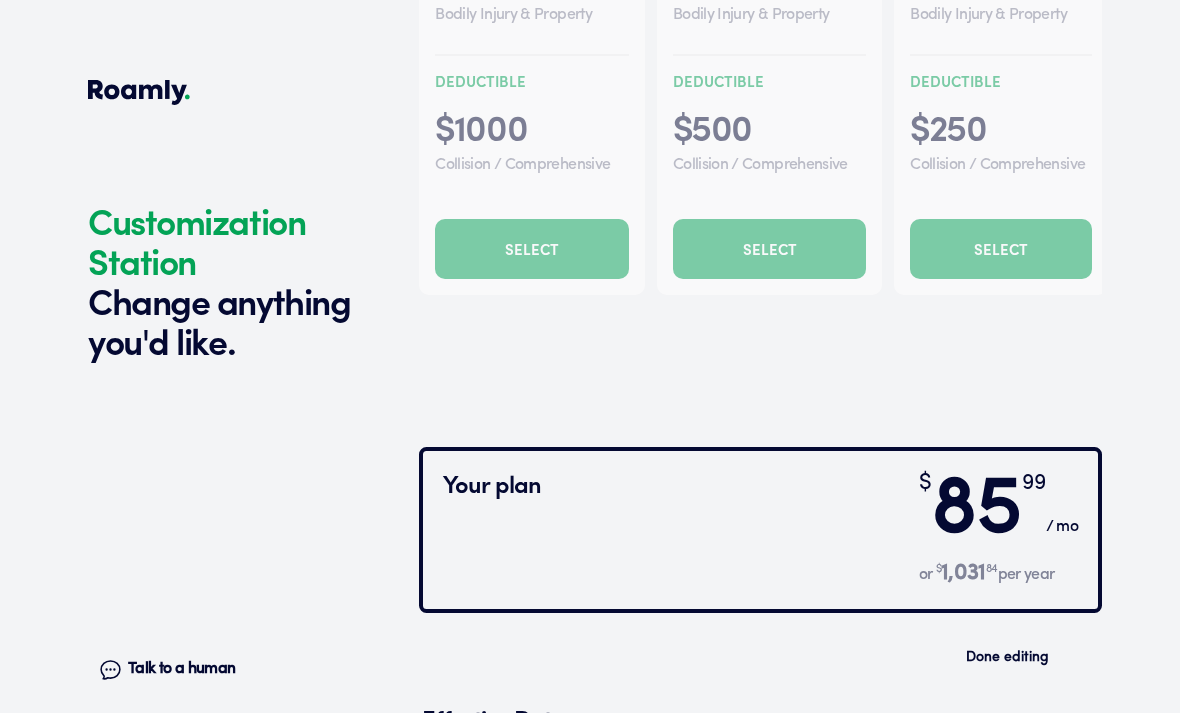 scroll, scrollTop: 7305, scrollLeft: 0, axis: vertical 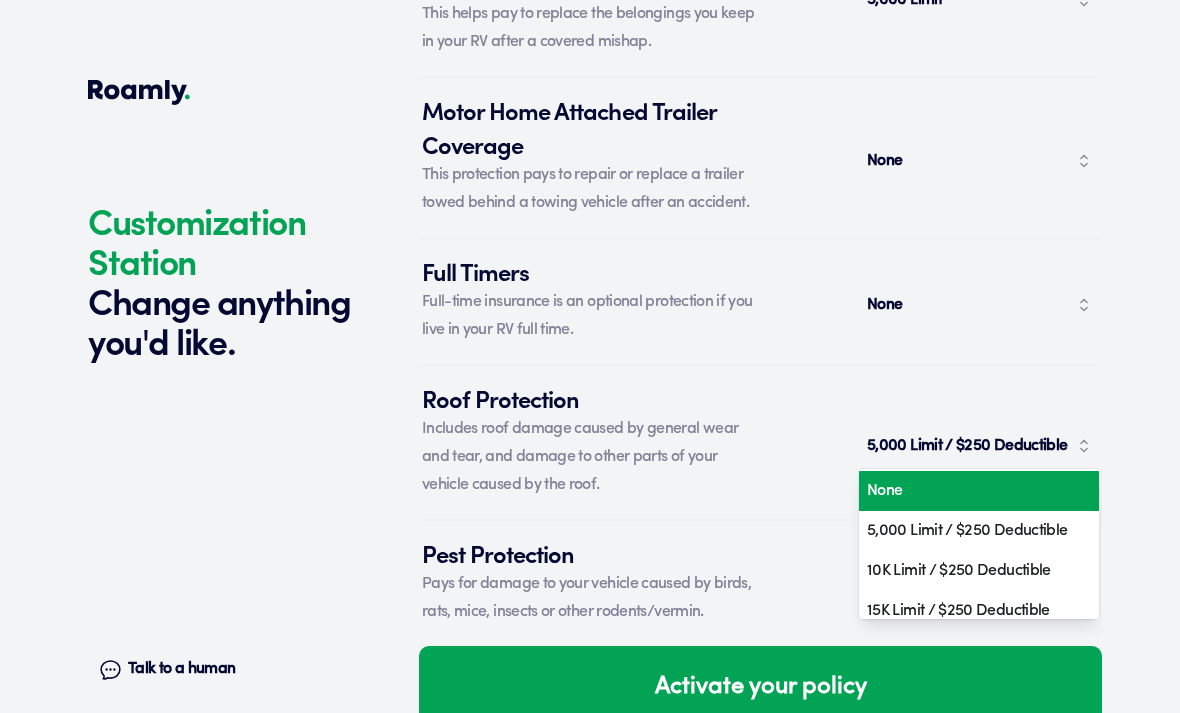 click on "None" at bounding box center [972, 491] 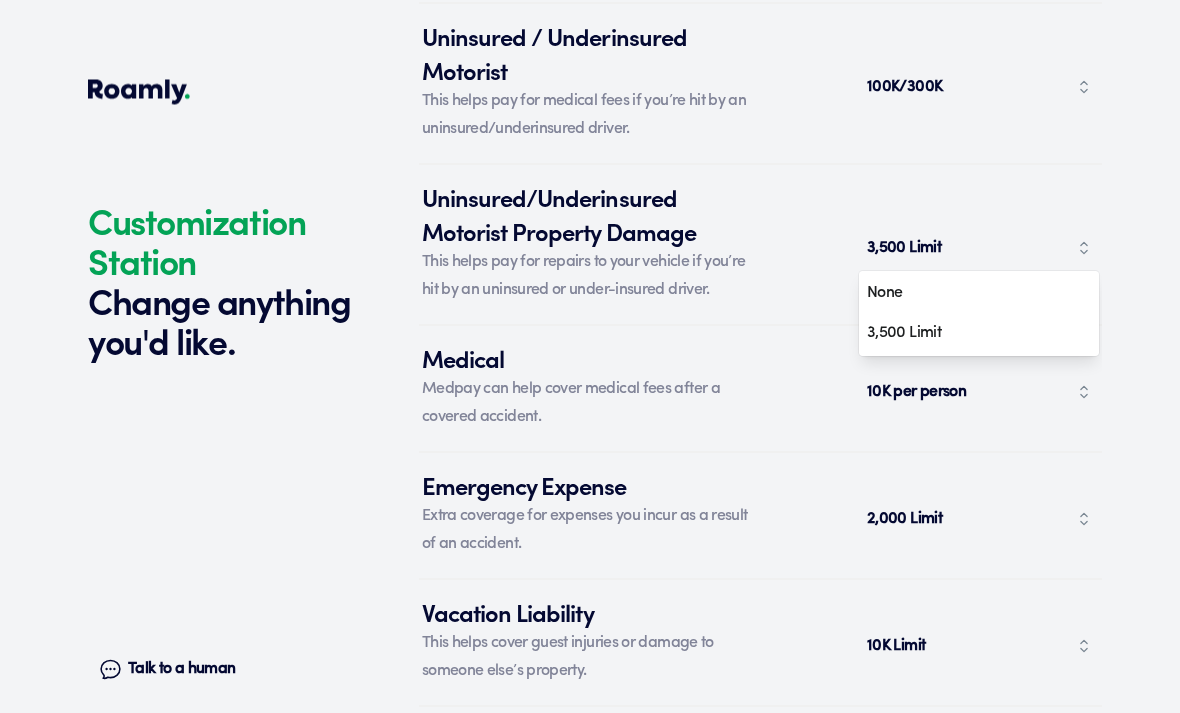 scroll, scrollTop: 8468, scrollLeft: 0, axis: vertical 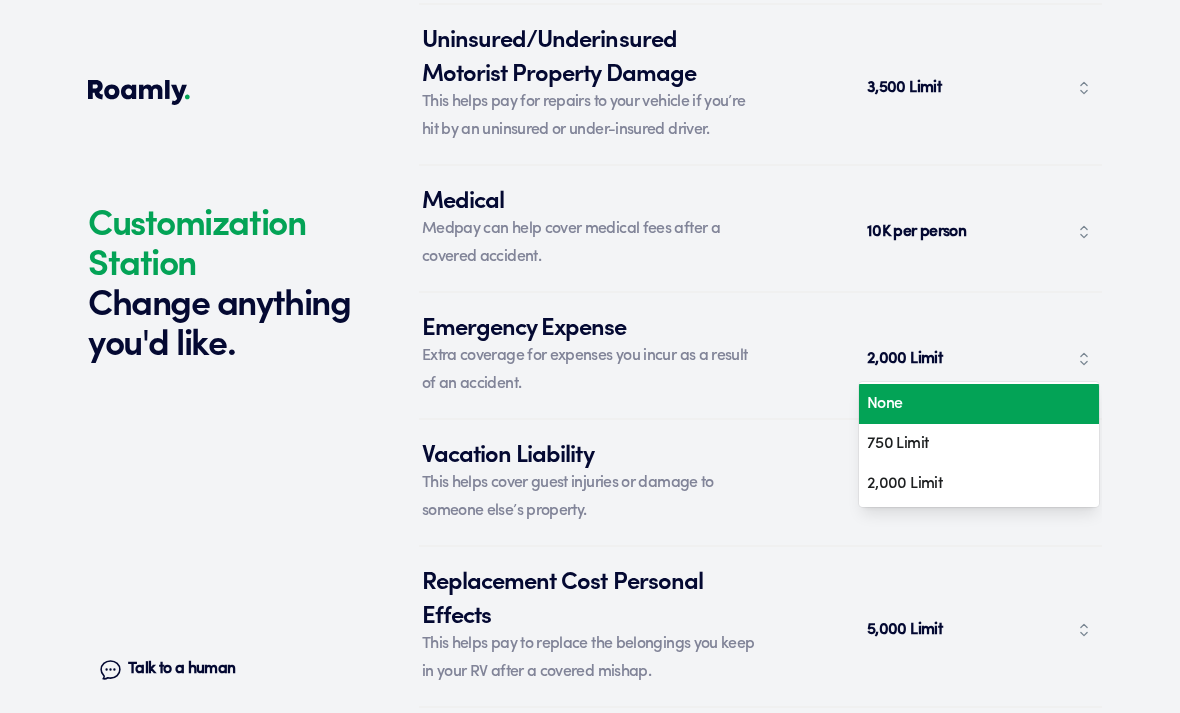 click on "None" at bounding box center (972, 404) 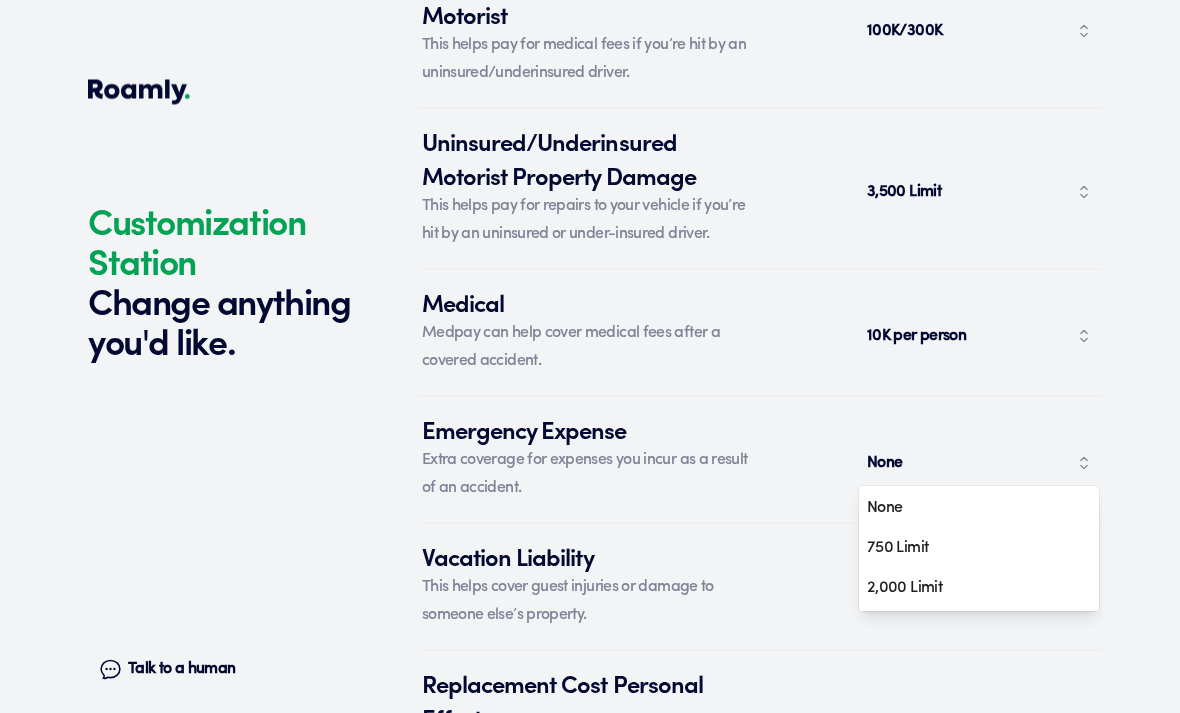 scroll, scrollTop: 8524, scrollLeft: 0, axis: vertical 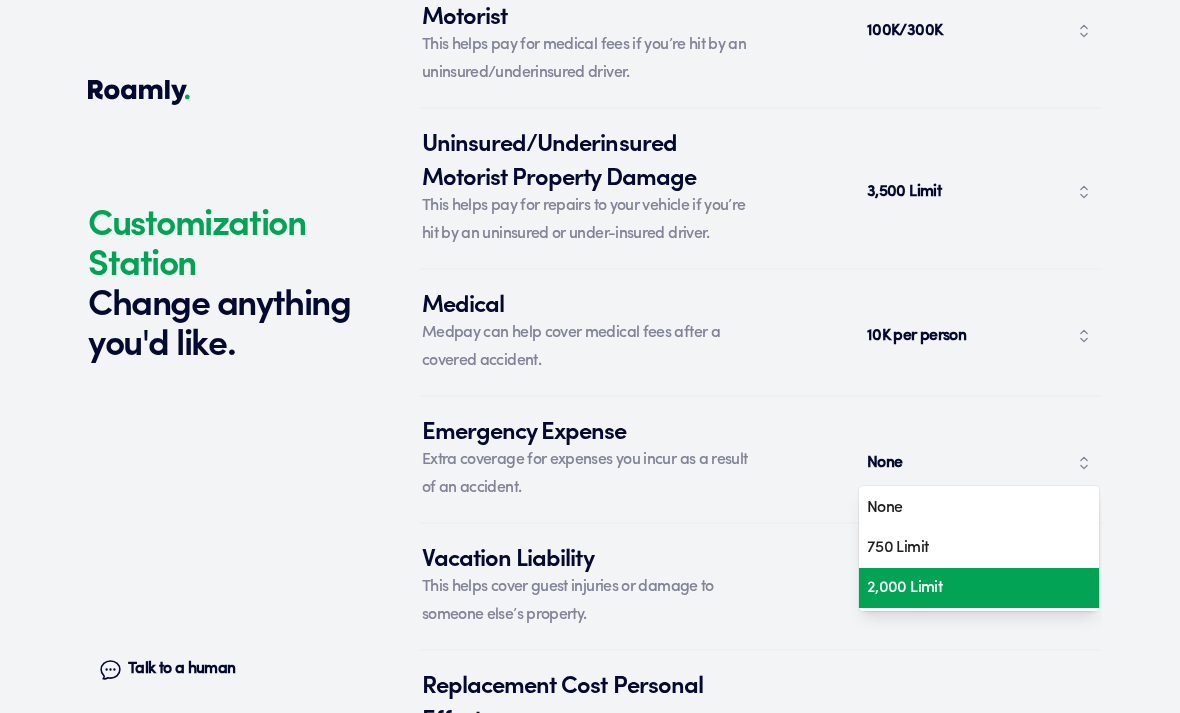 click on "2,000 Limit" at bounding box center [972, 588] 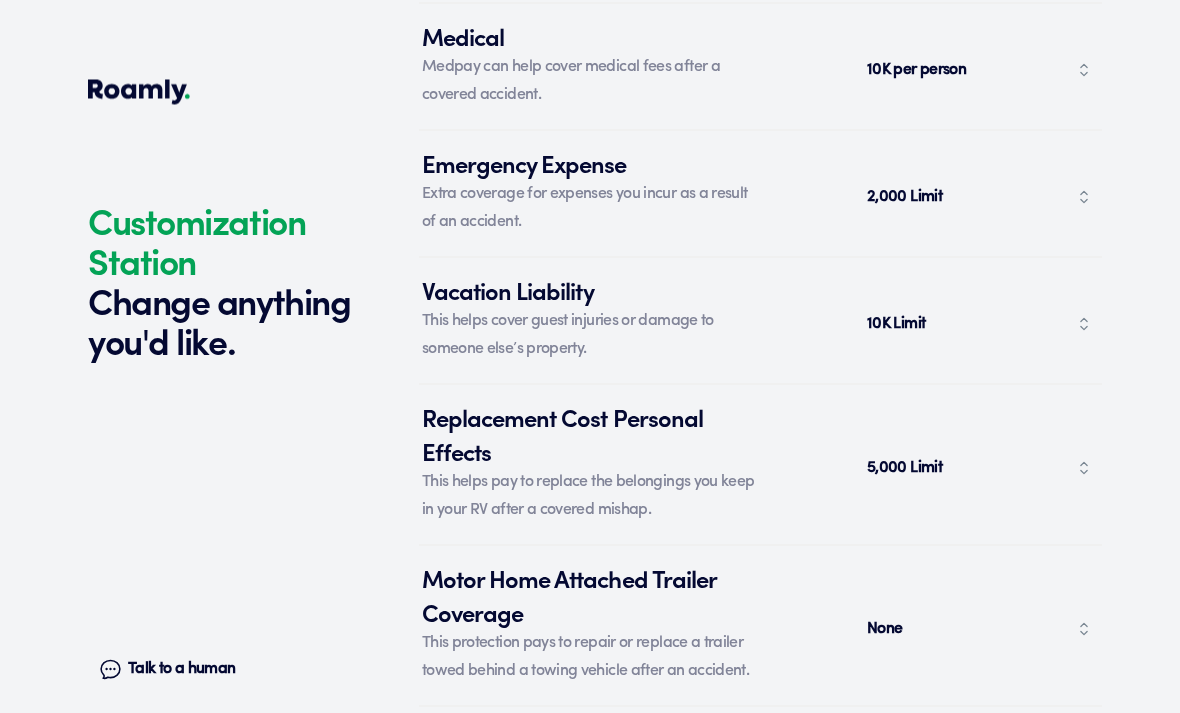 scroll, scrollTop: 8790, scrollLeft: 0, axis: vertical 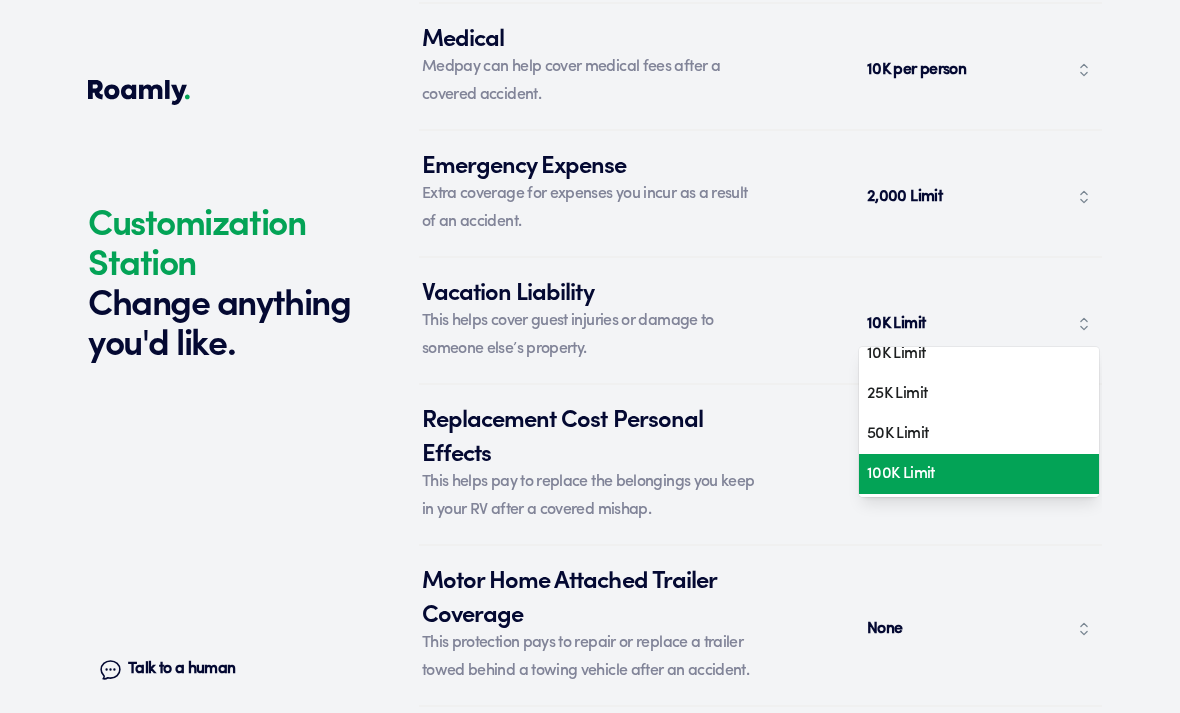 click on "100K Limit" at bounding box center (972, 474) 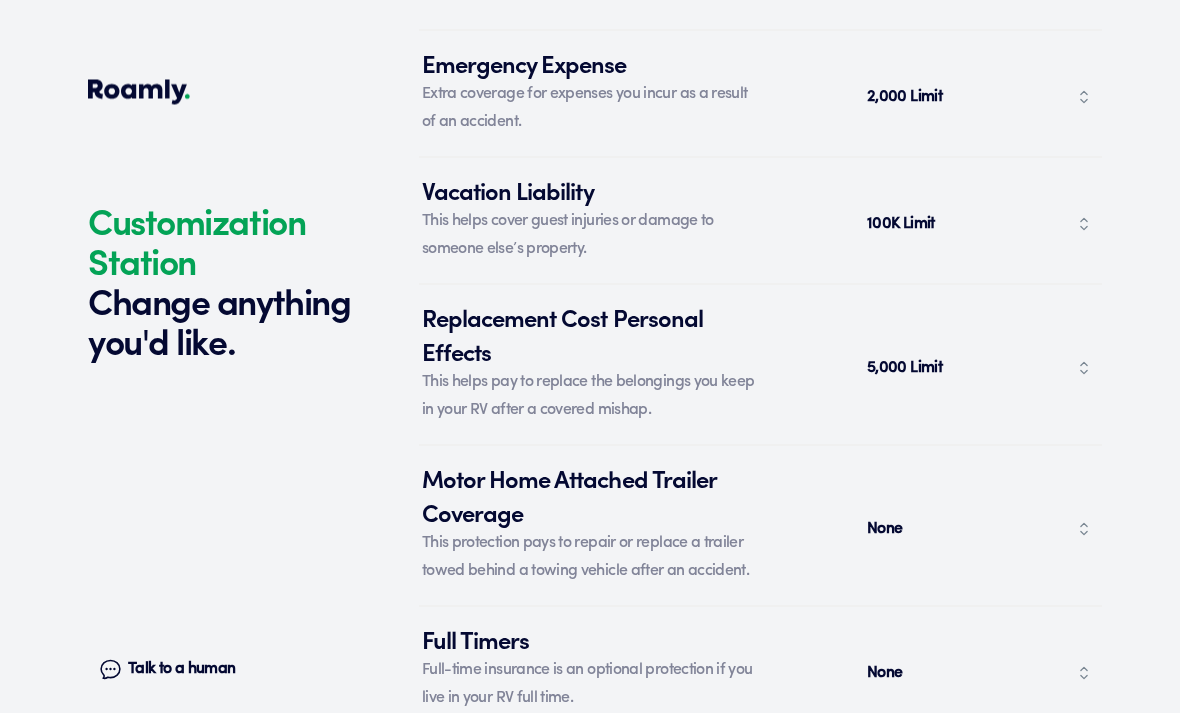 scroll, scrollTop: 8890, scrollLeft: 0, axis: vertical 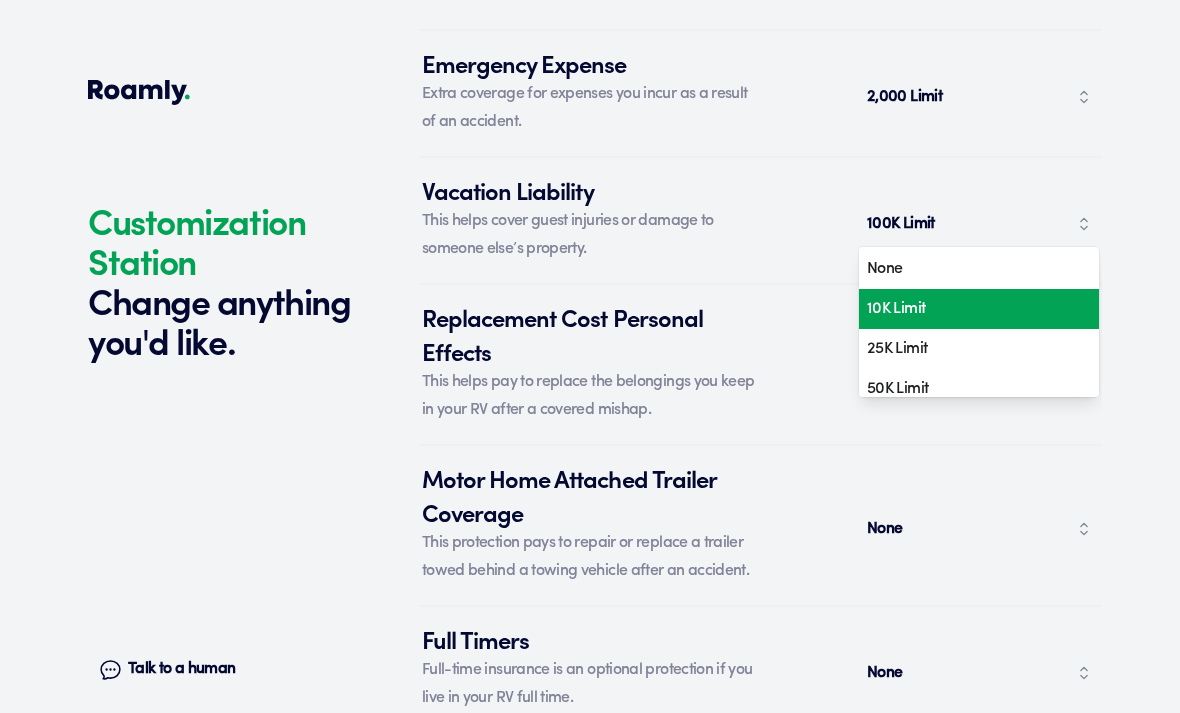 click on "10K Limit" at bounding box center (972, 309) 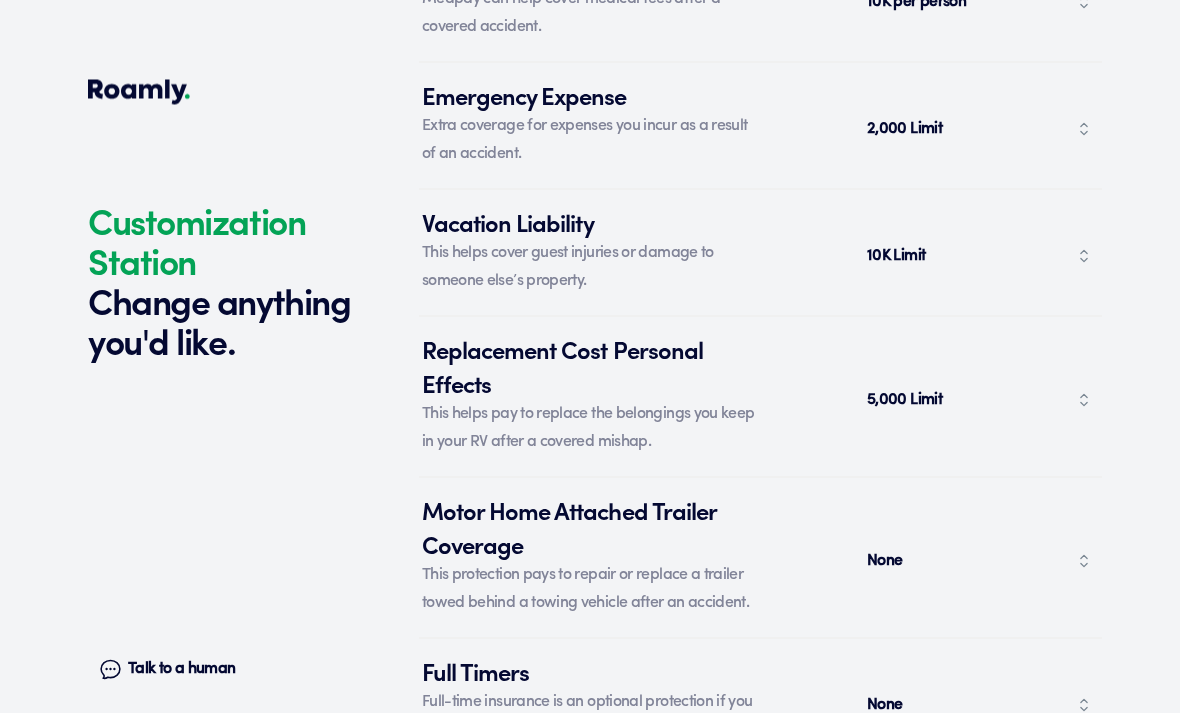 scroll, scrollTop: 8858, scrollLeft: 0, axis: vertical 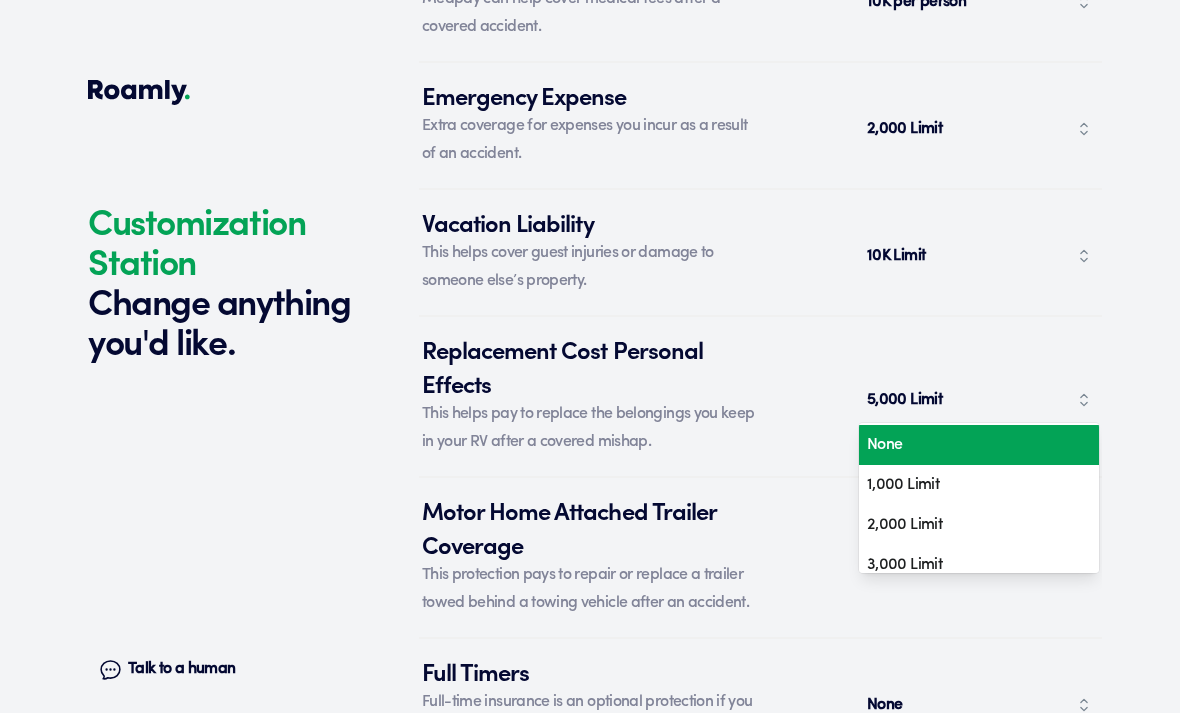 click on "None" at bounding box center (972, 445) 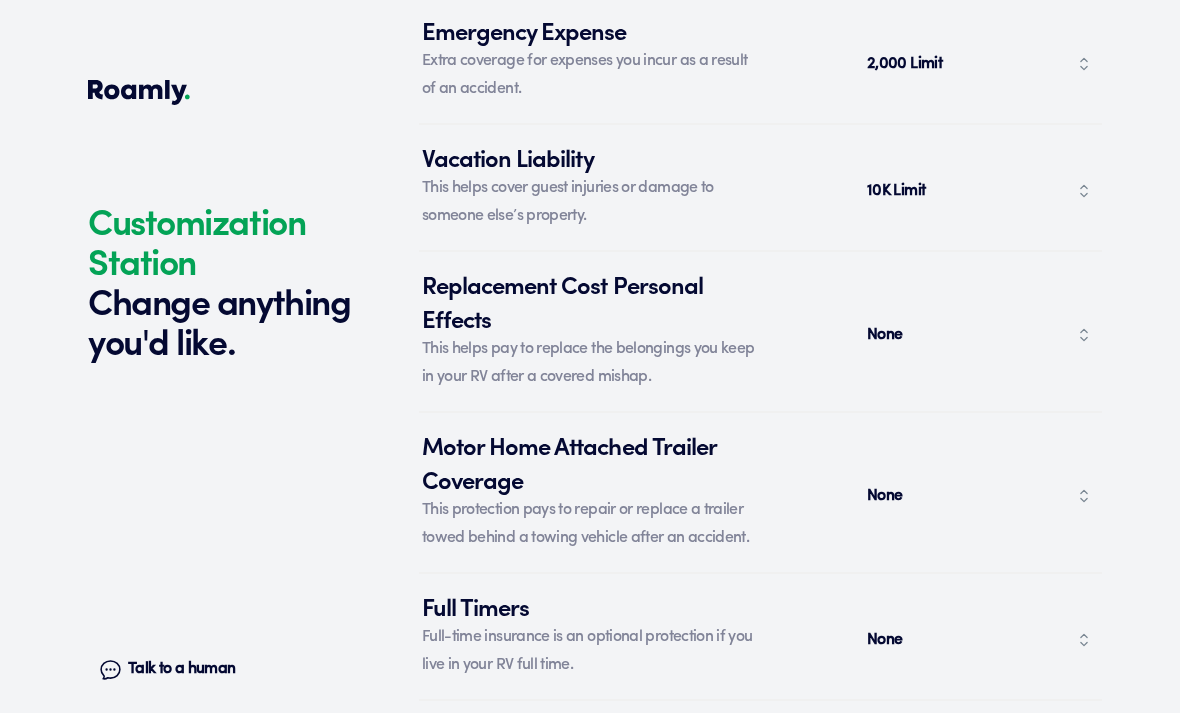 scroll, scrollTop: 8933, scrollLeft: 0, axis: vertical 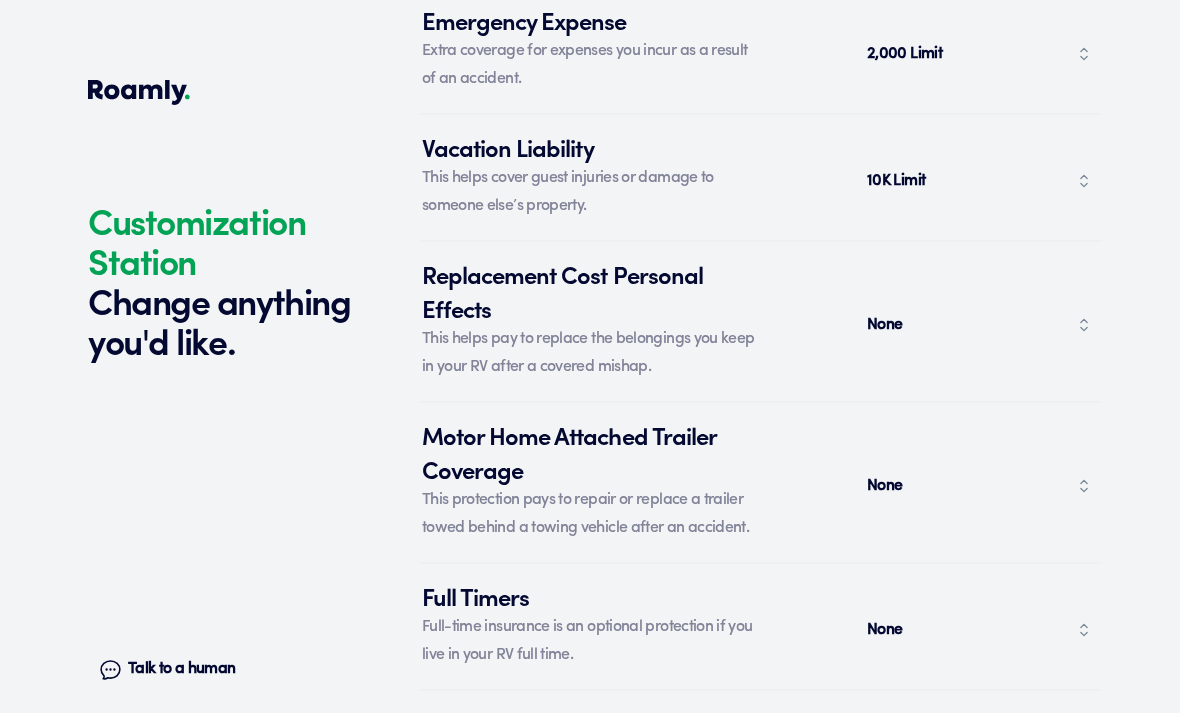 click on "Replacement Cost Personal Effects This helps pay to replace the belongings you keep in your RV after a covered mishap. None" at bounding box center (760, 324) 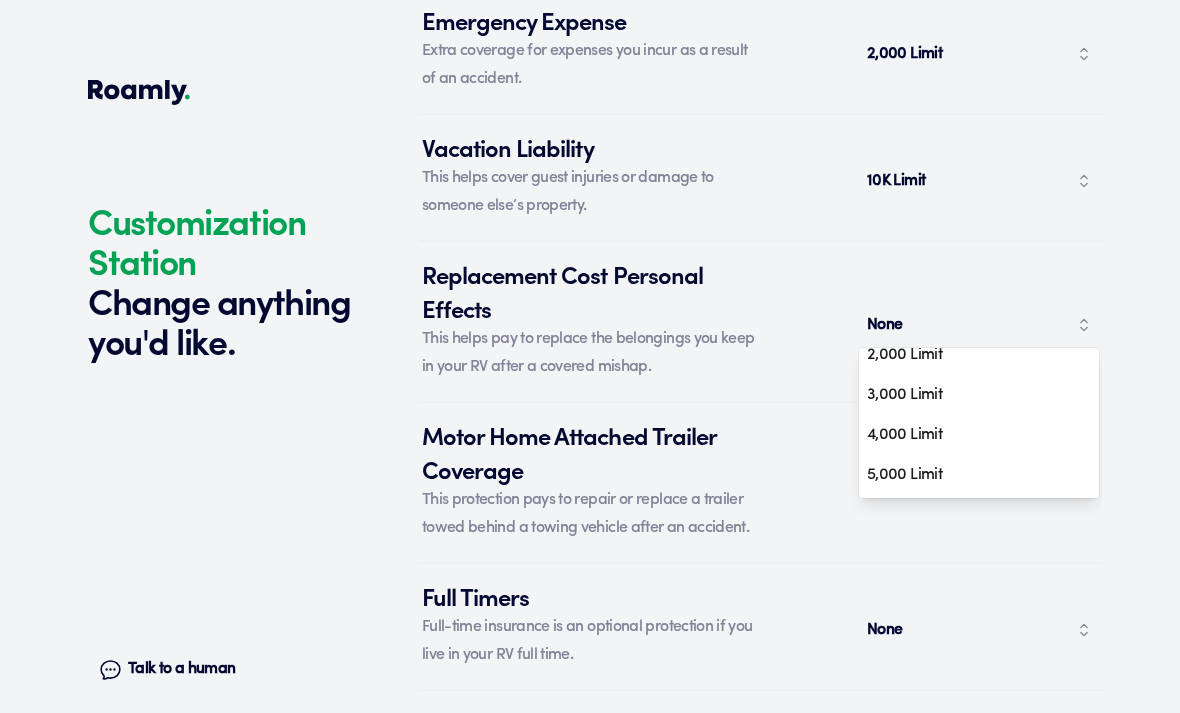 scroll, scrollTop: 95, scrollLeft: 0, axis: vertical 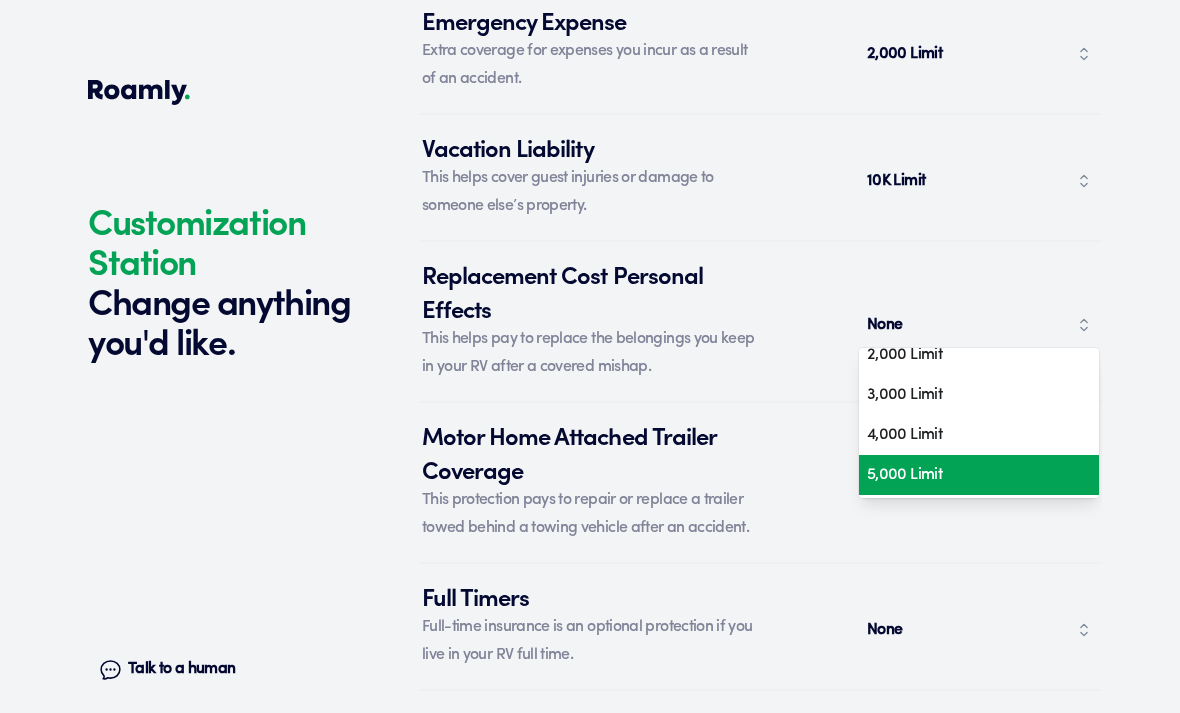 click on "5,000 Limit" at bounding box center (972, 475) 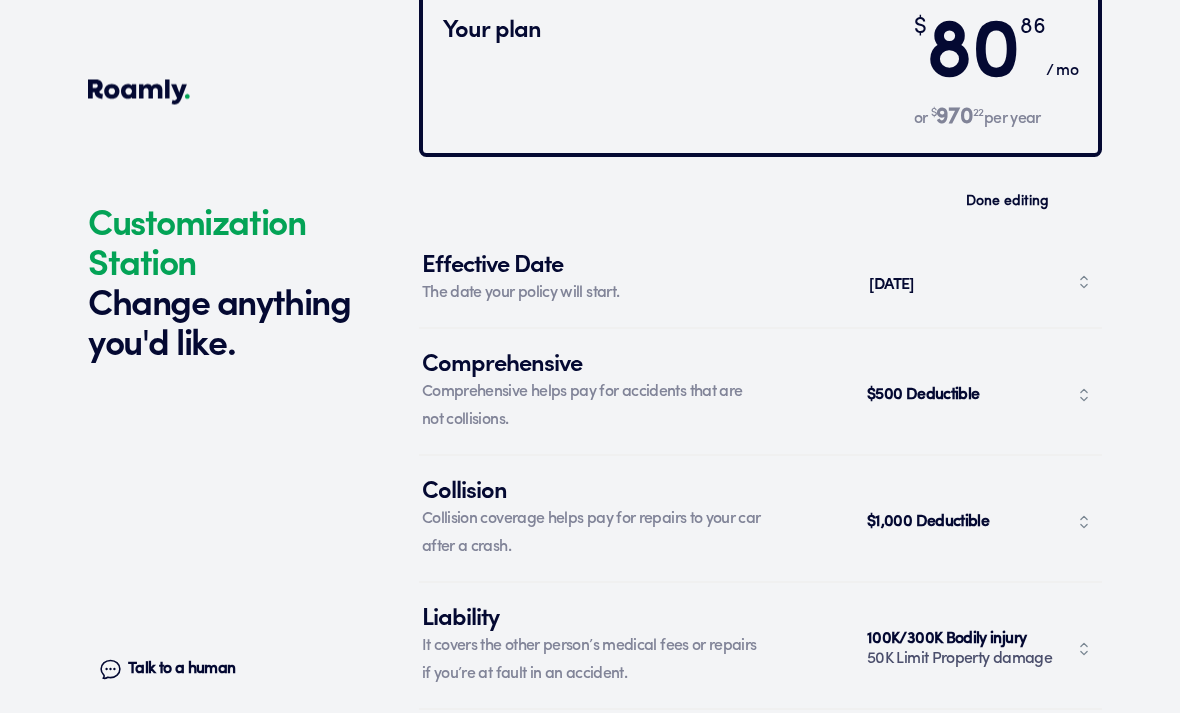 scroll, scrollTop: 7762, scrollLeft: 0, axis: vertical 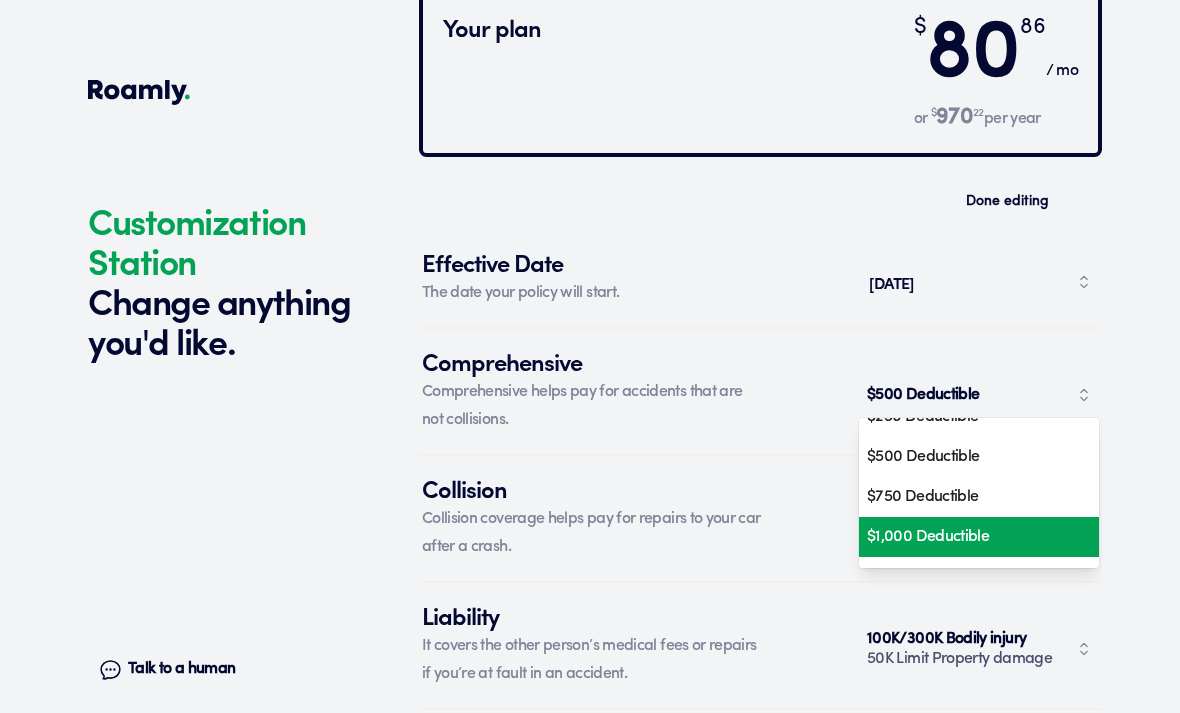 click on "$1,000 Deductible" at bounding box center [972, 537] 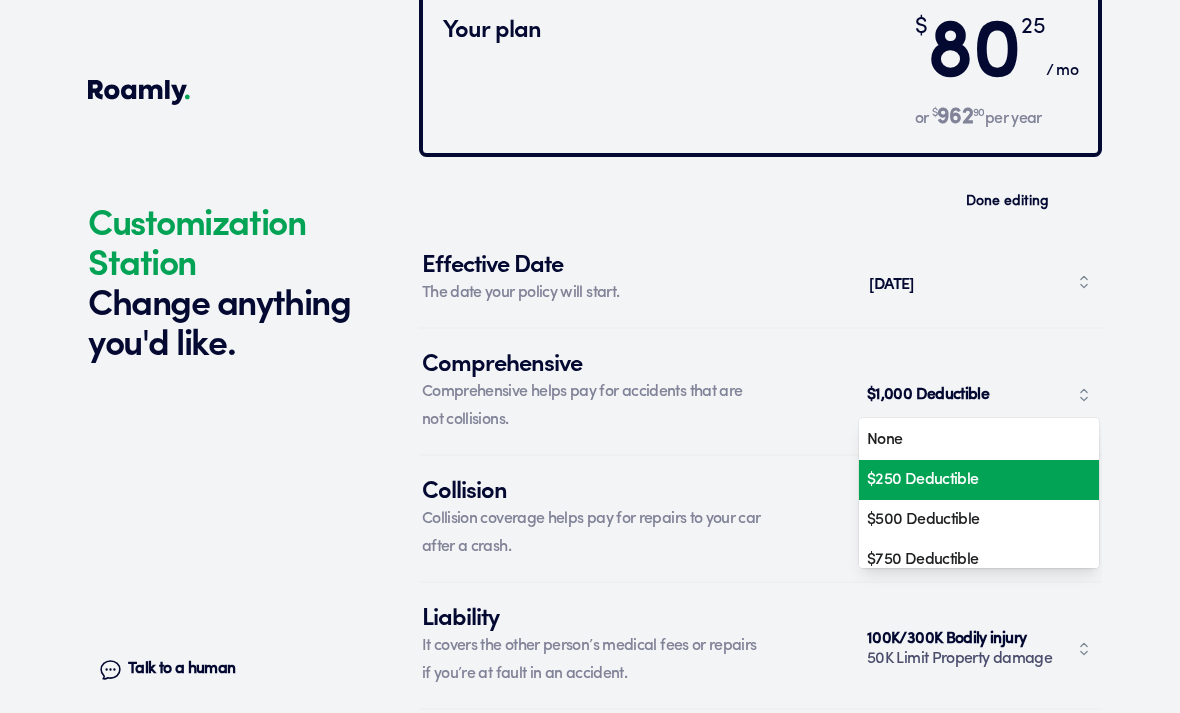 click on "$250 Deductible" at bounding box center (972, 480) 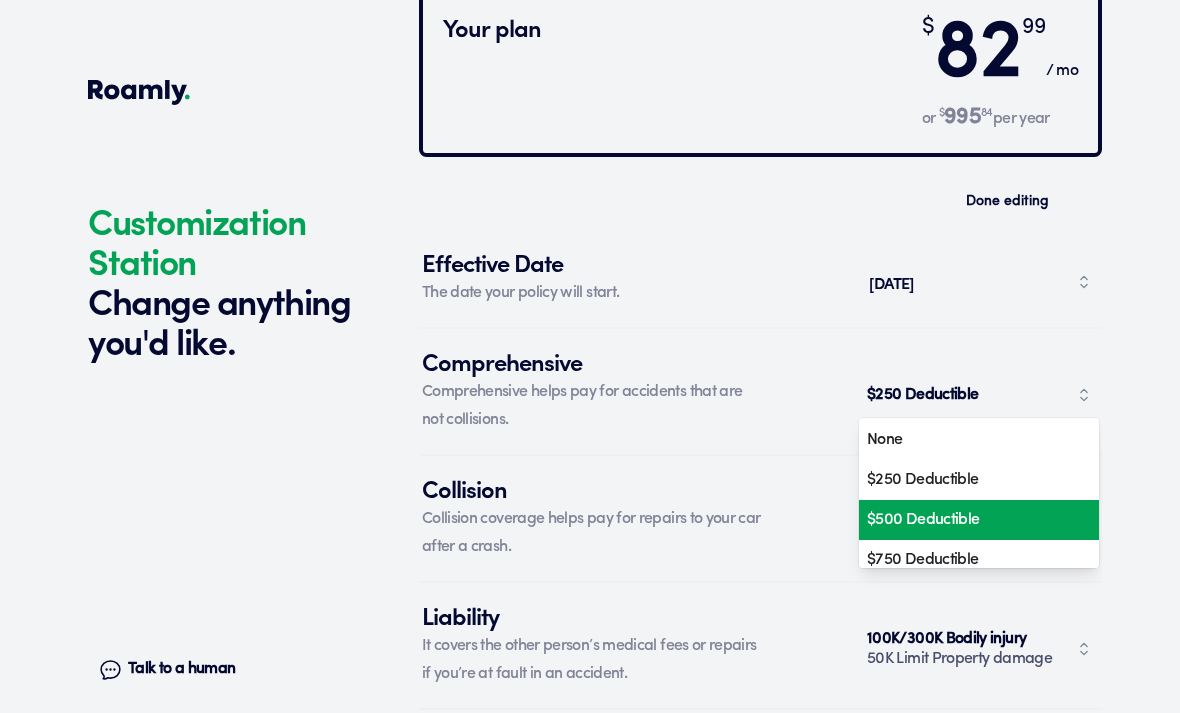 click on "$500 Deductible" at bounding box center [972, 520] 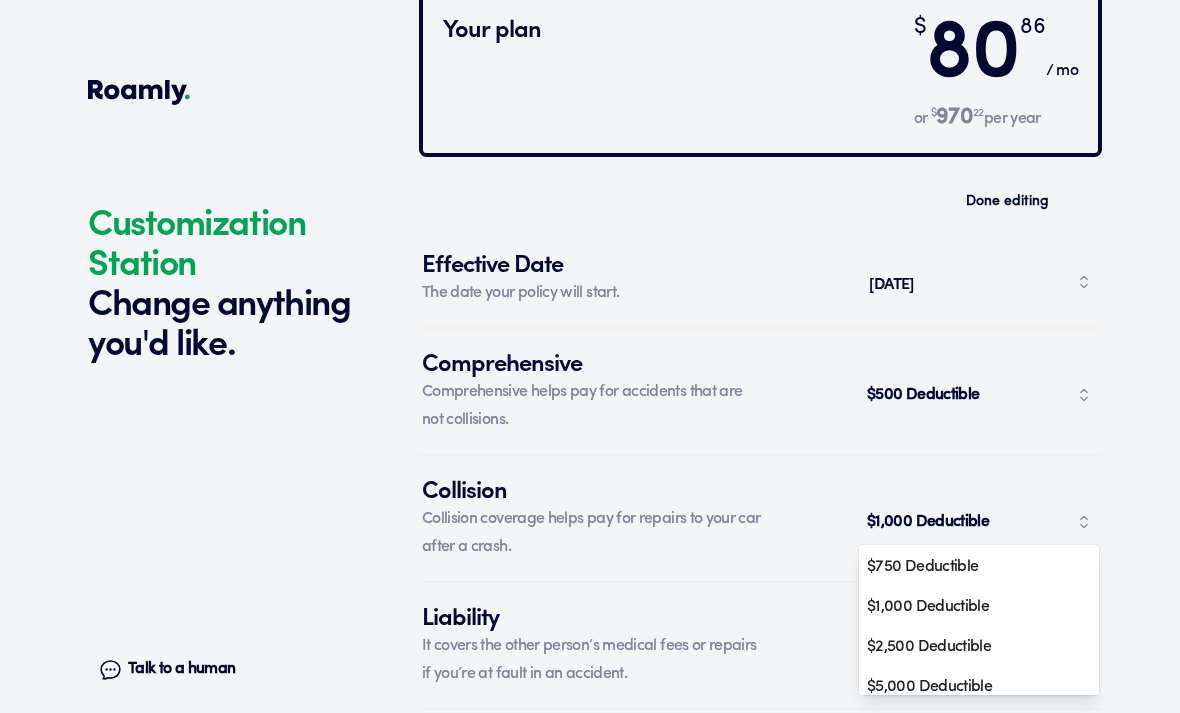scroll, scrollTop: 134, scrollLeft: 0, axis: vertical 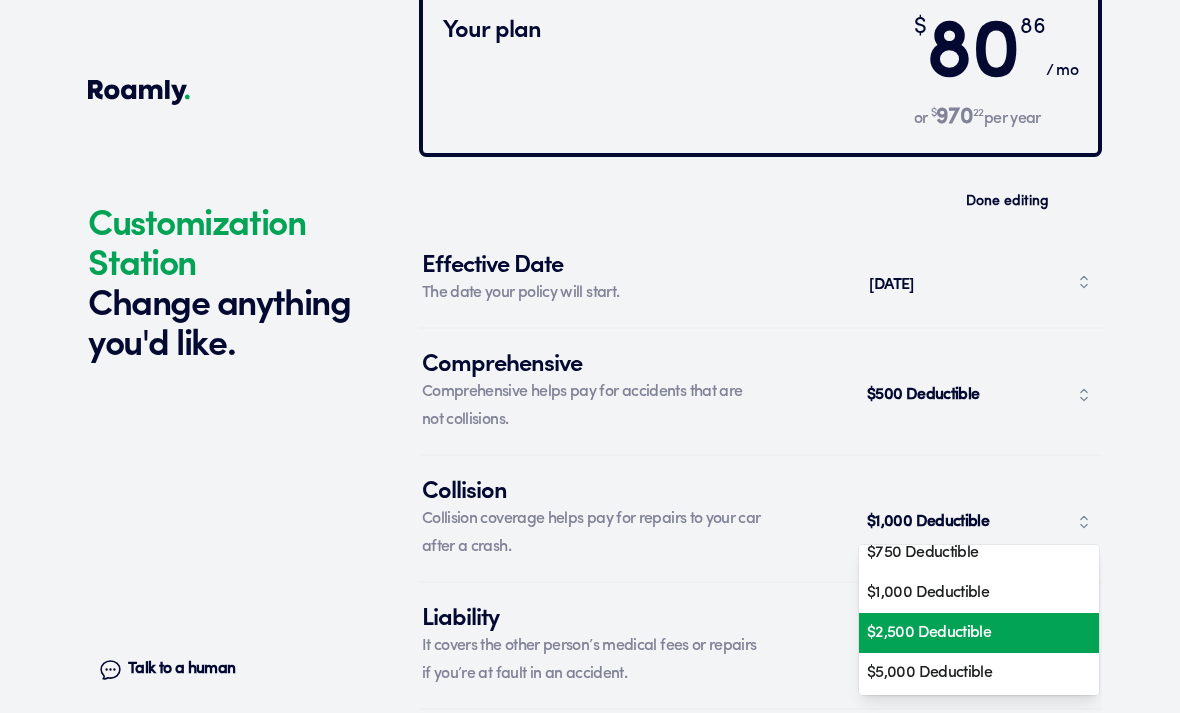 click on "$2,500 Deductible" at bounding box center [972, 633] 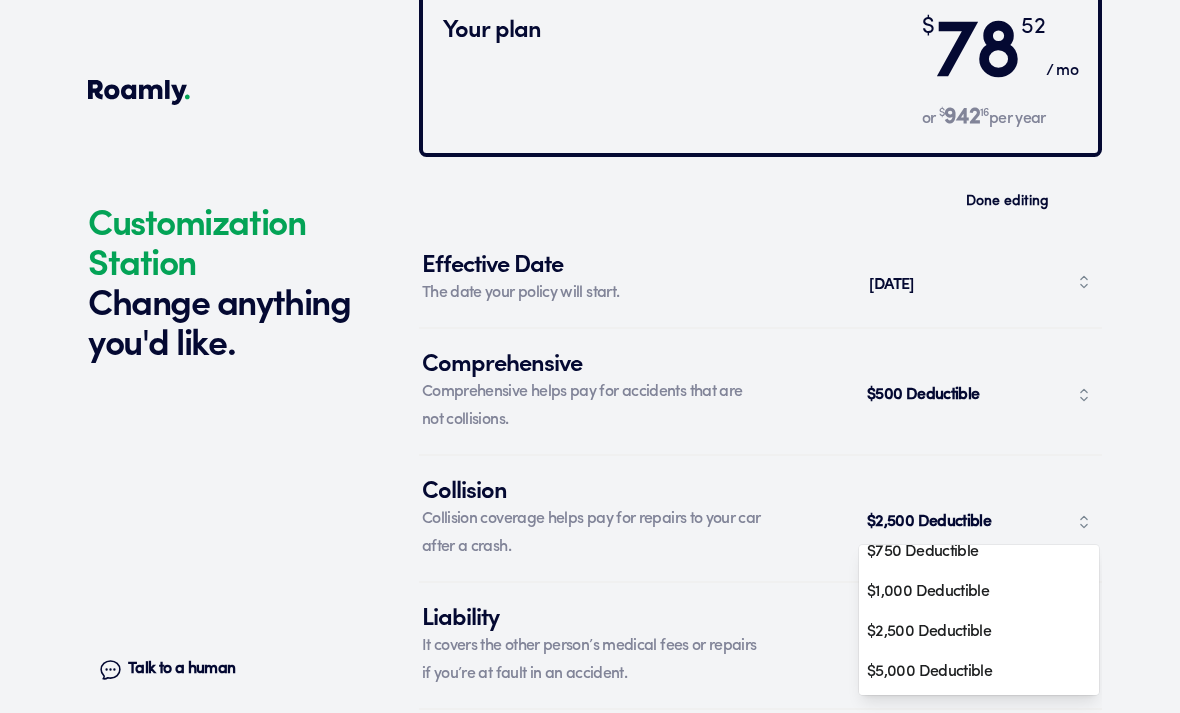 scroll, scrollTop: 135, scrollLeft: 0, axis: vertical 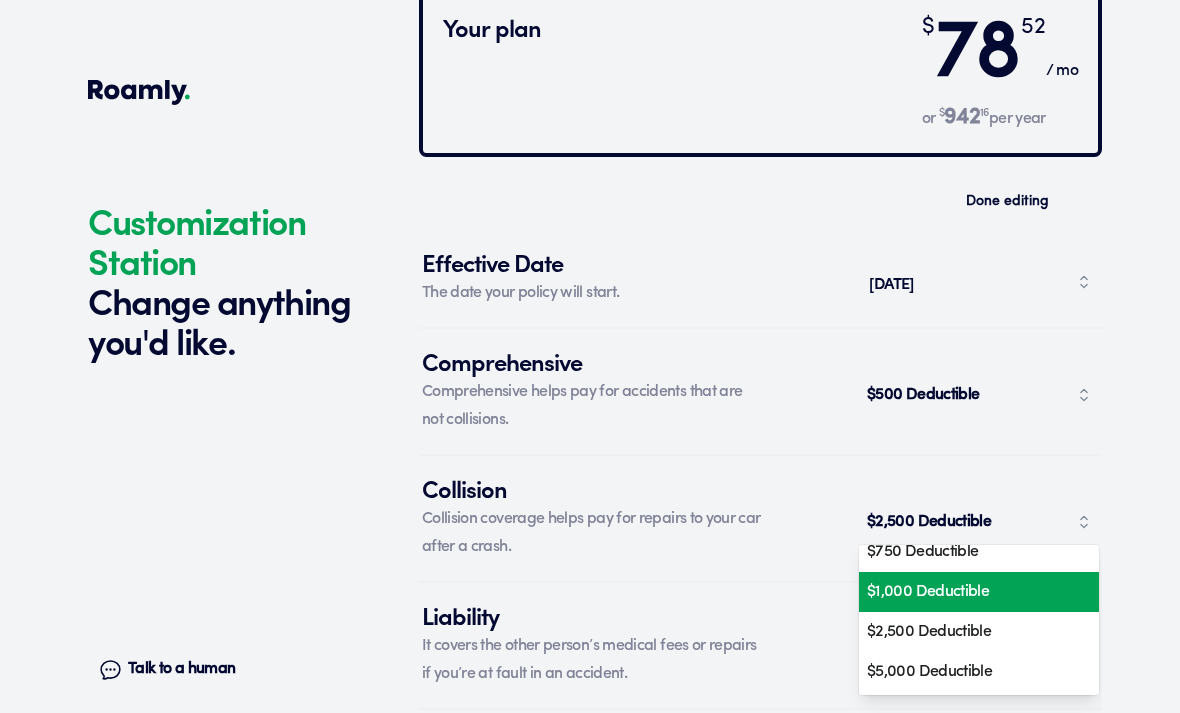click on "$1,000 Deductible" at bounding box center (972, 592) 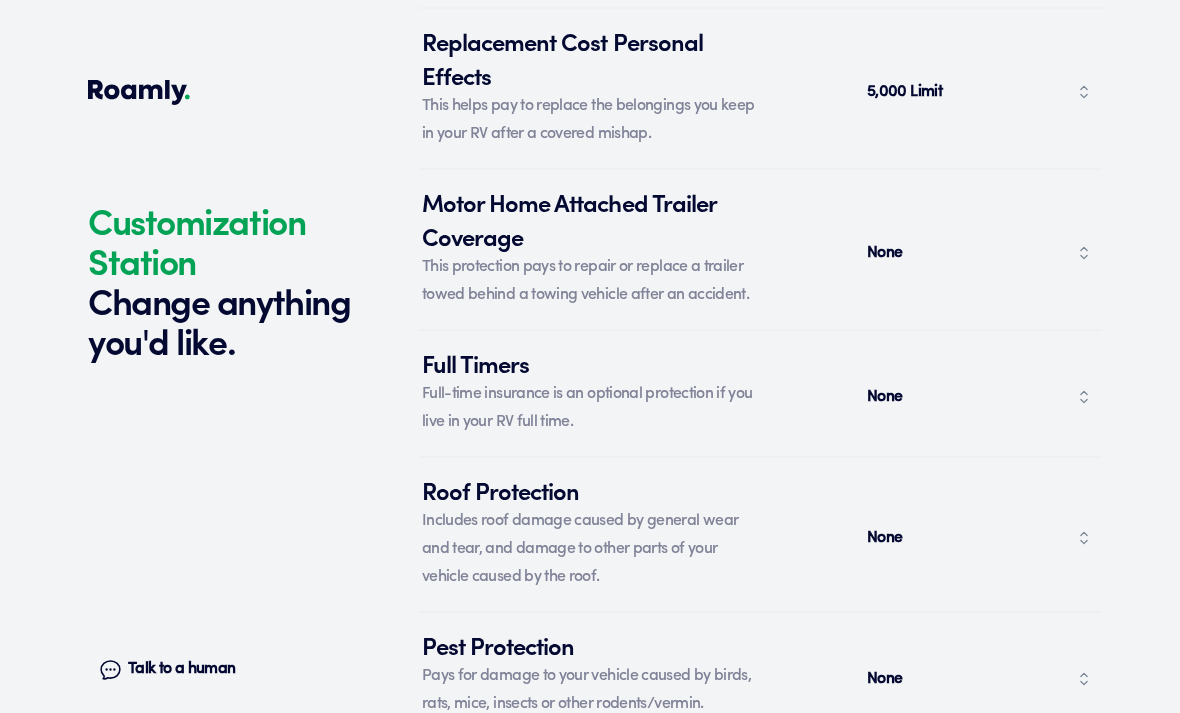 scroll, scrollTop: 9258, scrollLeft: 0, axis: vertical 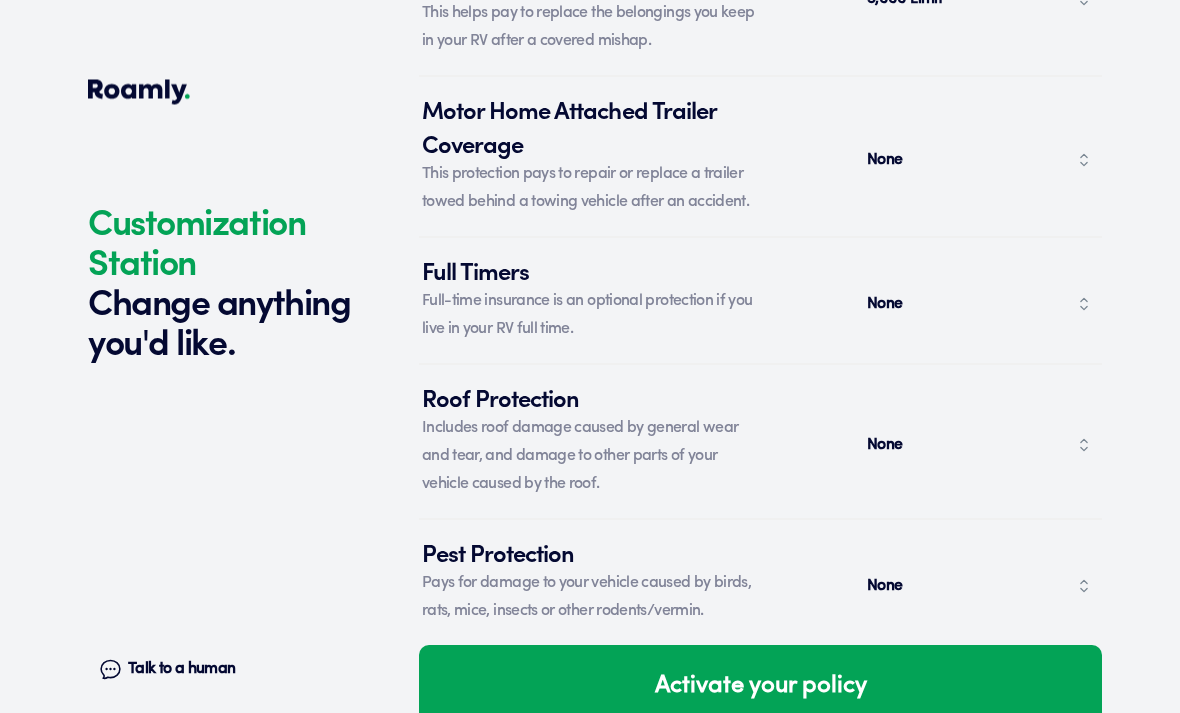 click on "Activate your policy" at bounding box center [760, 687] 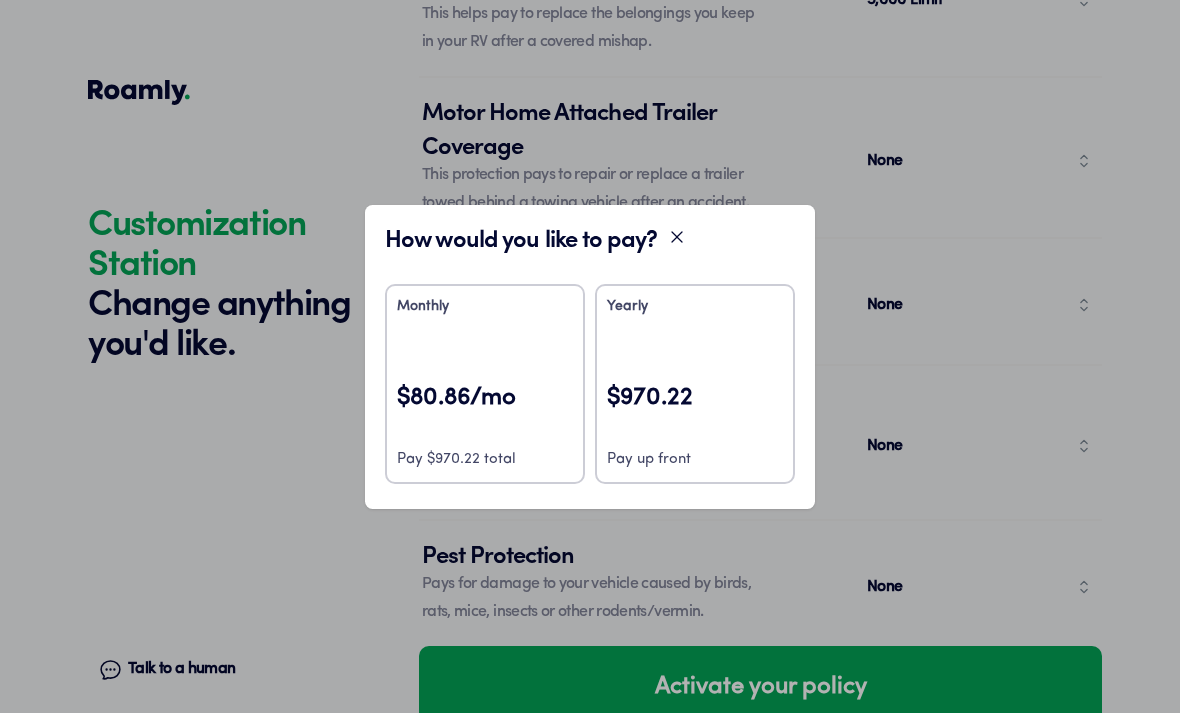 click on "Monthly $80.86/mo Pay $970.22 total" at bounding box center [485, 384] 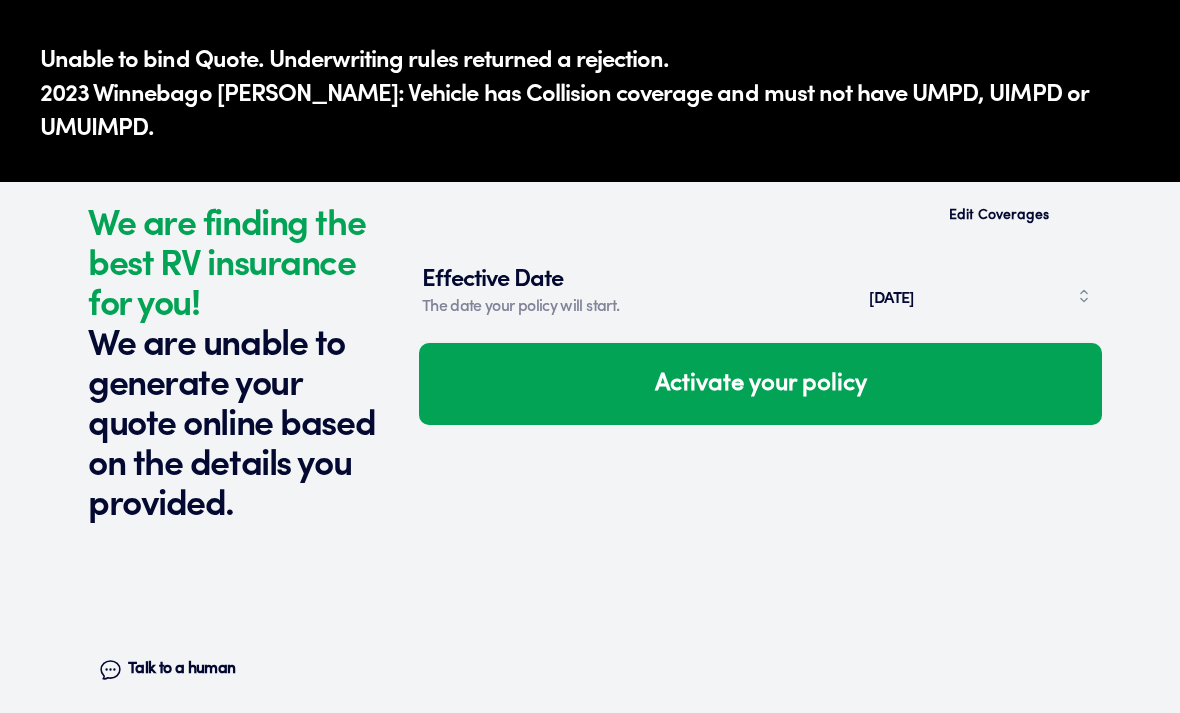 scroll, scrollTop: 0, scrollLeft: 0, axis: both 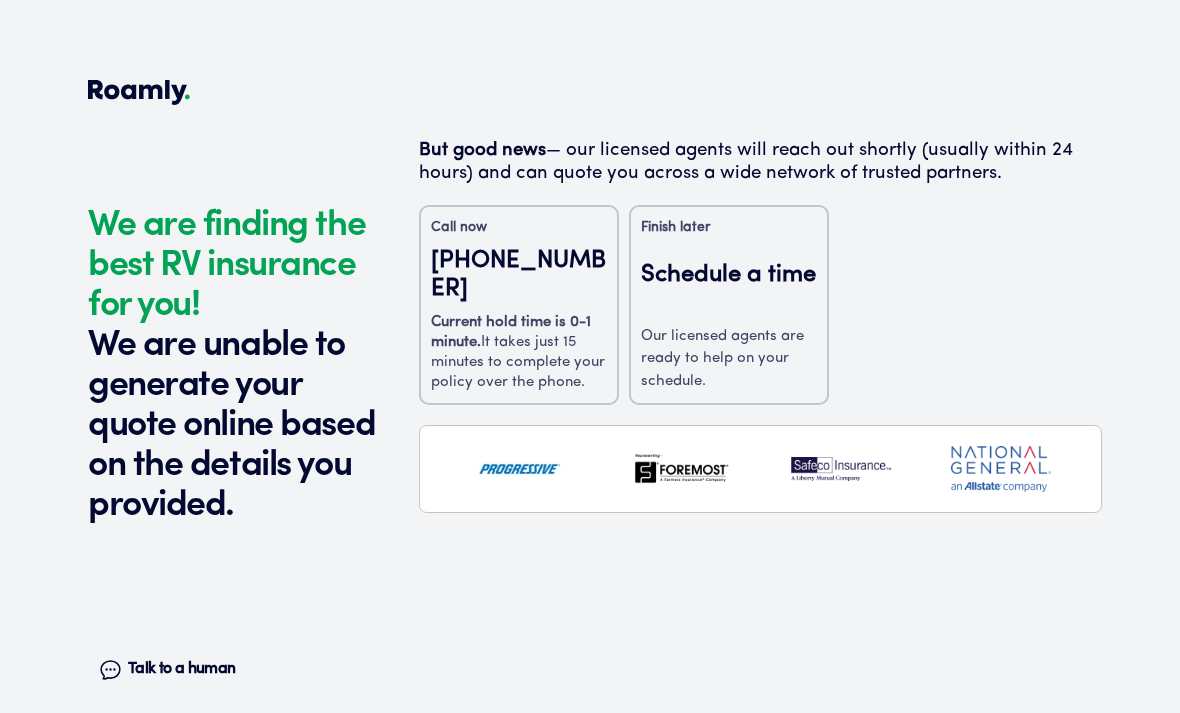 click on "Current hold time is 0-1 minute." at bounding box center [511, 332] 